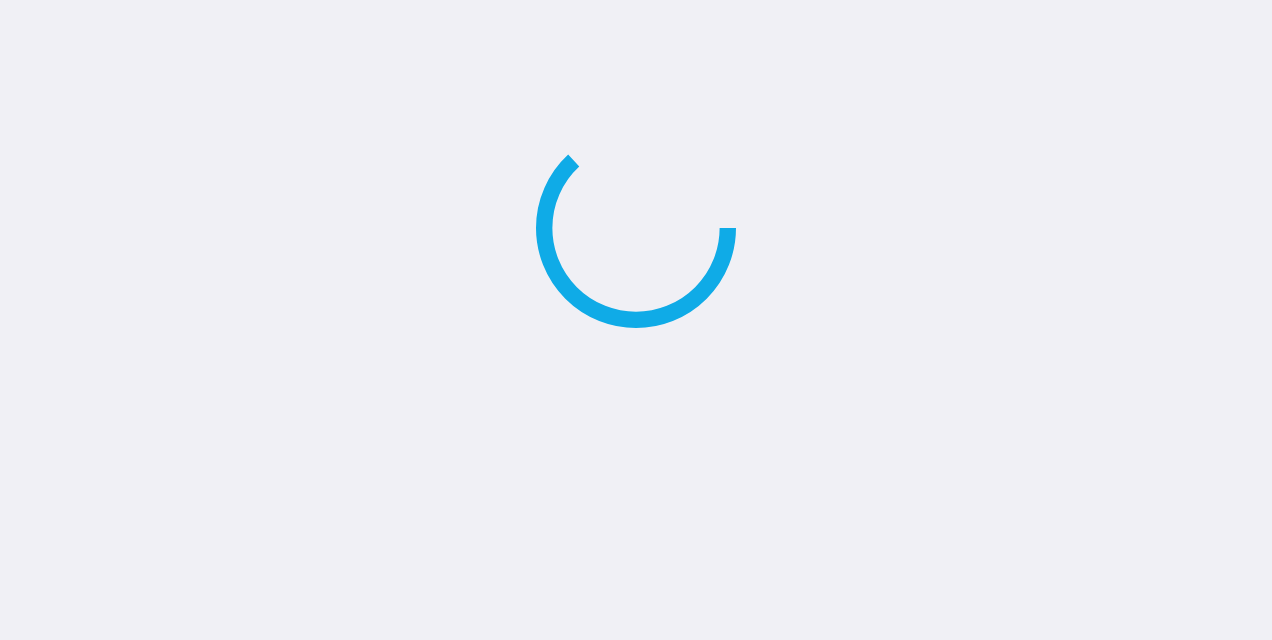 scroll, scrollTop: 0, scrollLeft: 0, axis: both 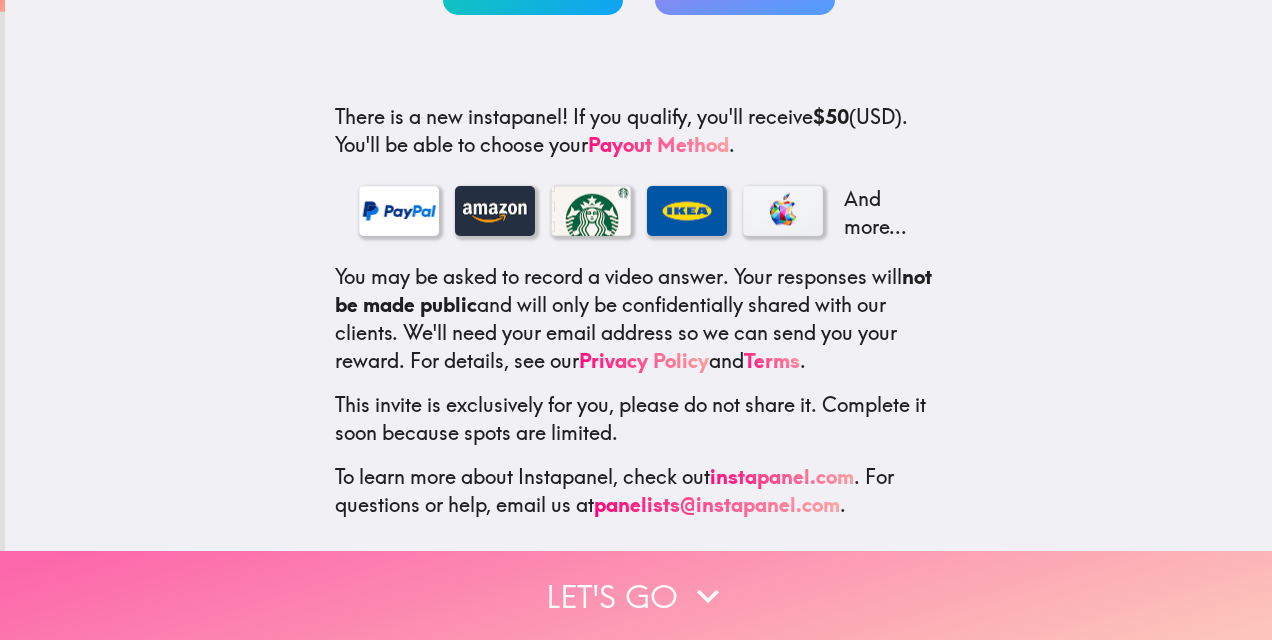 click on "Let's go" at bounding box center (636, 595) 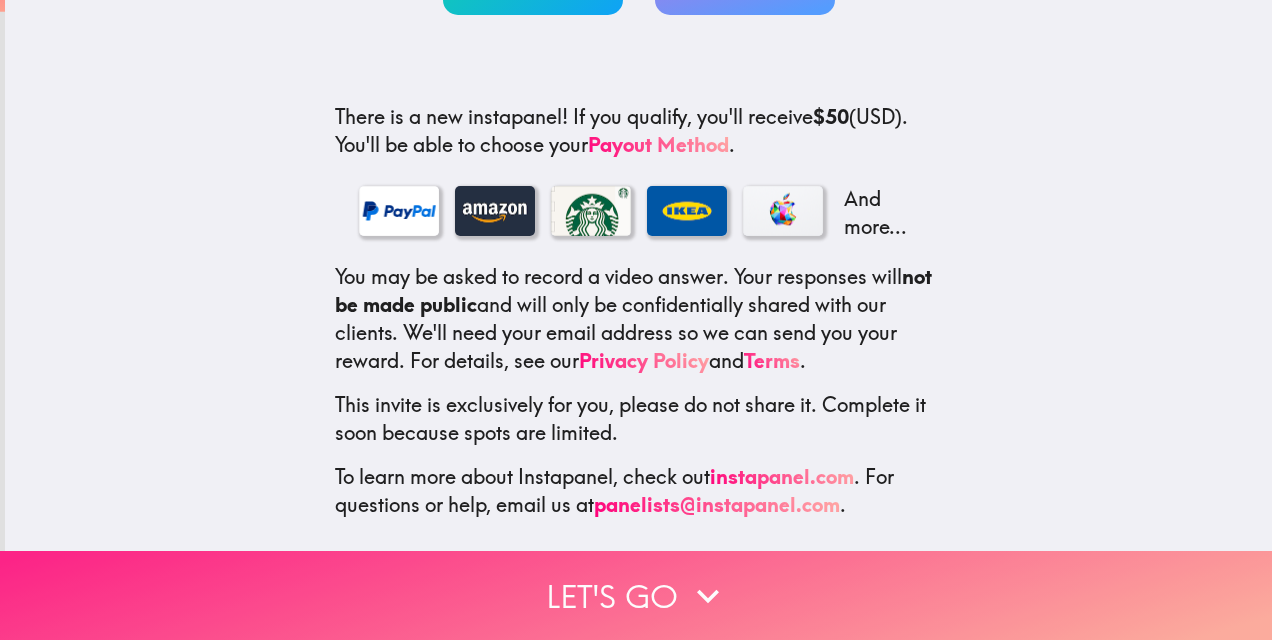 scroll, scrollTop: 0, scrollLeft: 0, axis: both 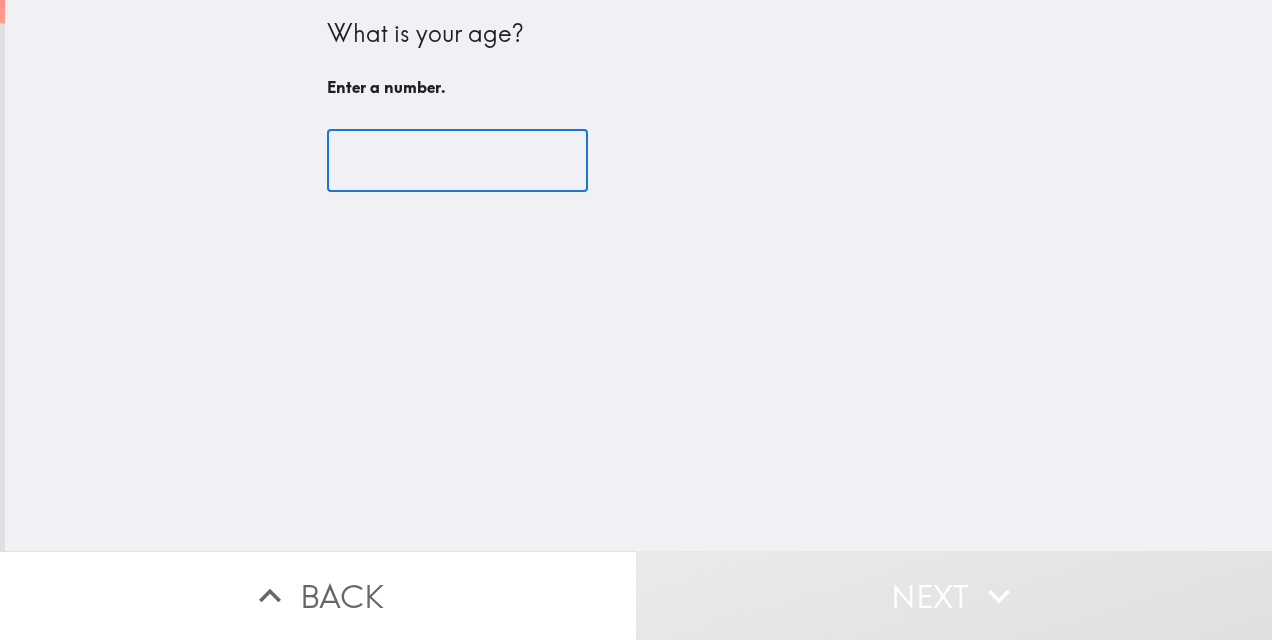 click at bounding box center [457, 161] 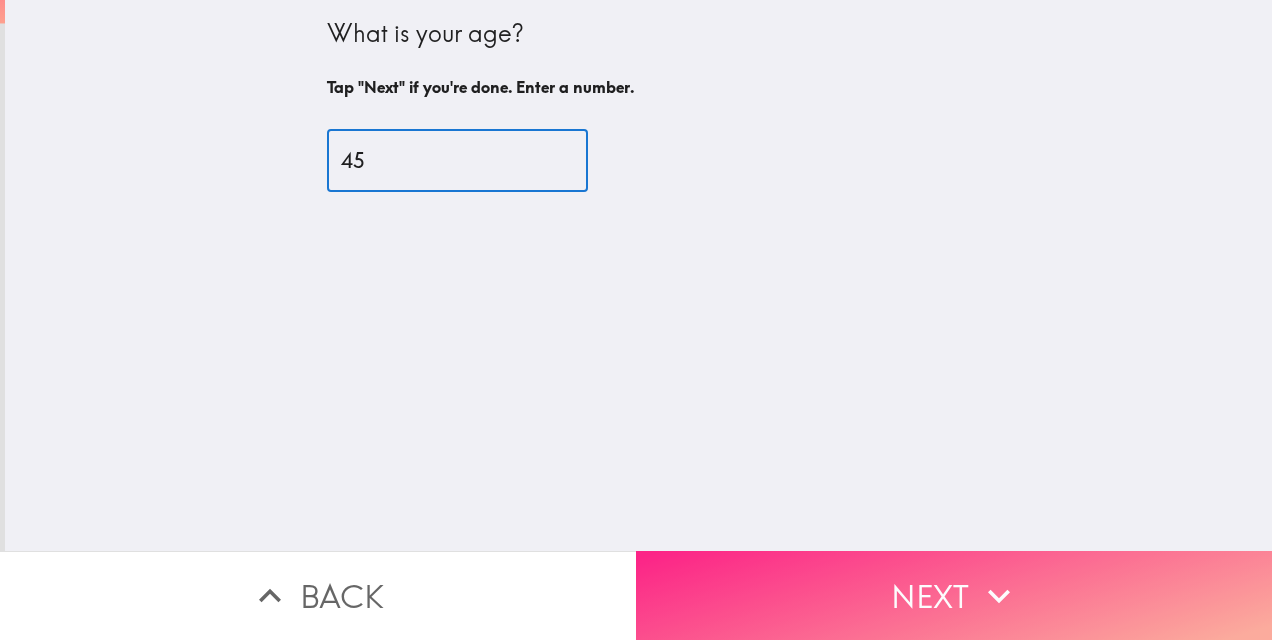 type on "45" 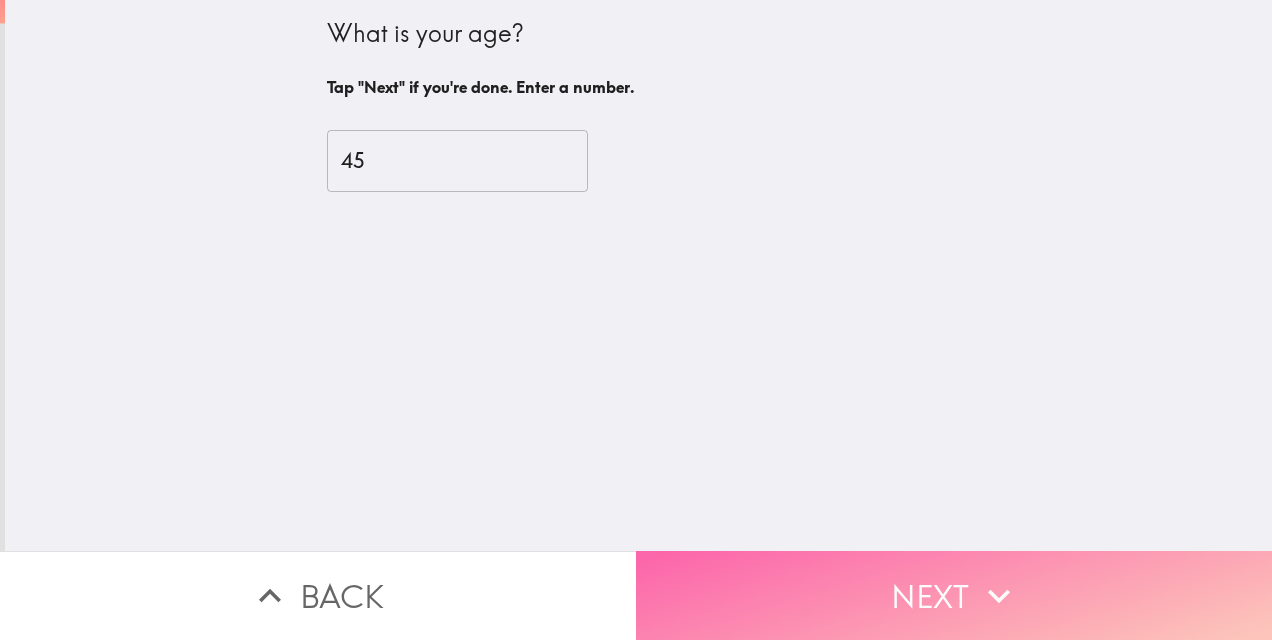 click on "Next" at bounding box center [954, 595] 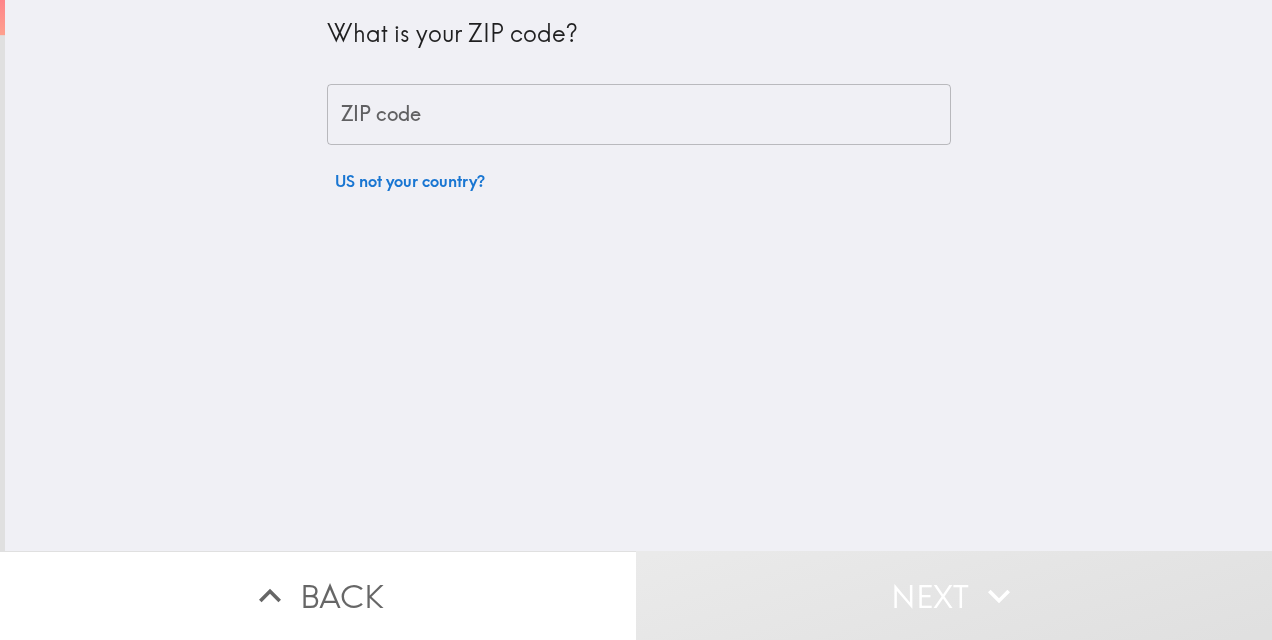 click on "ZIP code" at bounding box center [639, 115] 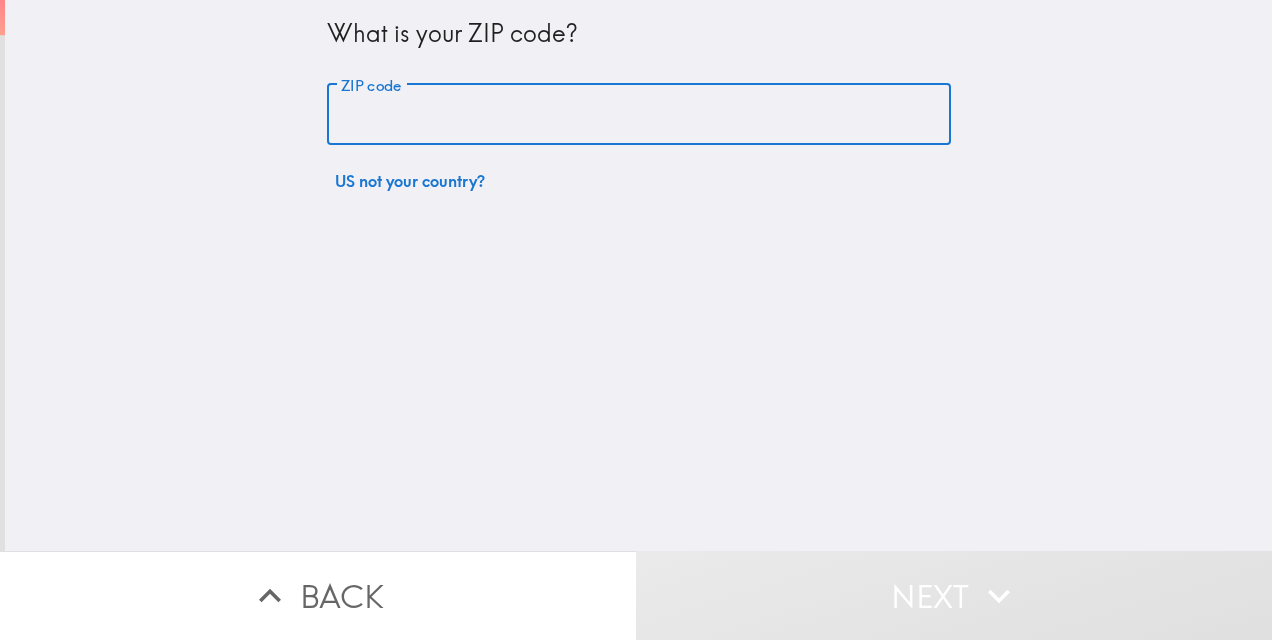type on "[NUMBER]" 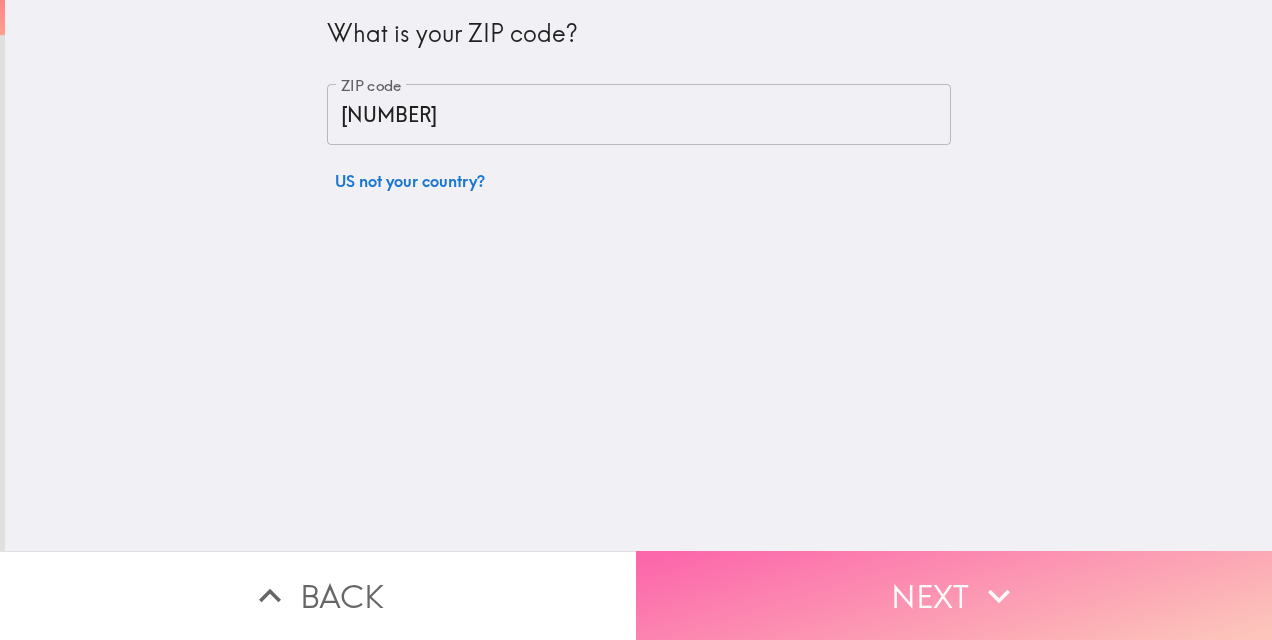 click on "Next" at bounding box center (954, 595) 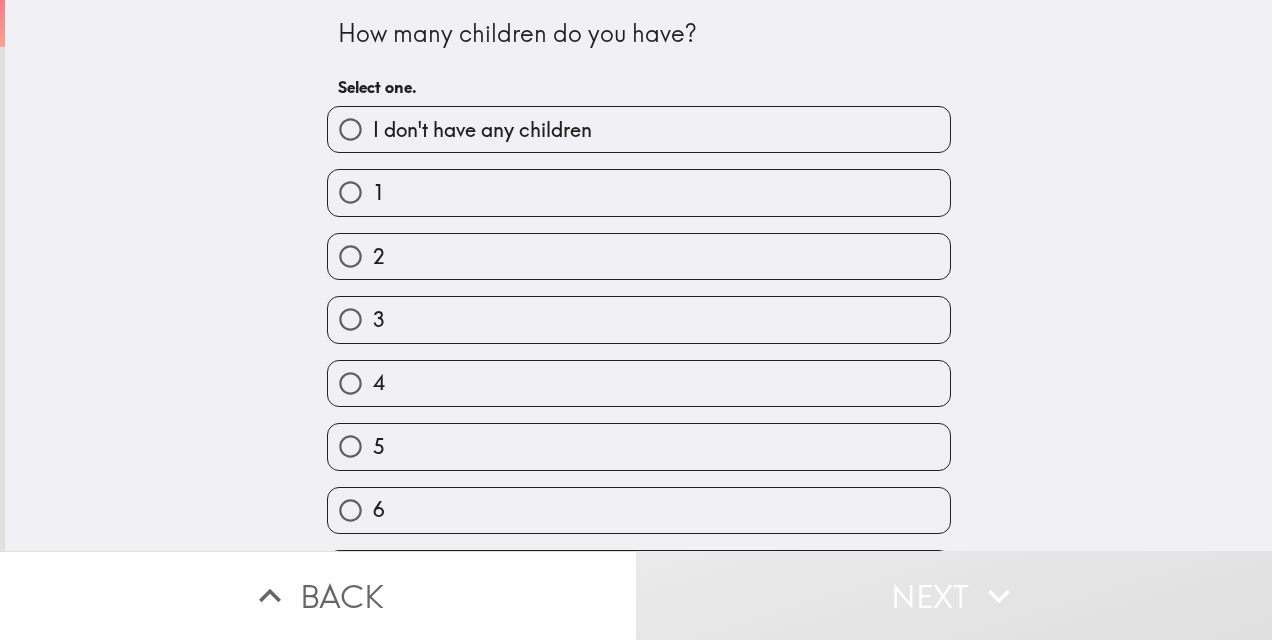 click on "3" at bounding box center [350, 319] 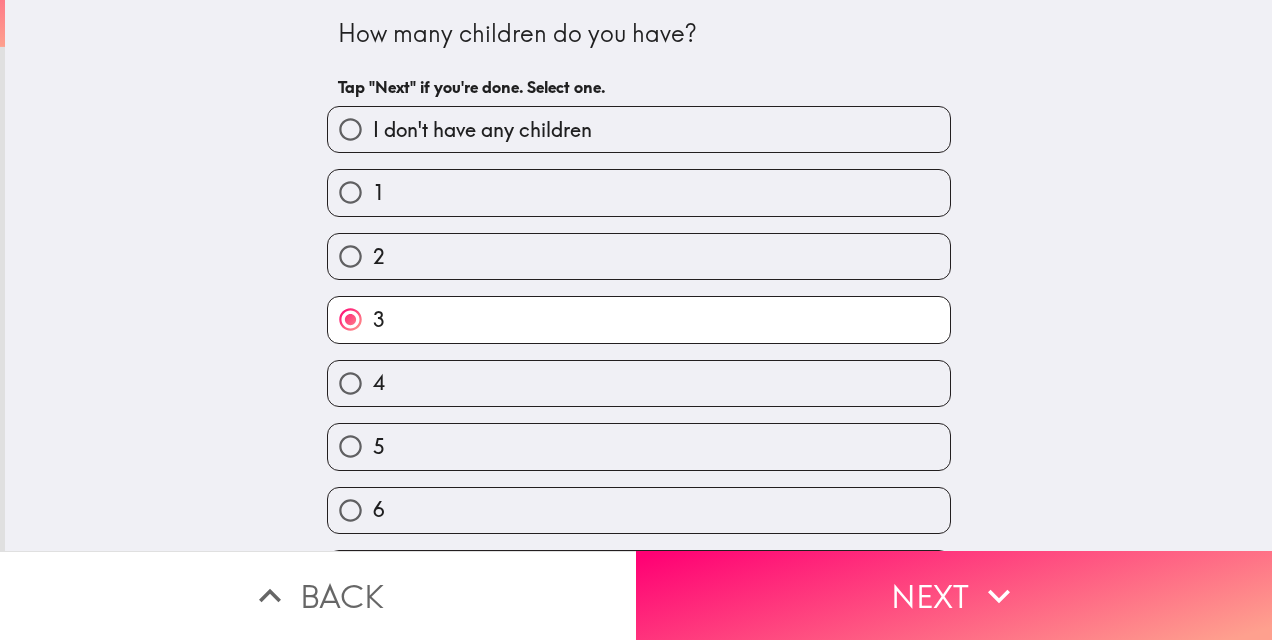 scroll, scrollTop: 66, scrollLeft: 0, axis: vertical 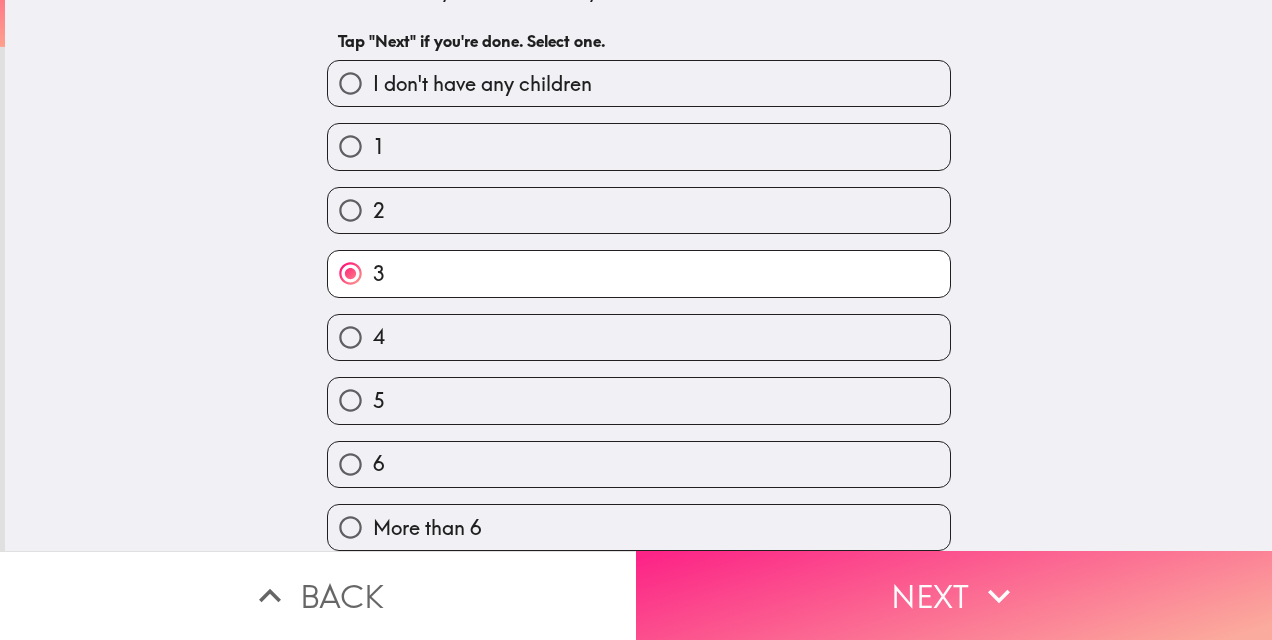 click on "Next" at bounding box center (954, 595) 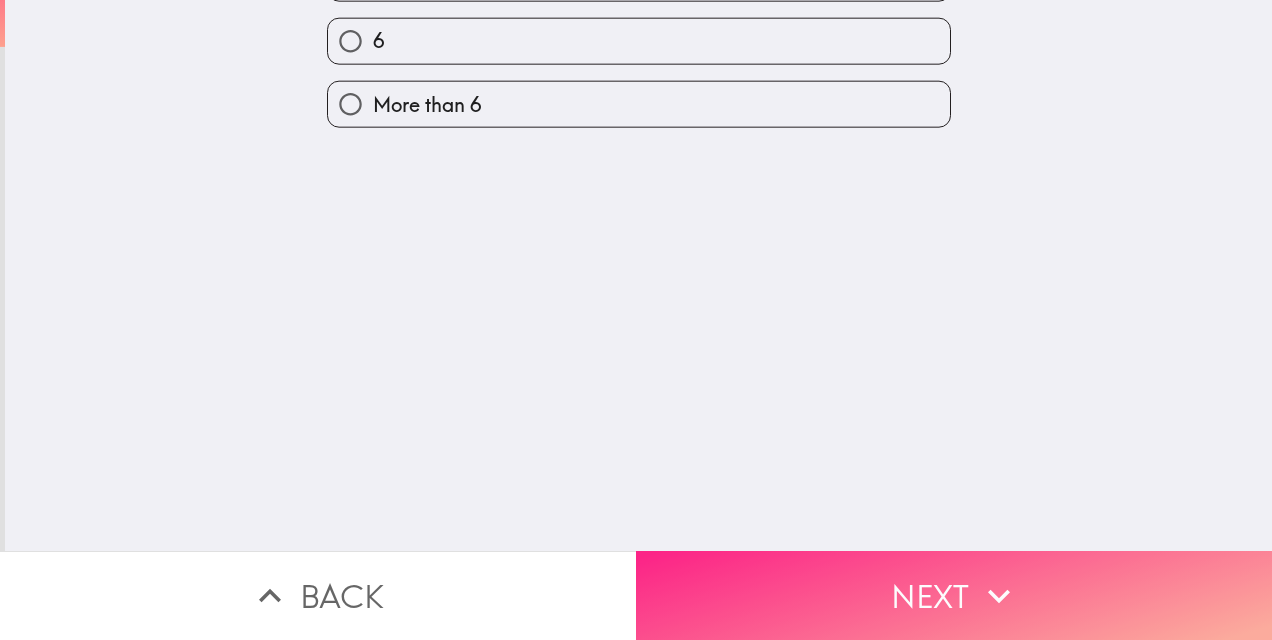 scroll, scrollTop: 0, scrollLeft: 0, axis: both 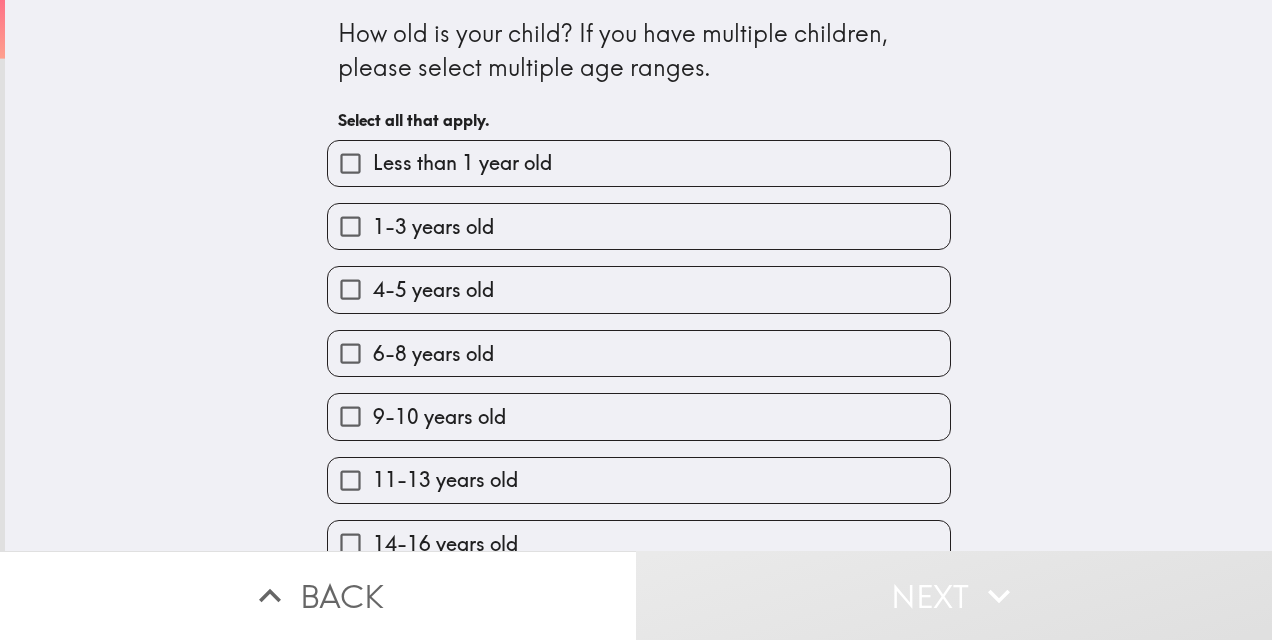 click on "6-8 years old" at bounding box center (350, 353) 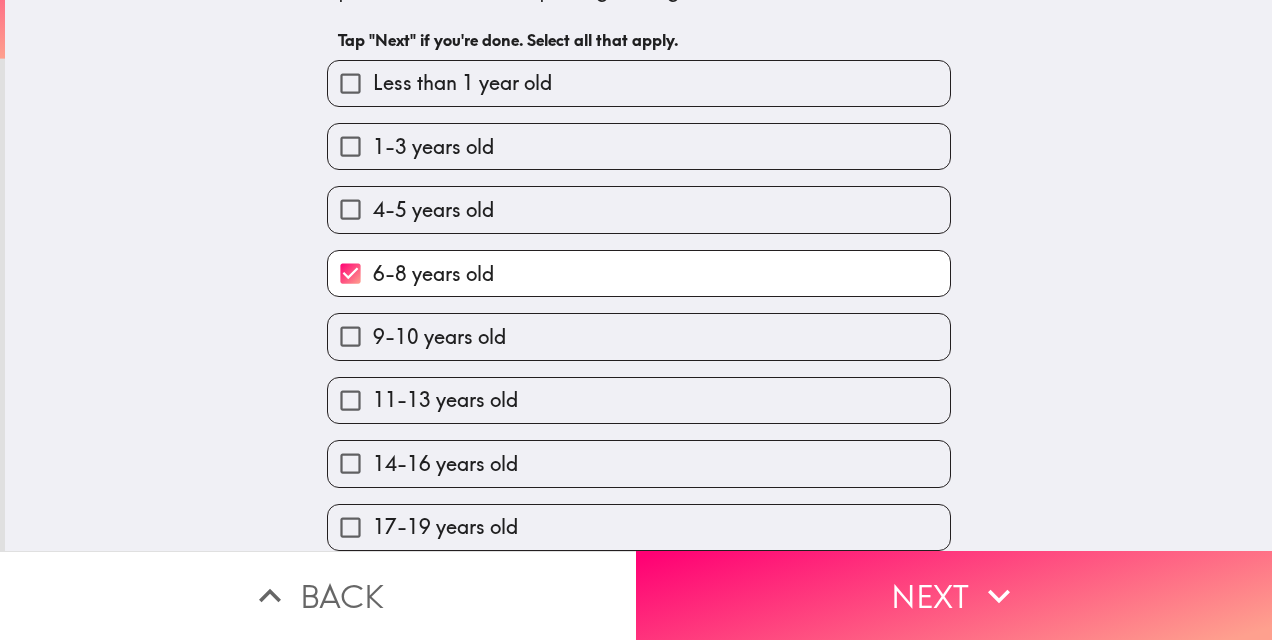 scroll, scrollTop: 164, scrollLeft: 0, axis: vertical 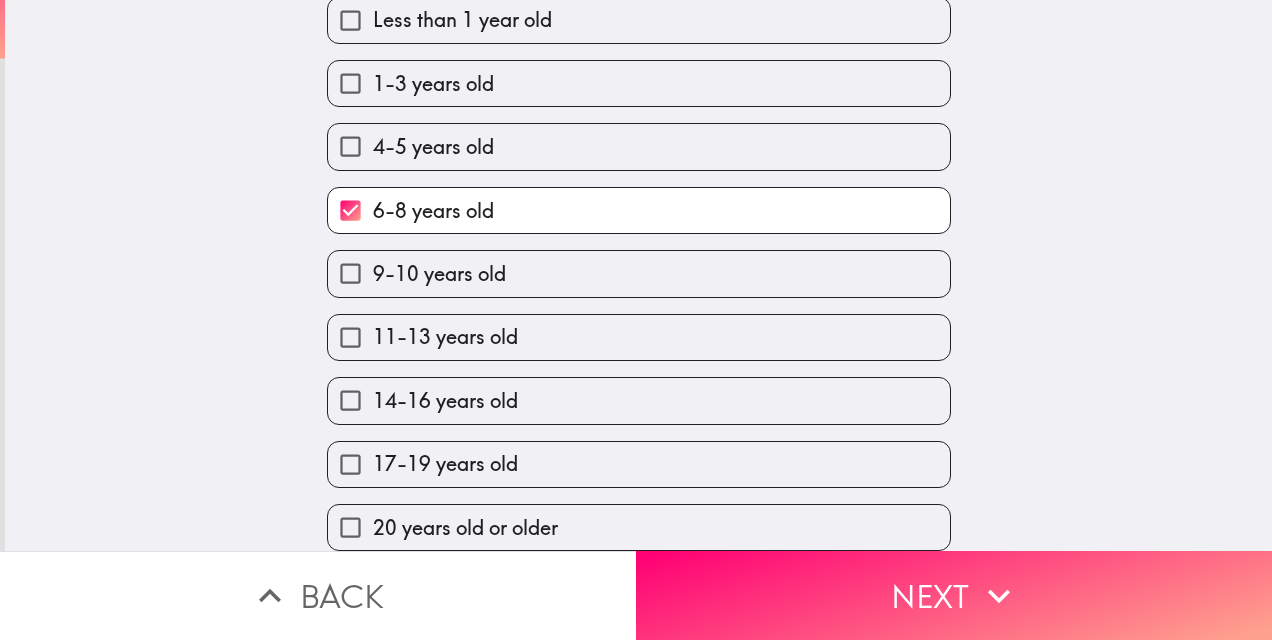click on "14-16 years old" at bounding box center [350, 400] 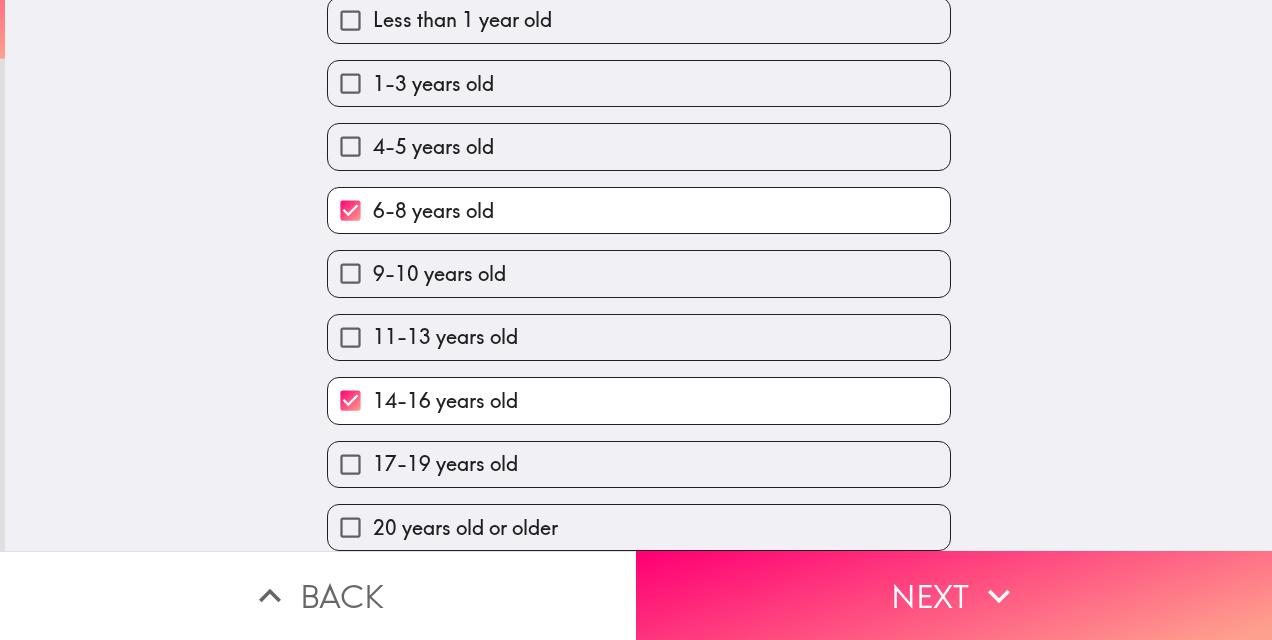 click on "11-13 years old" at bounding box center (350, 337) 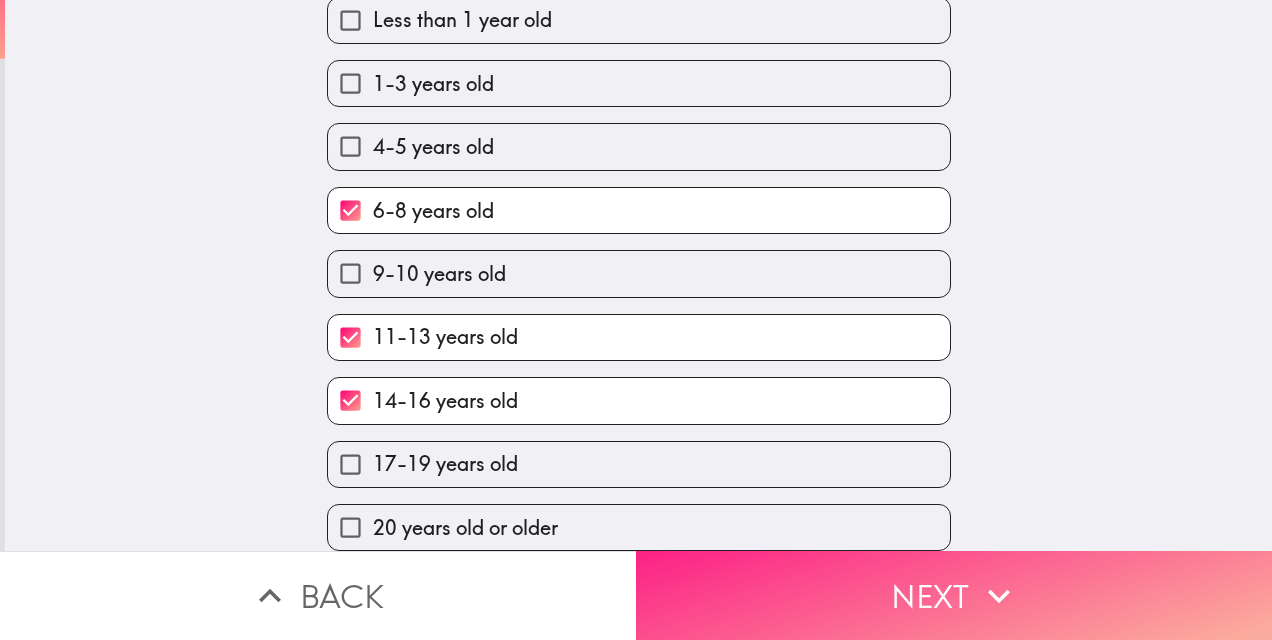 click on "Next" at bounding box center [954, 595] 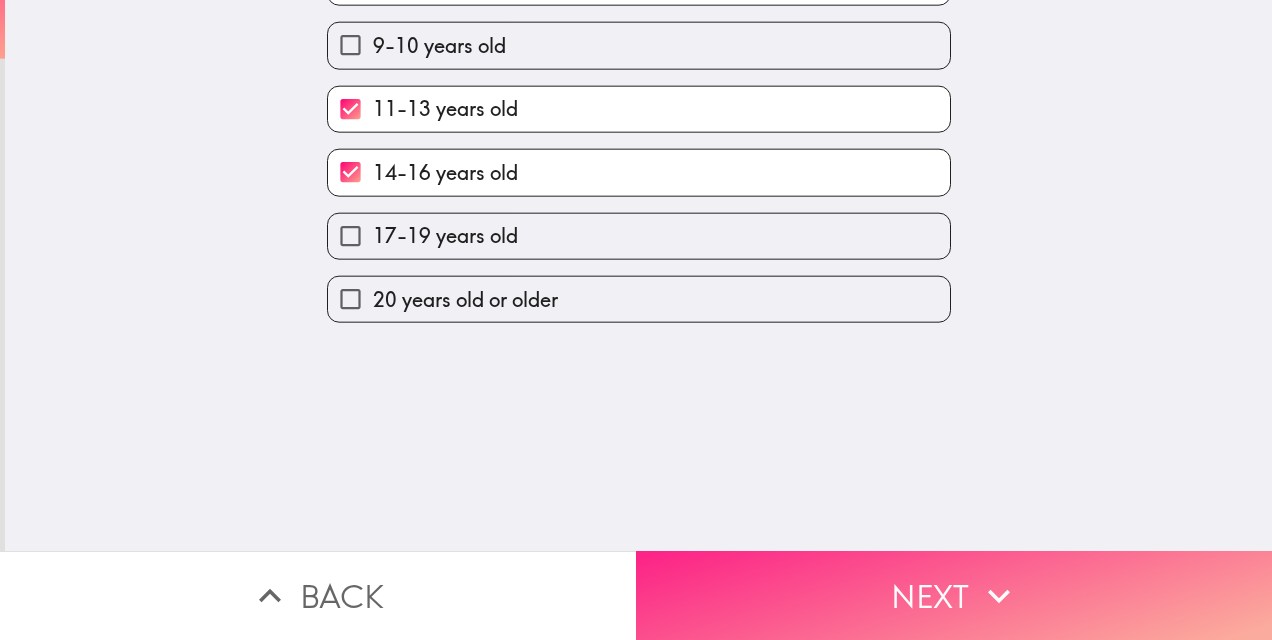 scroll, scrollTop: 0, scrollLeft: 0, axis: both 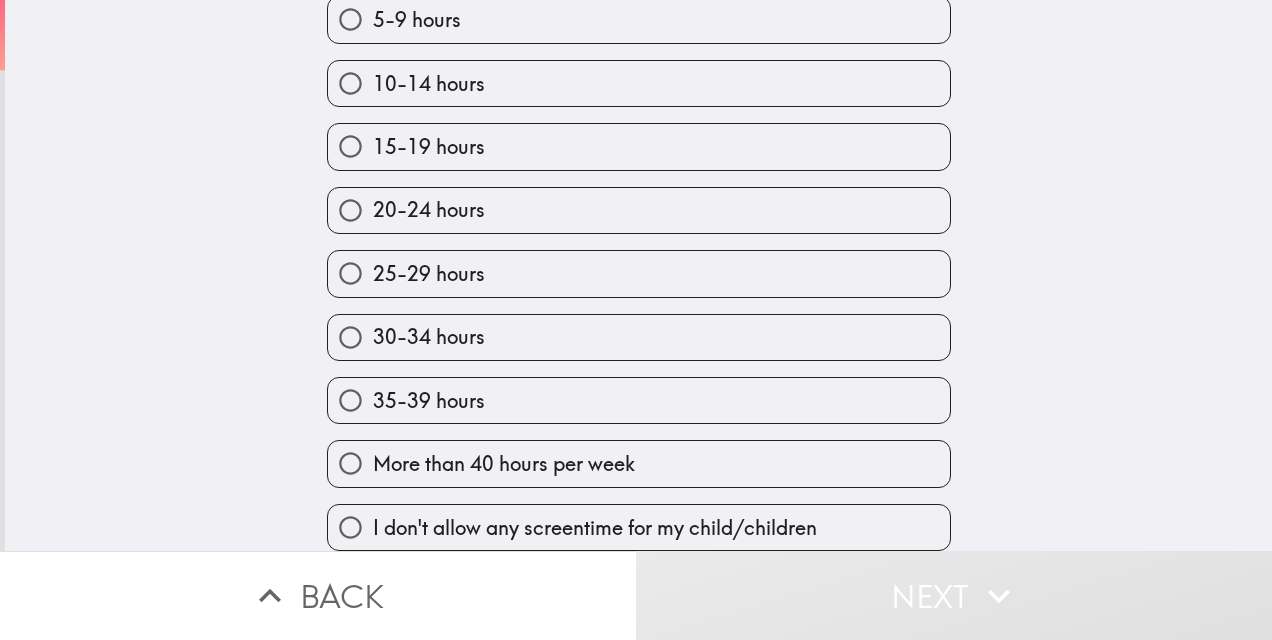 click on "15-19 hours" at bounding box center (350, 146) 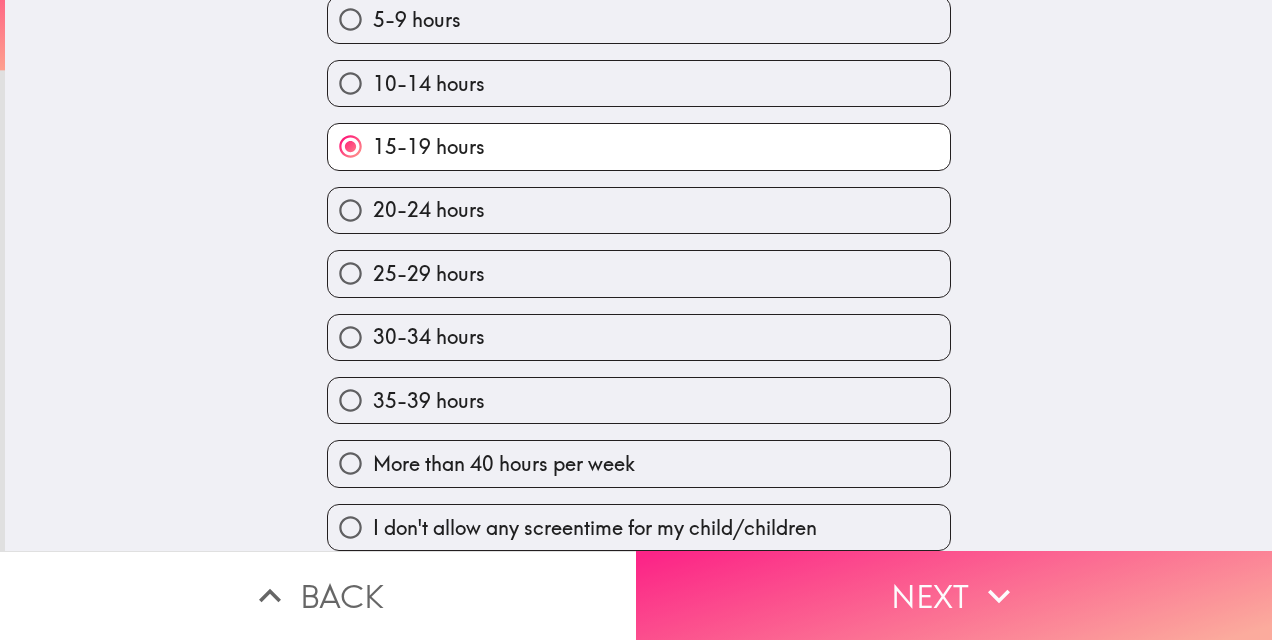 click on "Next" at bounding box center [954, 595] 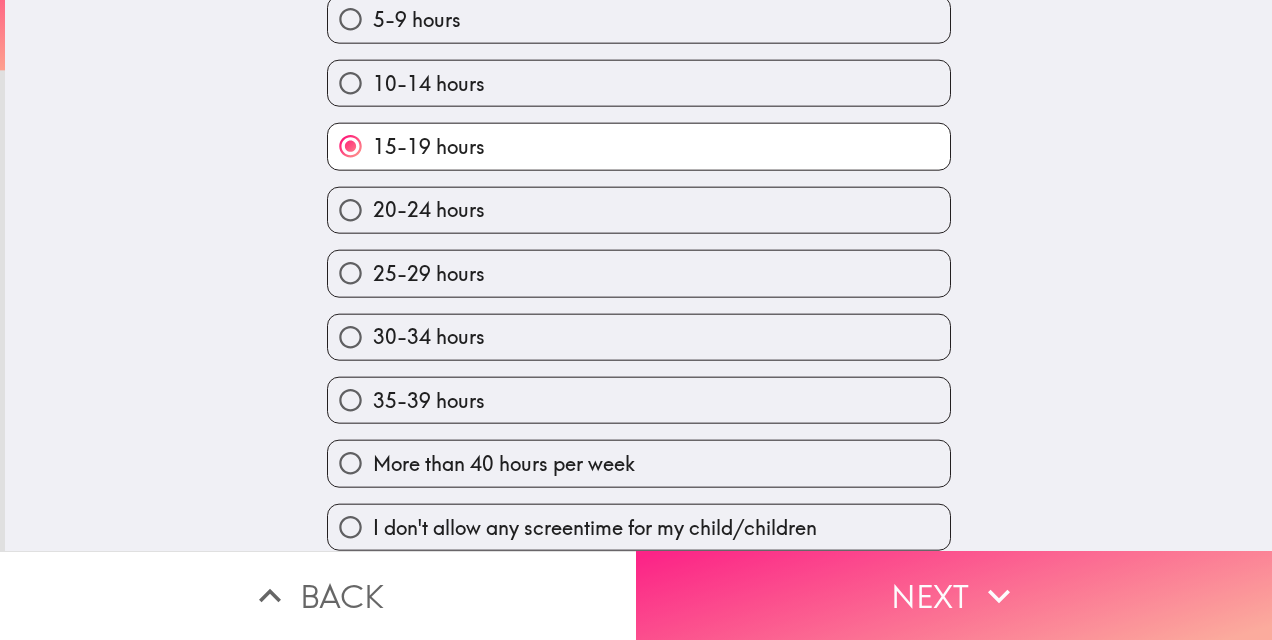 scroll, scrollTop: 49, scrollLeft: 0, axis: vertical 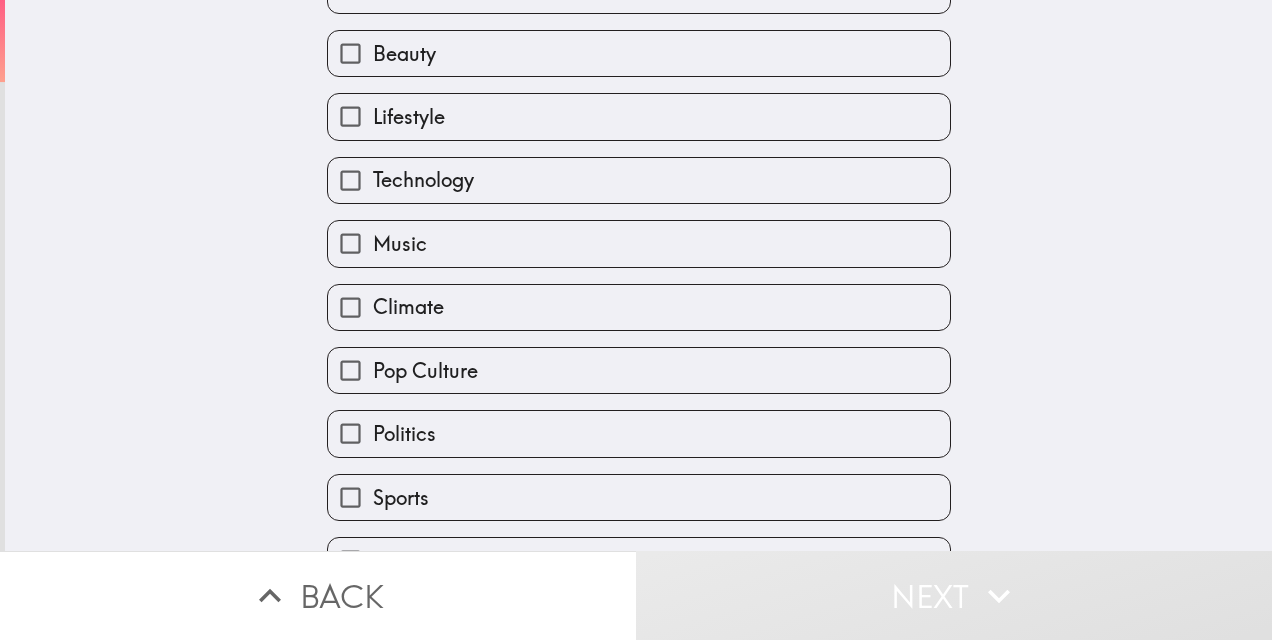 click on "Technology" at bounding box center [350, 180] 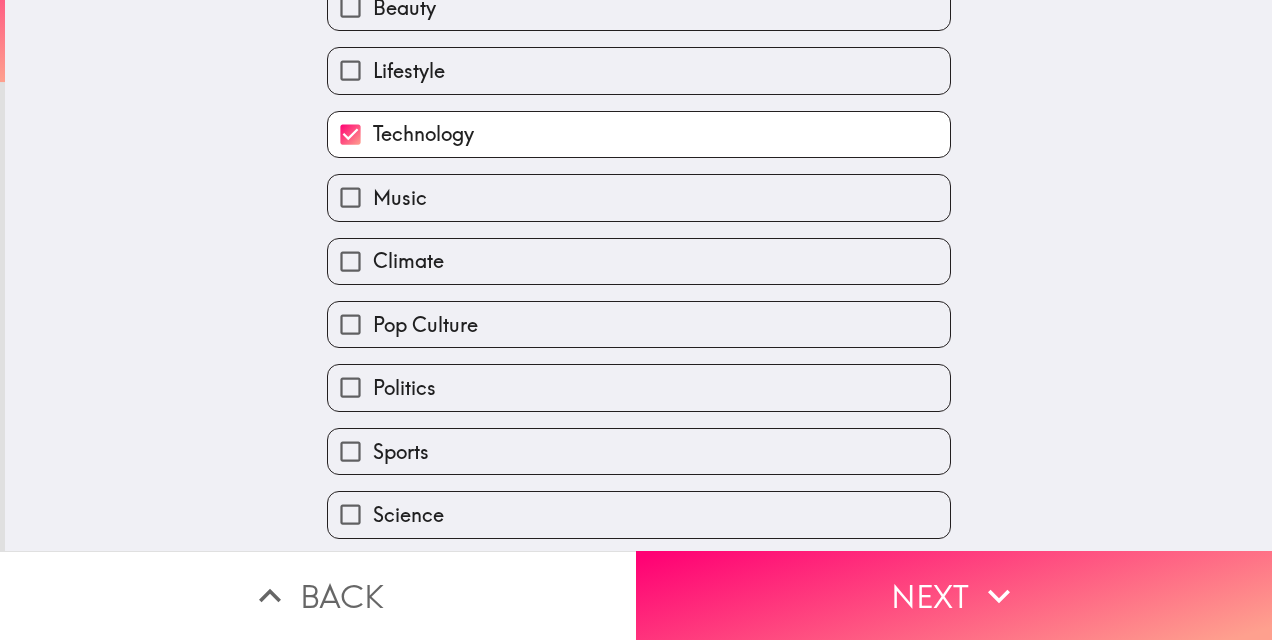 scroll, scrollTop: 420, scrollLeft: 0, axis: vertical 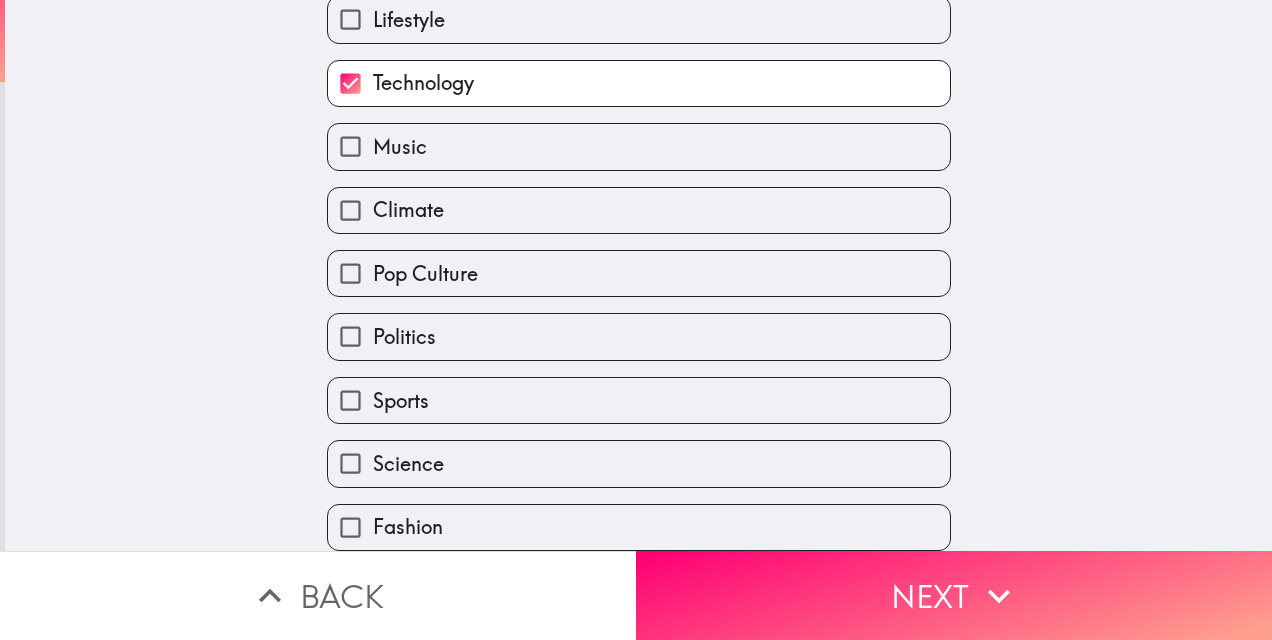 drag, startPoint x: 337, startPoint y: 380, endPoint x: 324, endPoint y: 312, distance: 69.2315 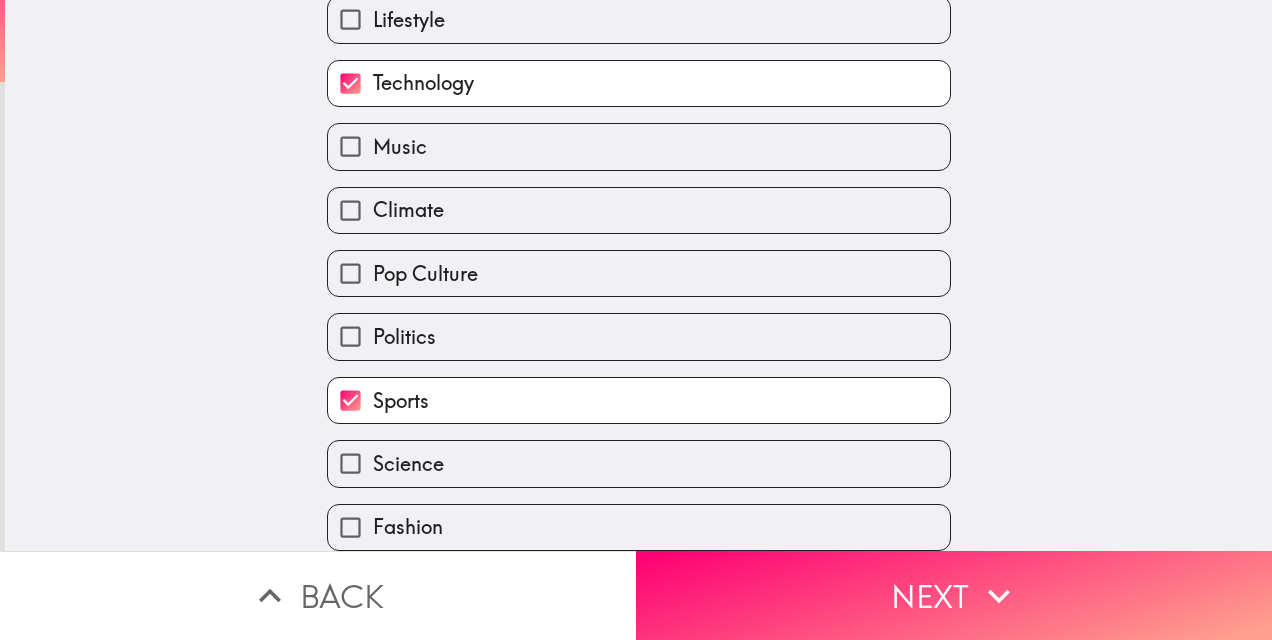 click on "Politics" at bounding box center [350, 336] 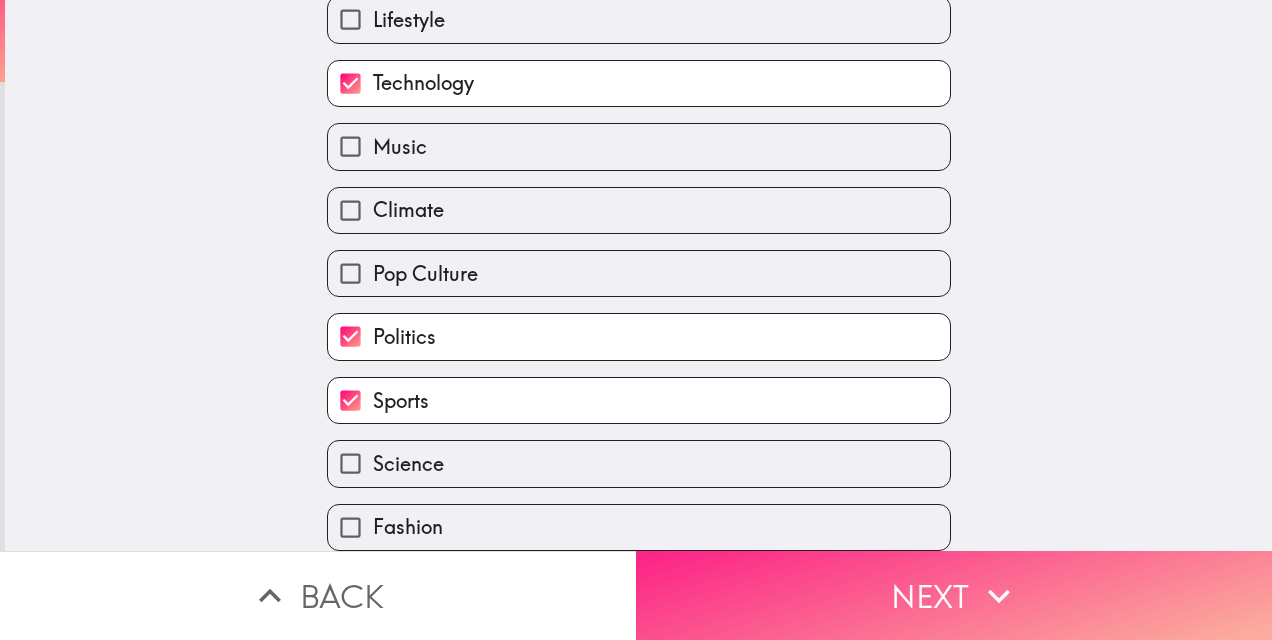 click on "Next" at bounding box center [954, 595] 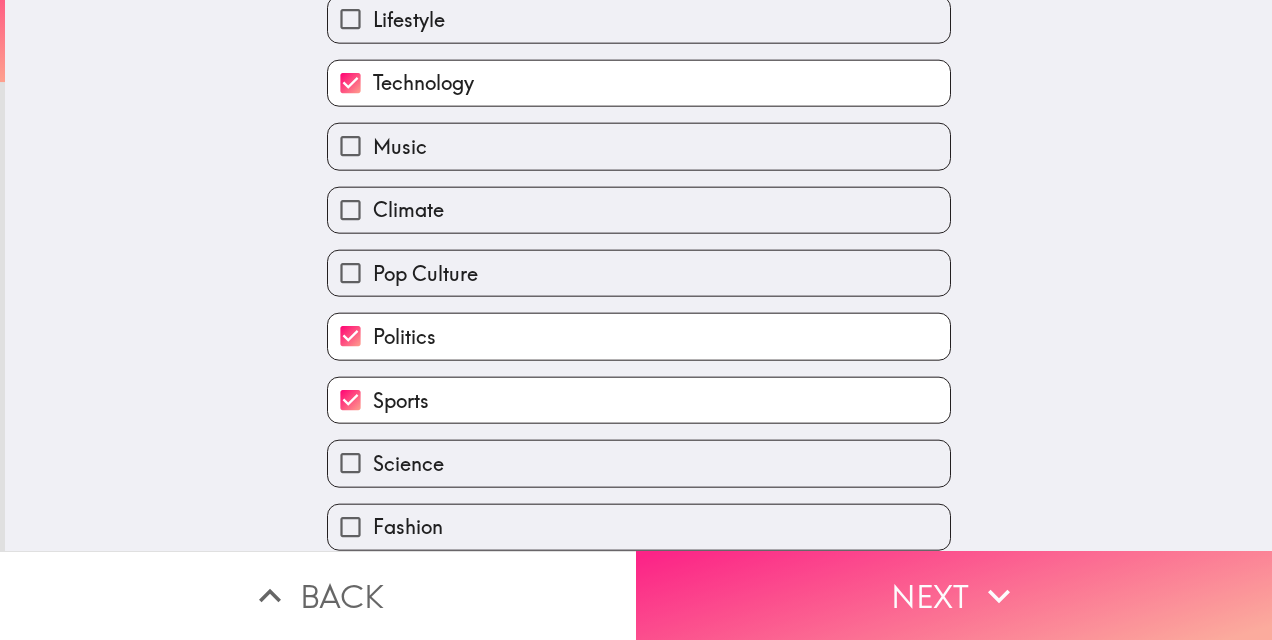scroll, scrollTop: 0, scrollLeft: 0, axis: both 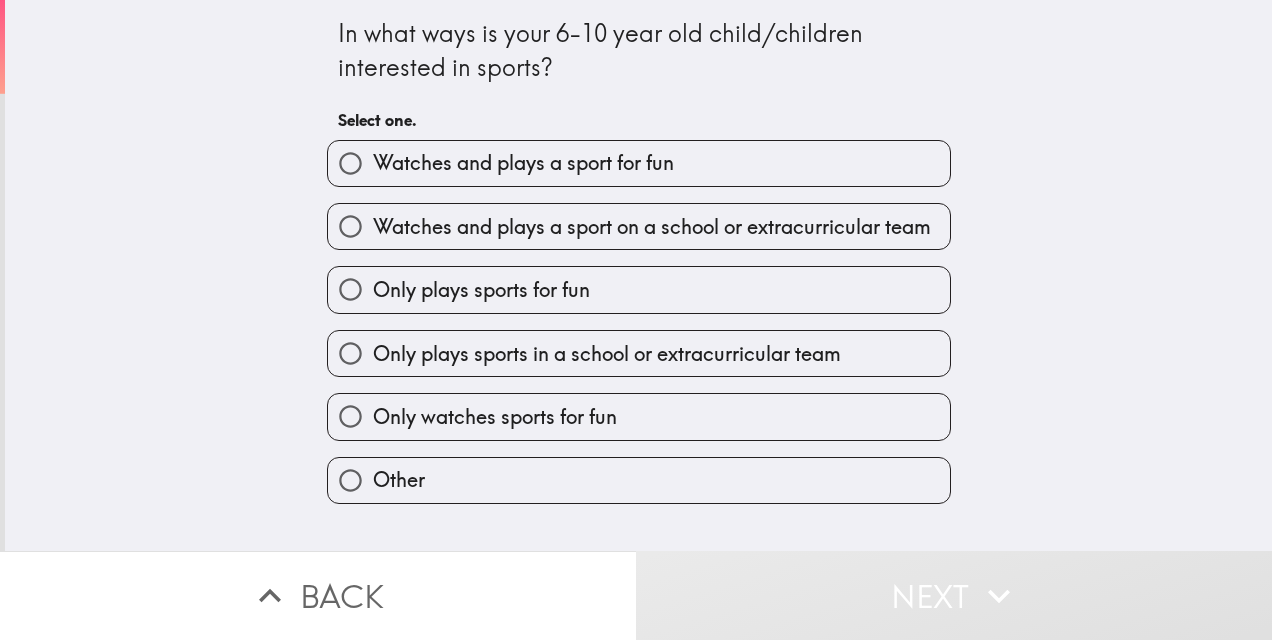 click on "Watches and plays a sport for fun" at bounding box center [350, 163] 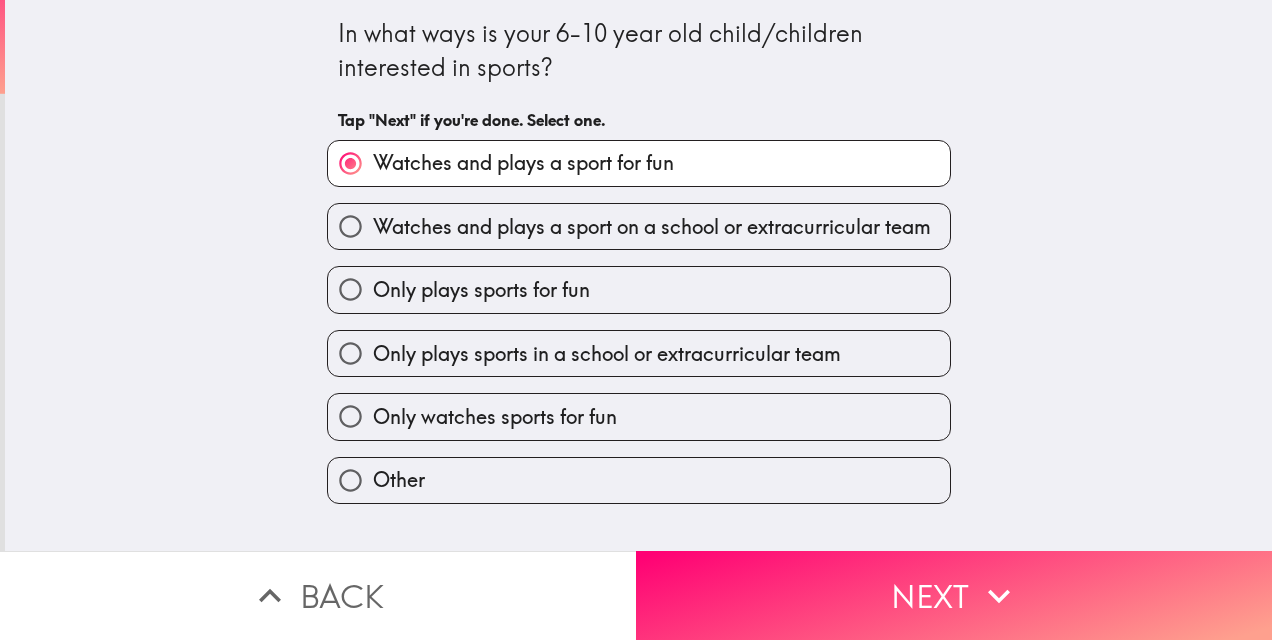 click on "Watches and plays a sport on a school or extracurricular team" at bounding box center [350, 226] 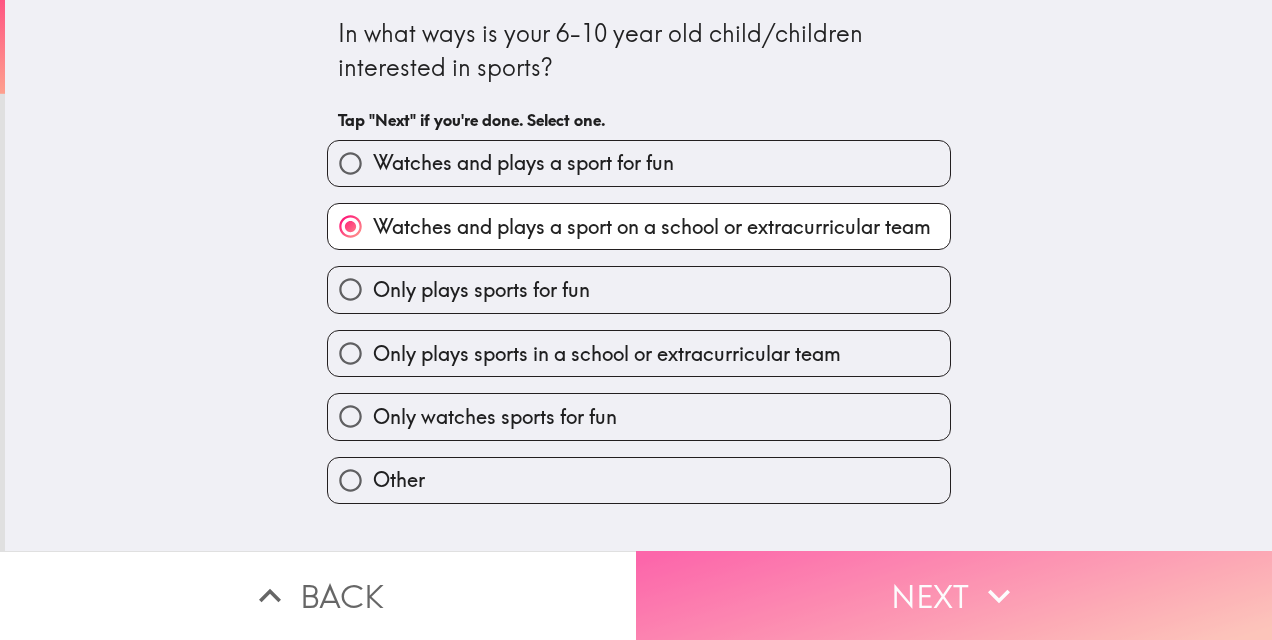 click on "Next" at bounding box center (954, 595) 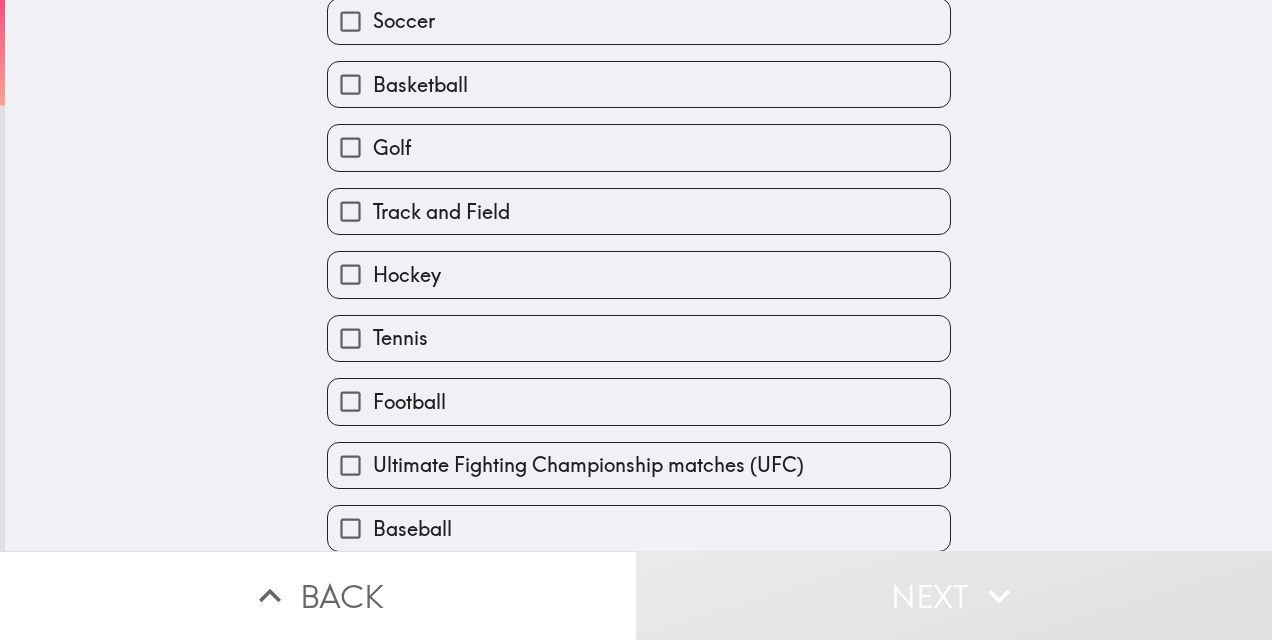 scroll, scrollTop: 292, scrollLeft: 0, axis: vertical 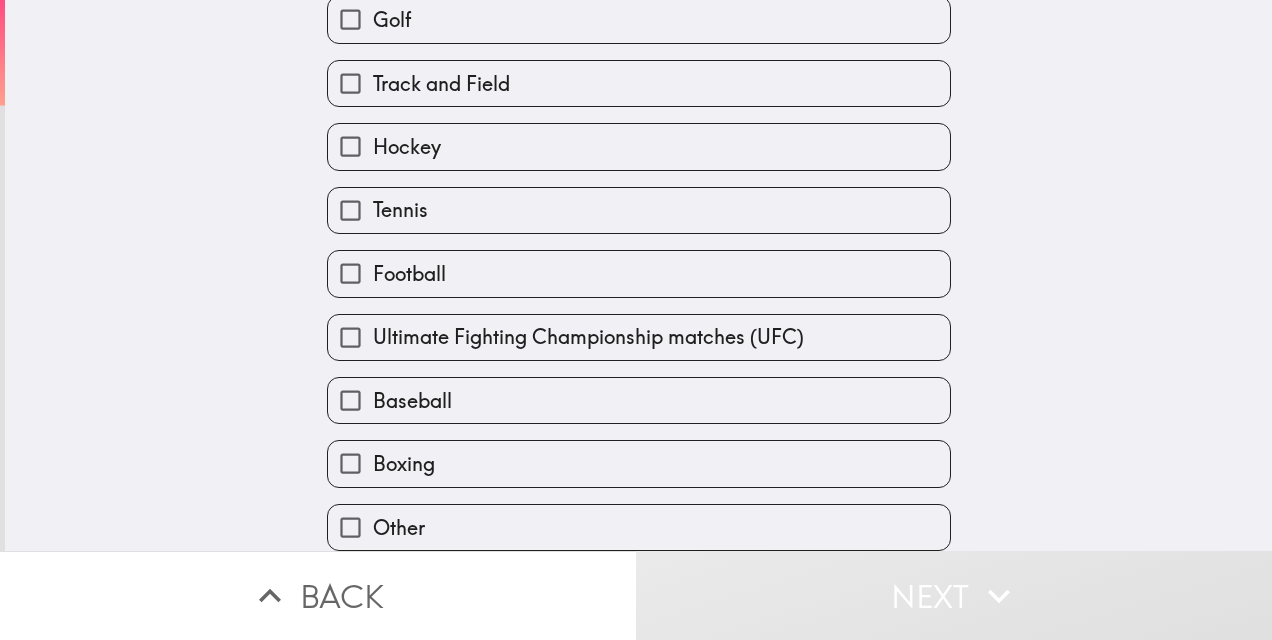 click on "Baseball" at bounding box center (350, 400) 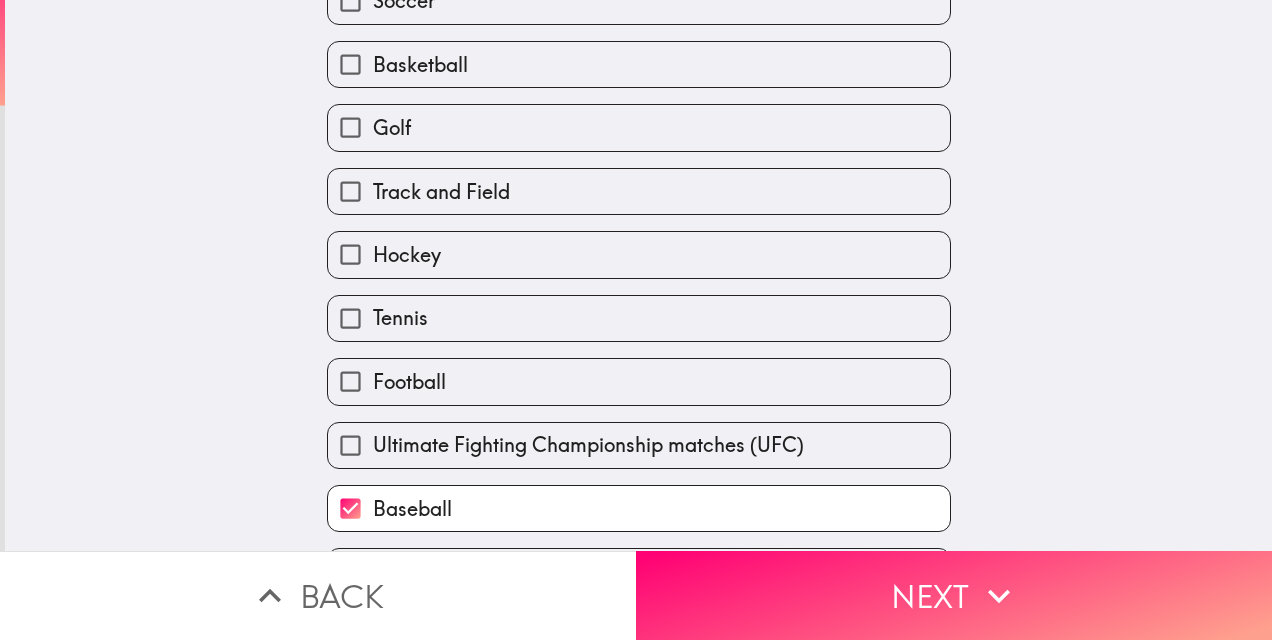 scroll, scrollTop: 92, scrollLeft: 0, axis: vertical 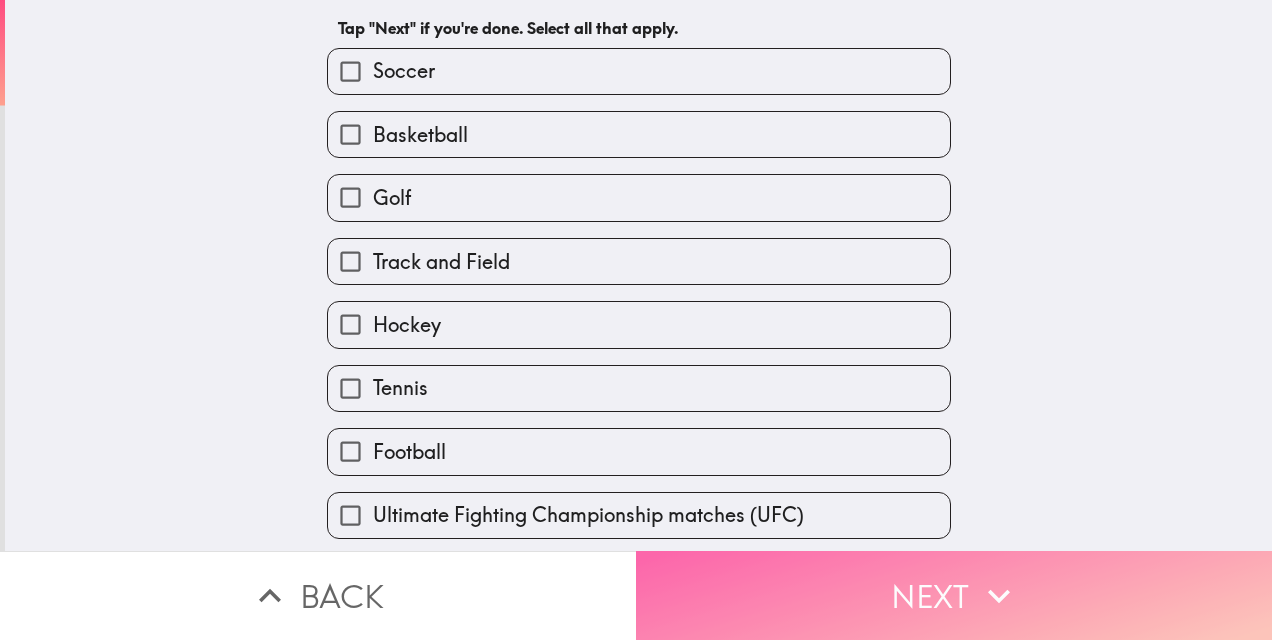 click on "Next" at bounding box center (954, 595) 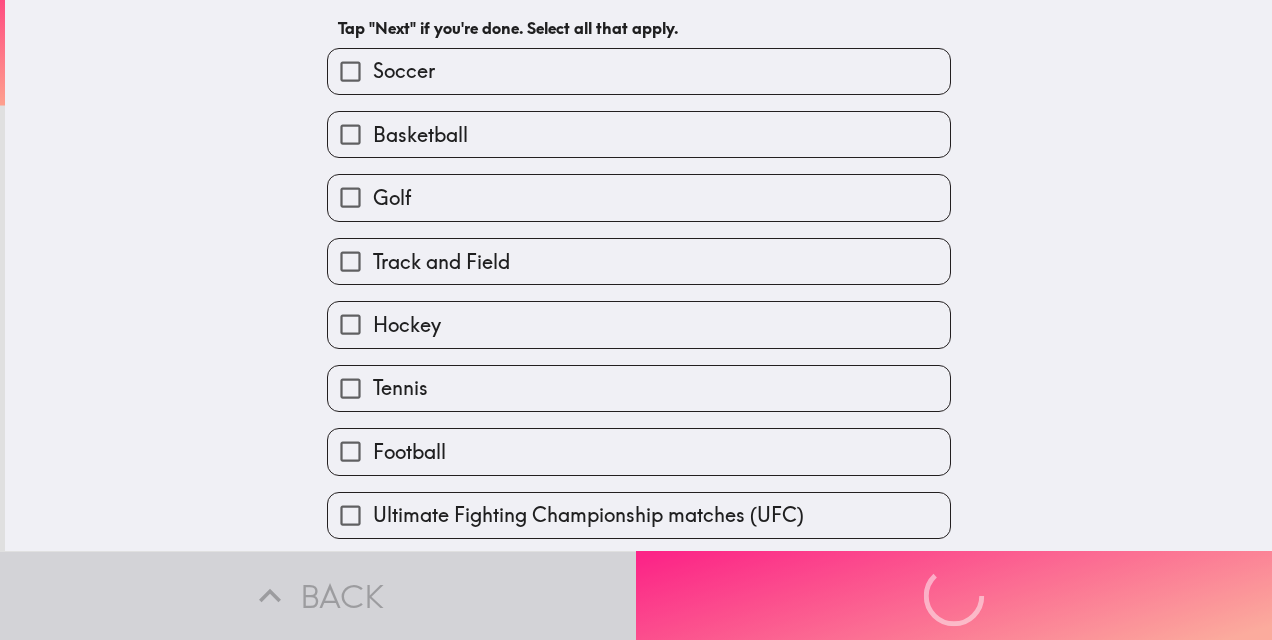 scroll, scrollTop: 0, scrollLeft: 0, axis: both 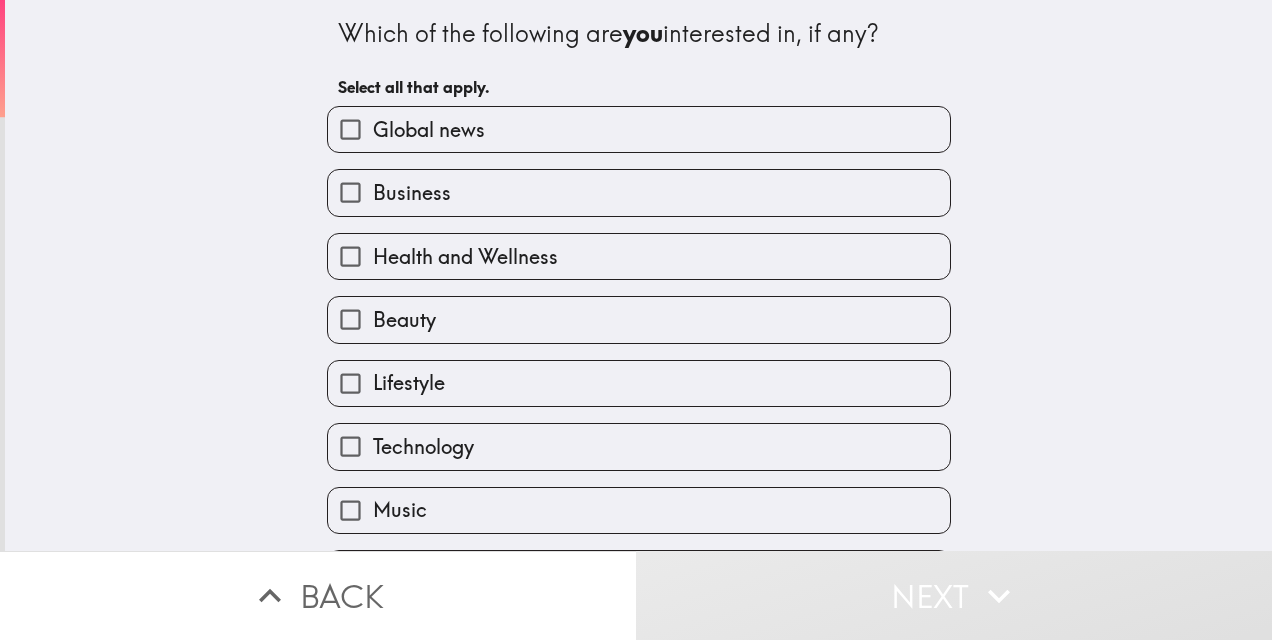 click on "Health and Wellness" at bounding box center (350, 256) 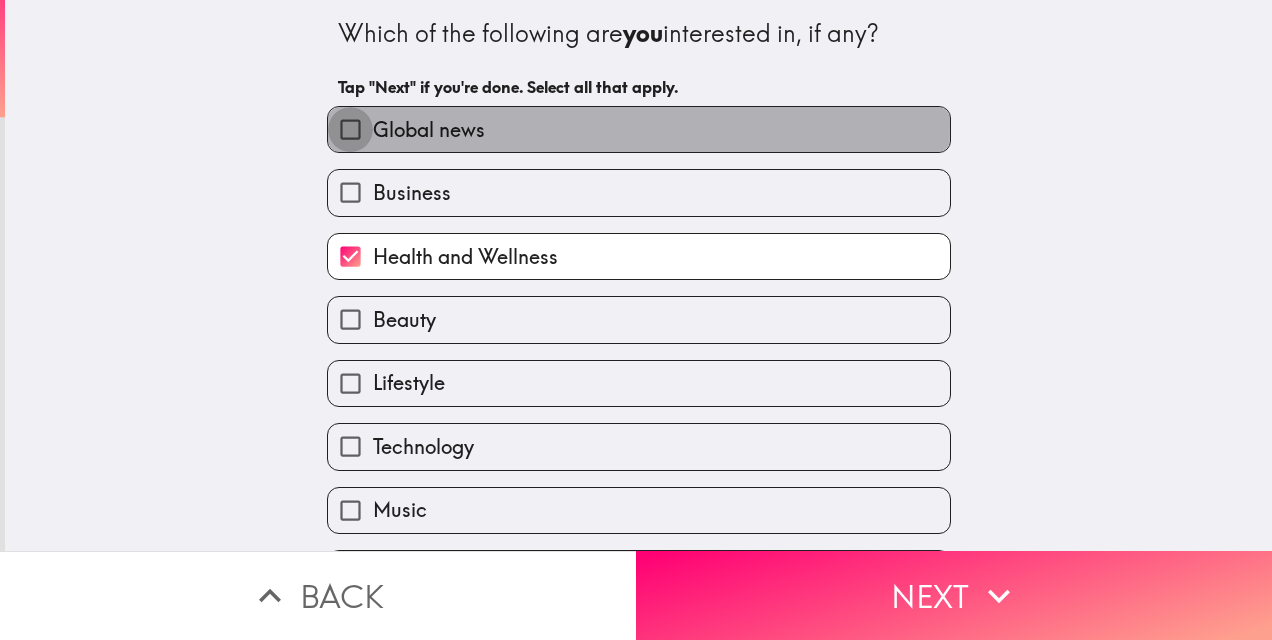 click on "Global news" at bounding box center (350, 129) 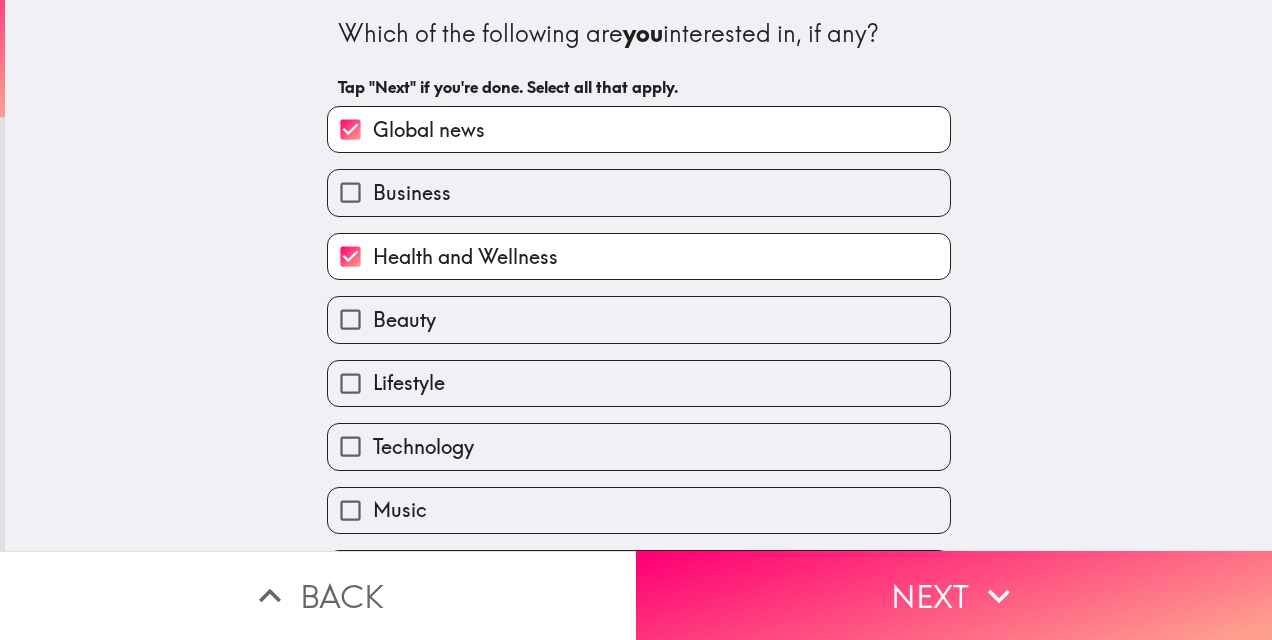 click on "Technology" at bounding box center [350, 446] 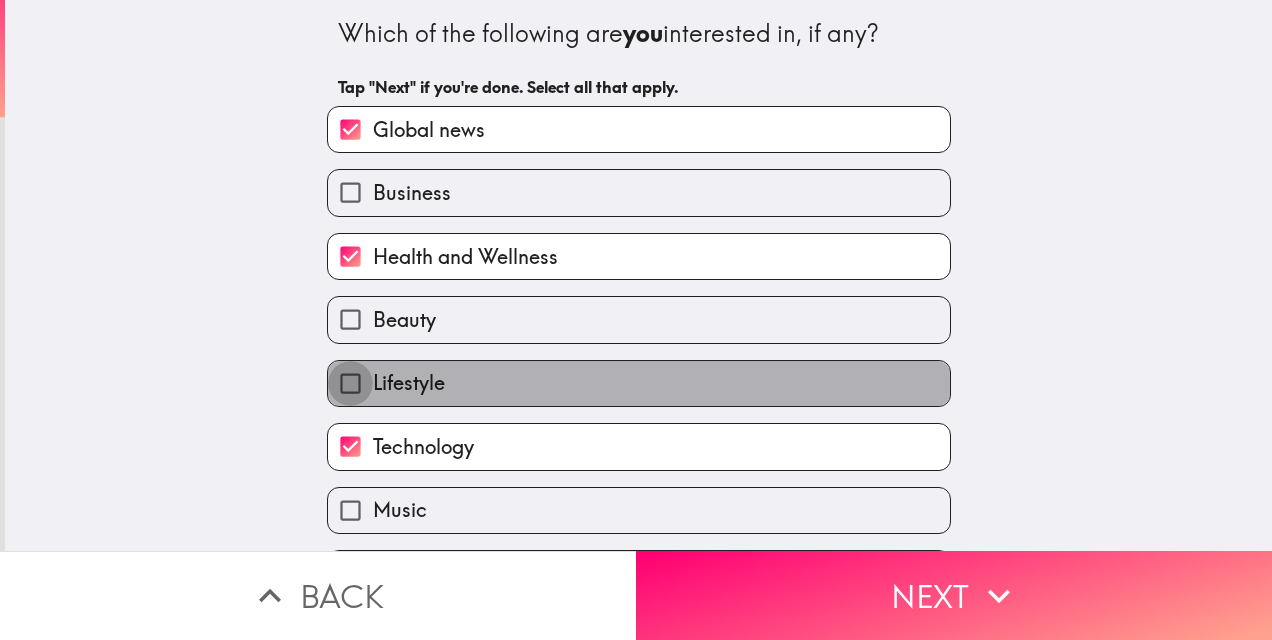 click on "Lifestyle" at bounding box center (350, 383) 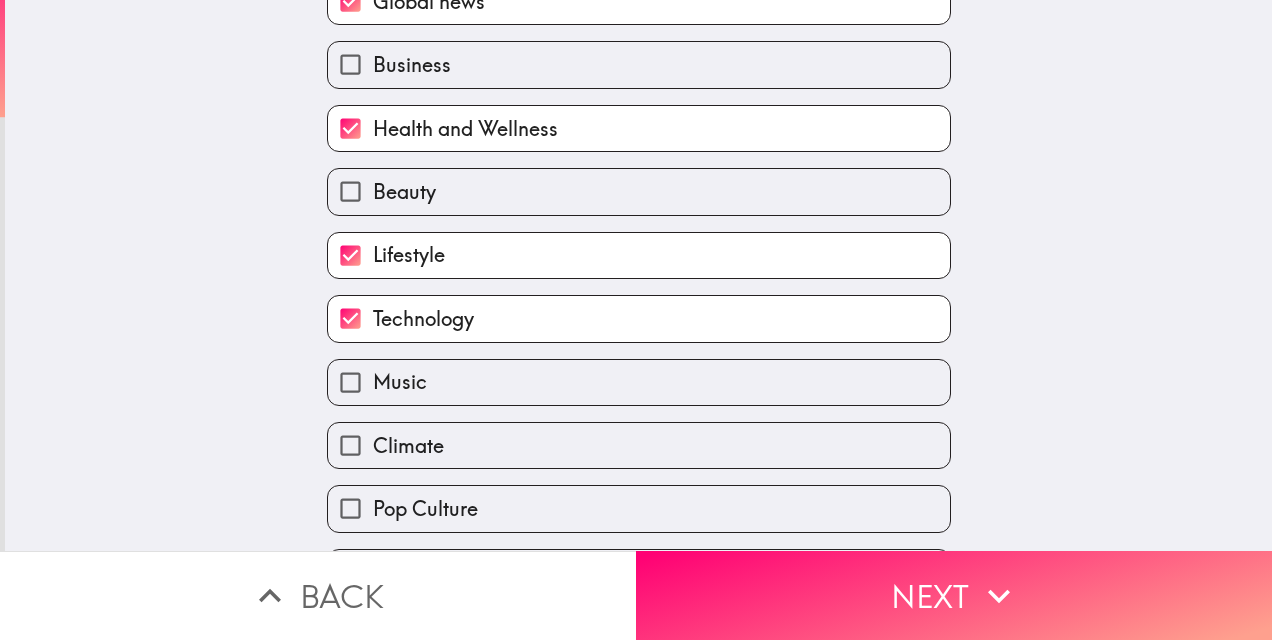 scroll, scrollTop: 200, scrollLeft: 0, axis: vertical 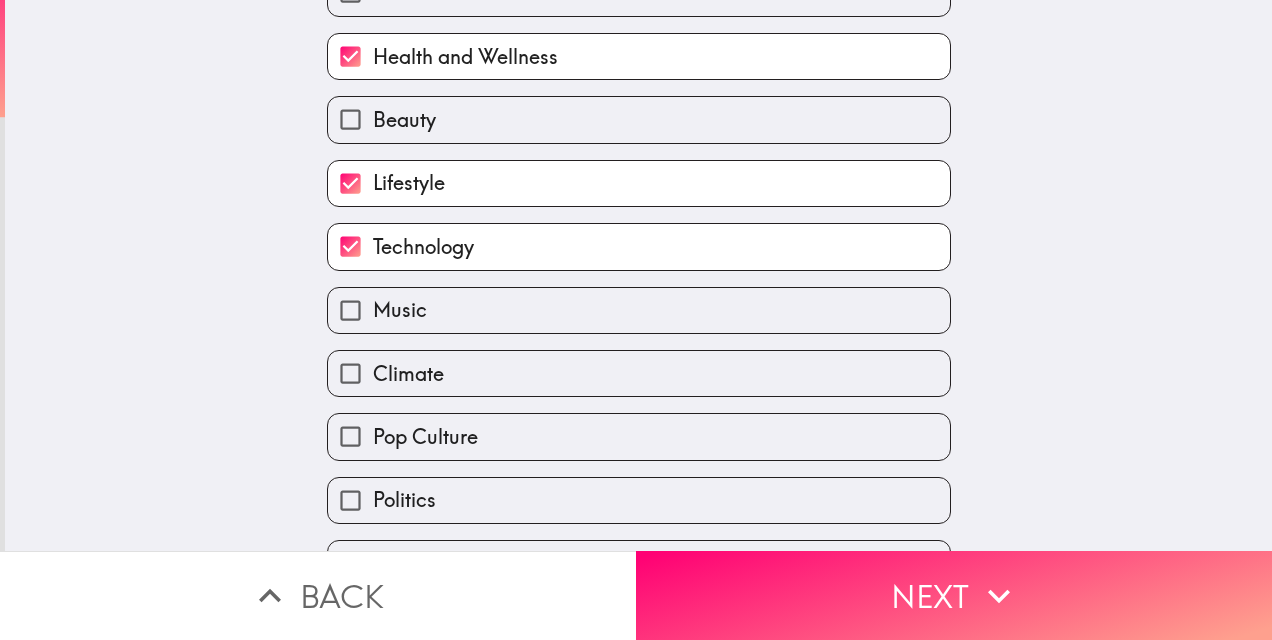 click on "Music" at bounding box center (350, 310) 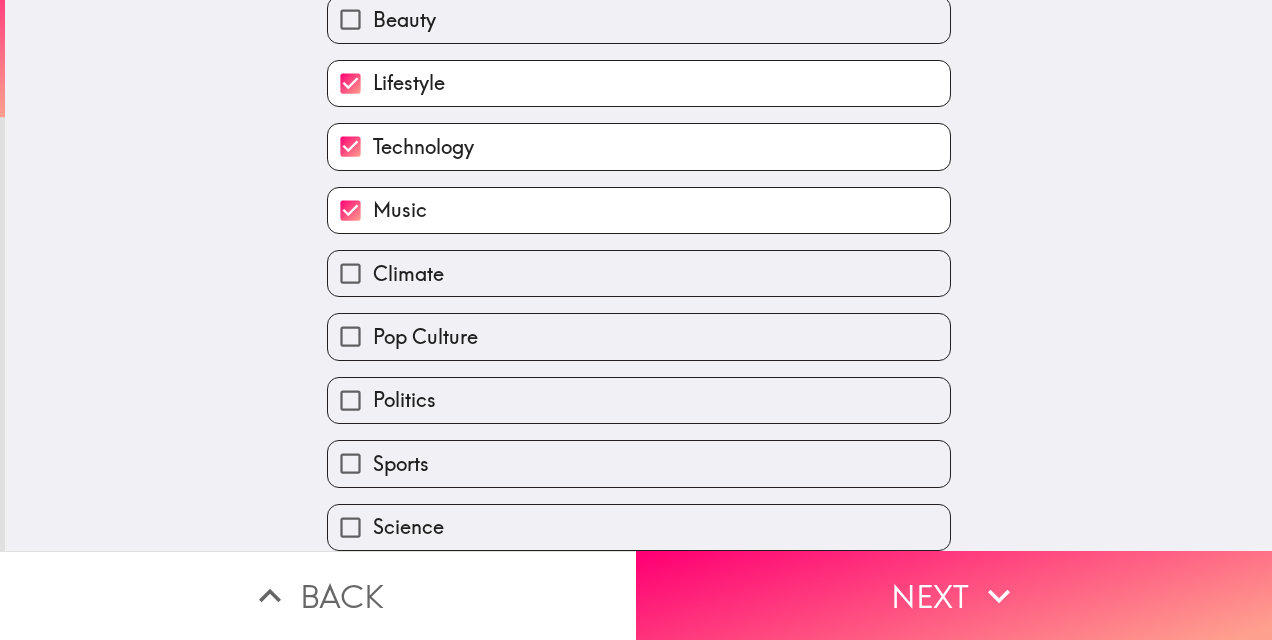 click on "Politics" at bounding box center (350, 400) 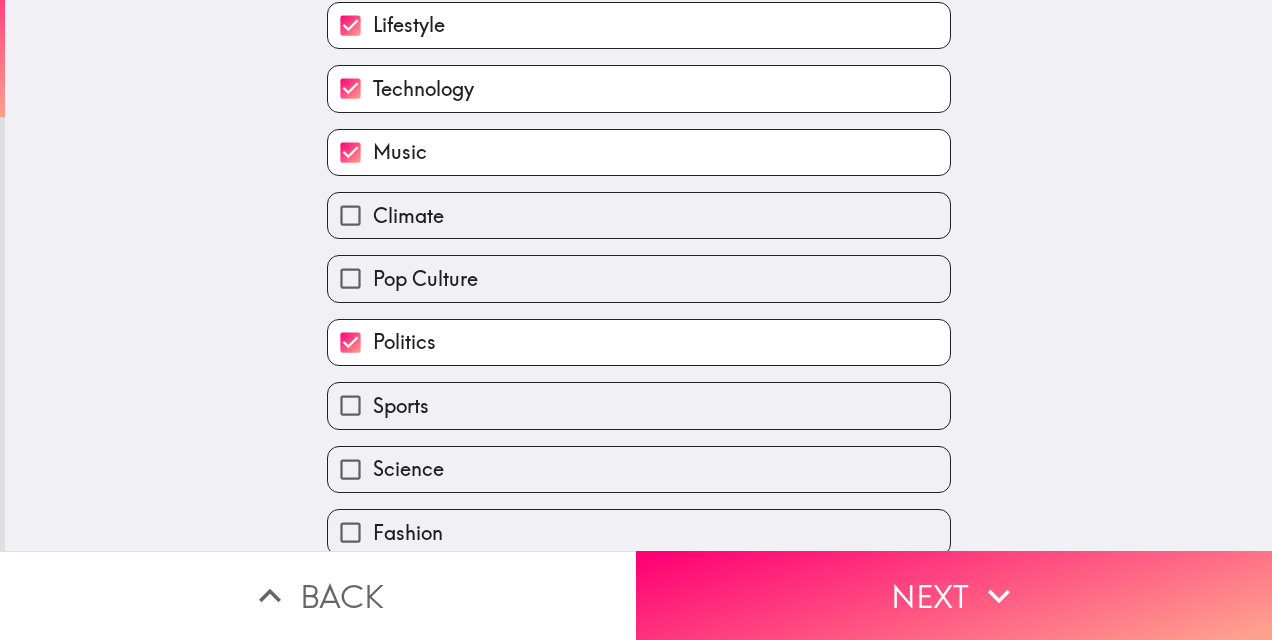 scroll, scrollTop: 387, scrollLeft: 0, axis: vertical 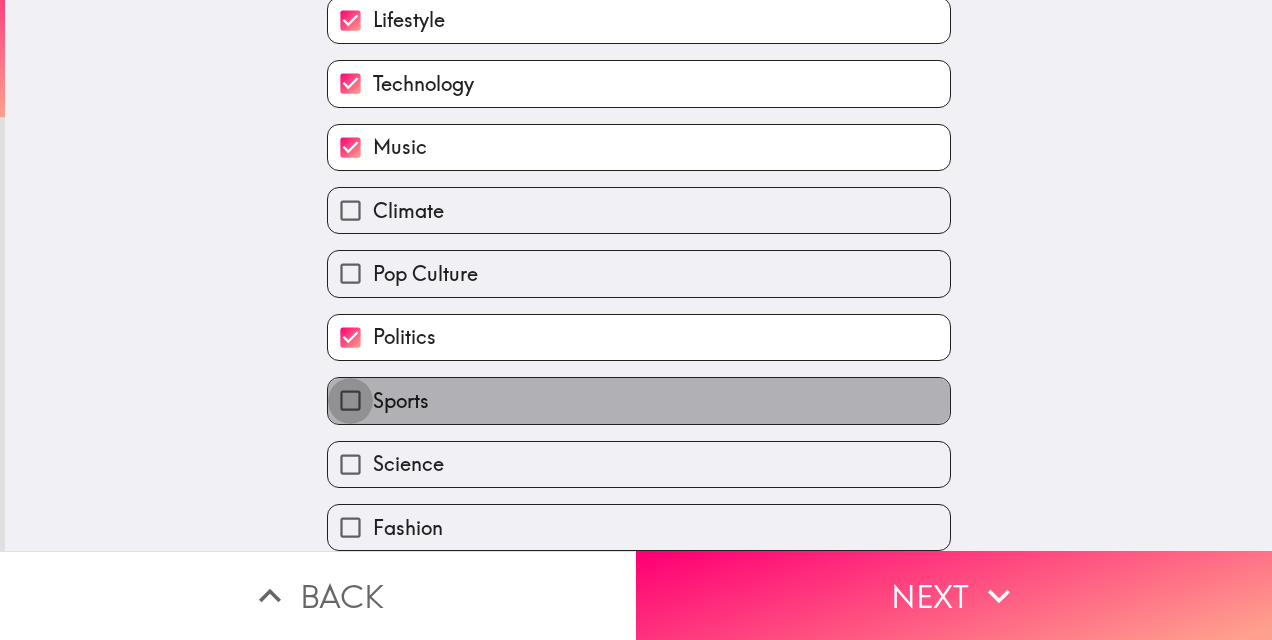 click on "Sports" at bounding box center (350, 400) 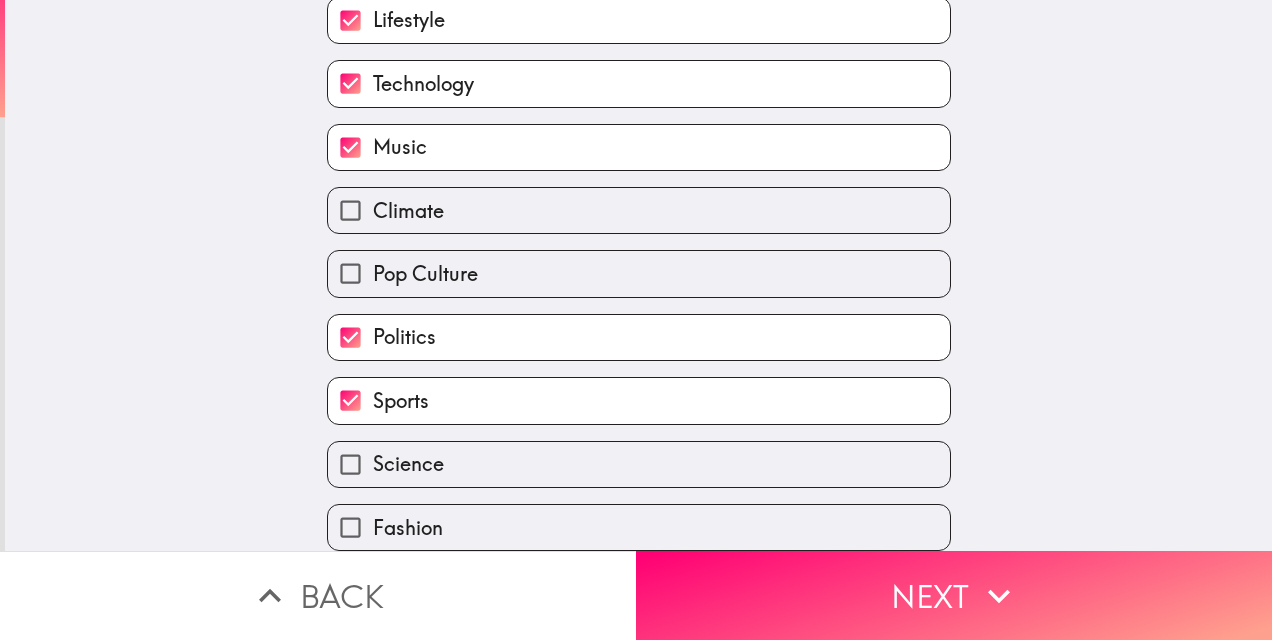 click on "Next" at bounding box center [954, 595] 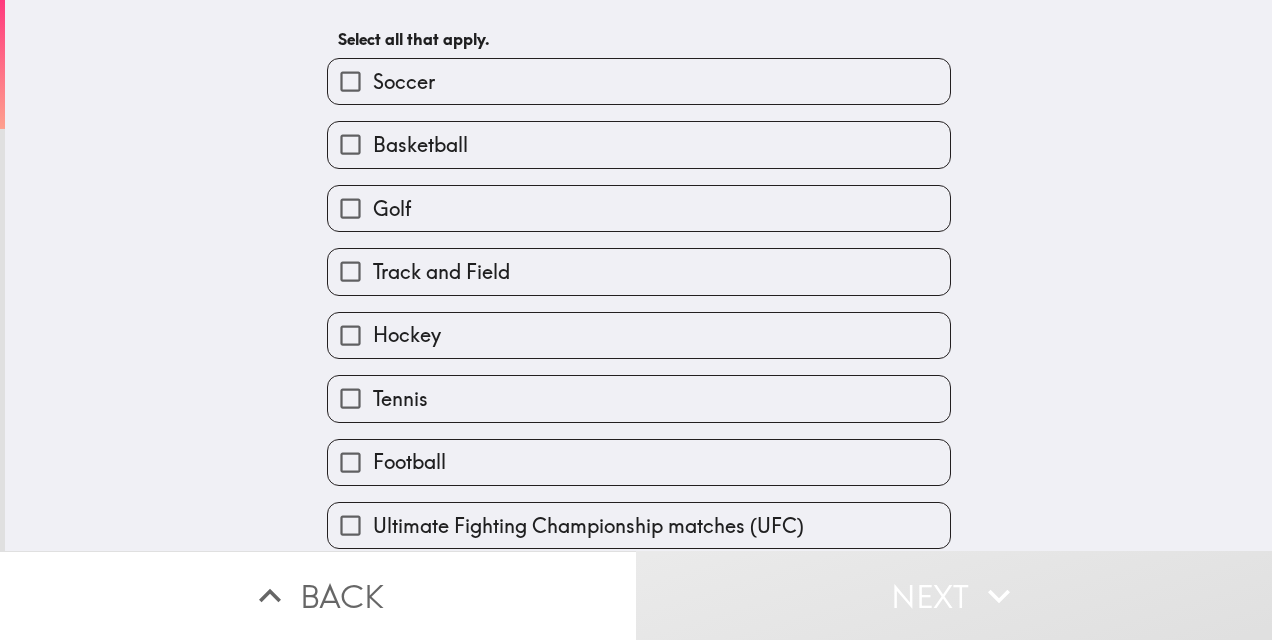 scroll, scrollTop: 0, scrollLeft: 0, axis: both 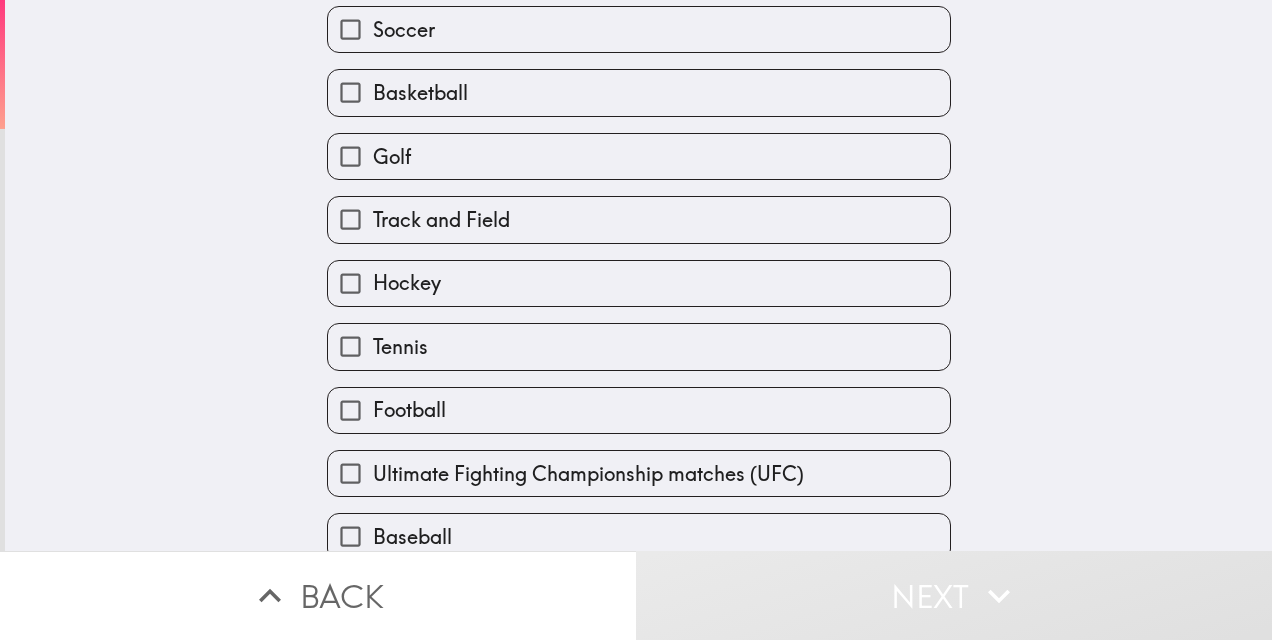 click on "Football" at bounding box center [350, 410] 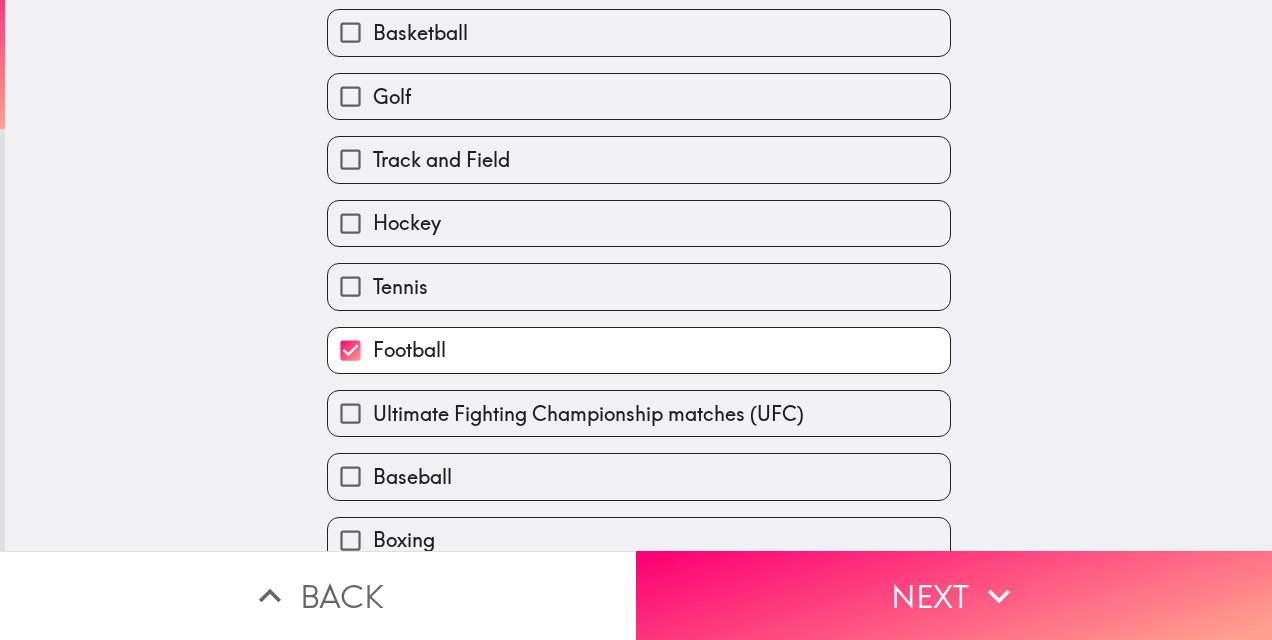 scroll, scrollTop: 259, scrollLeft: 0, axis: vertical 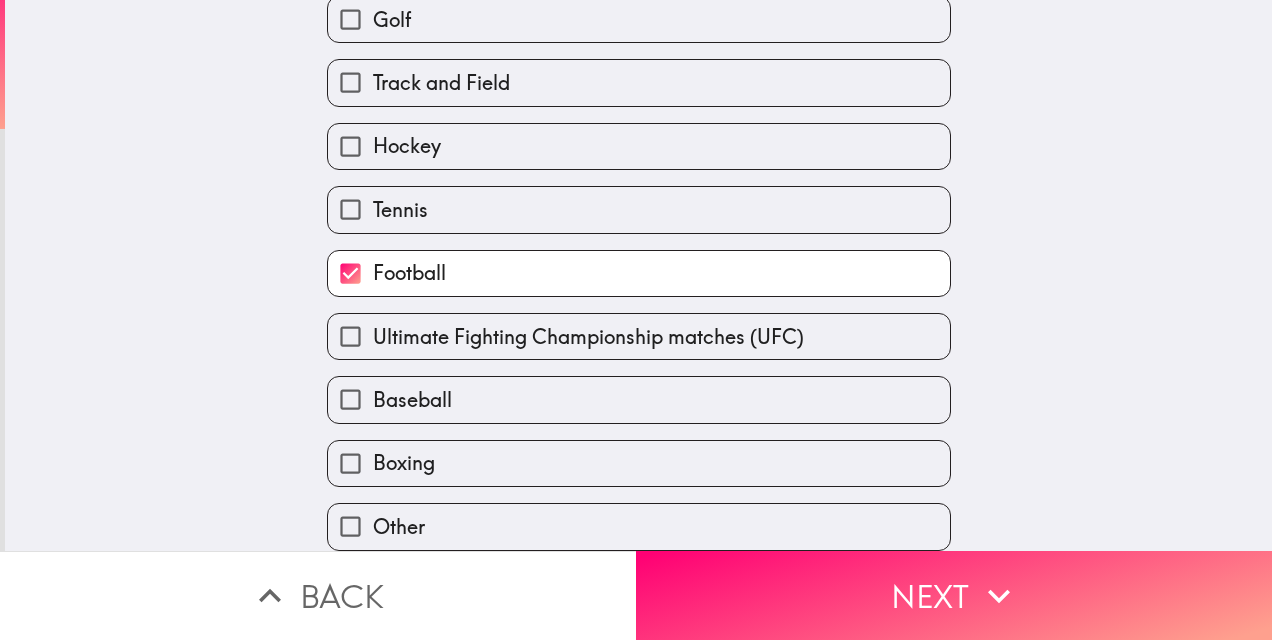 click on "Baseball" at bounding box center (350, 399) 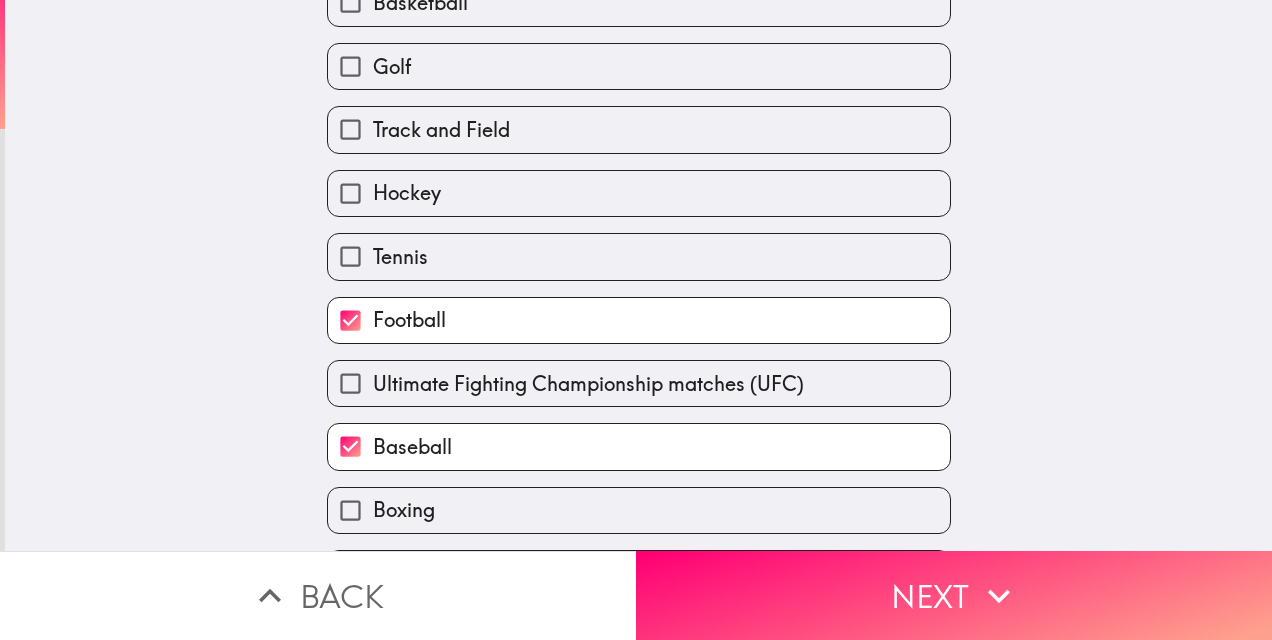 scroll, scrollTop: 159, scrollLeft: 0, axis: vertical 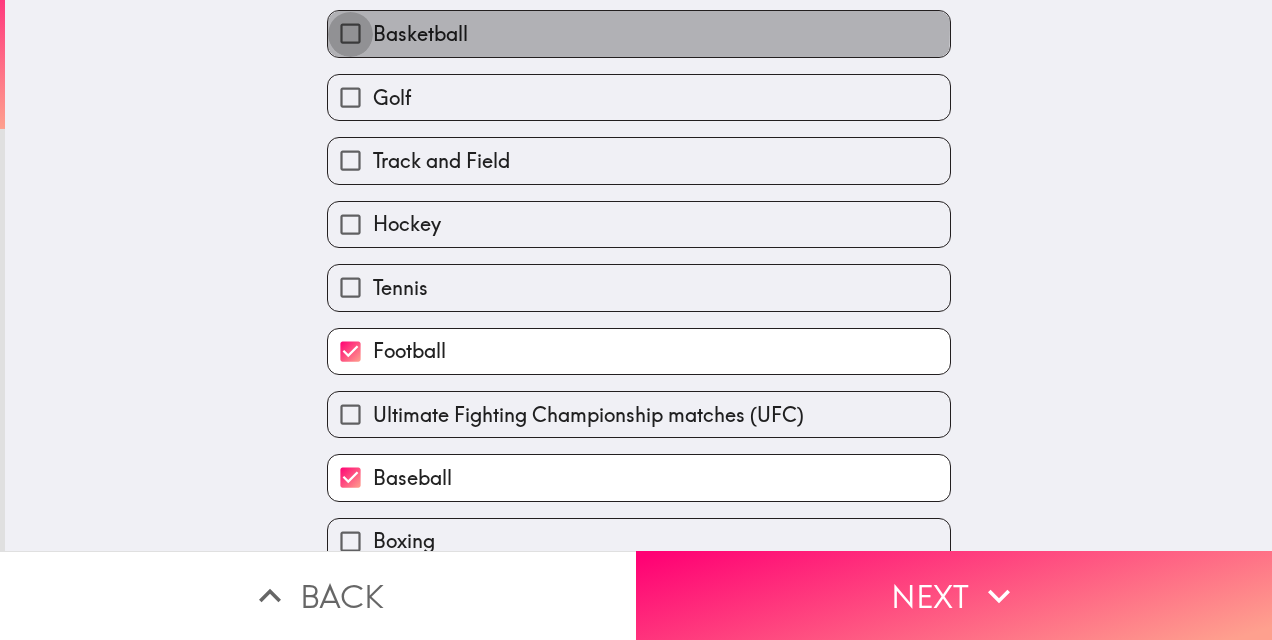 click on "Basketball" at bounding box center (350, 33) 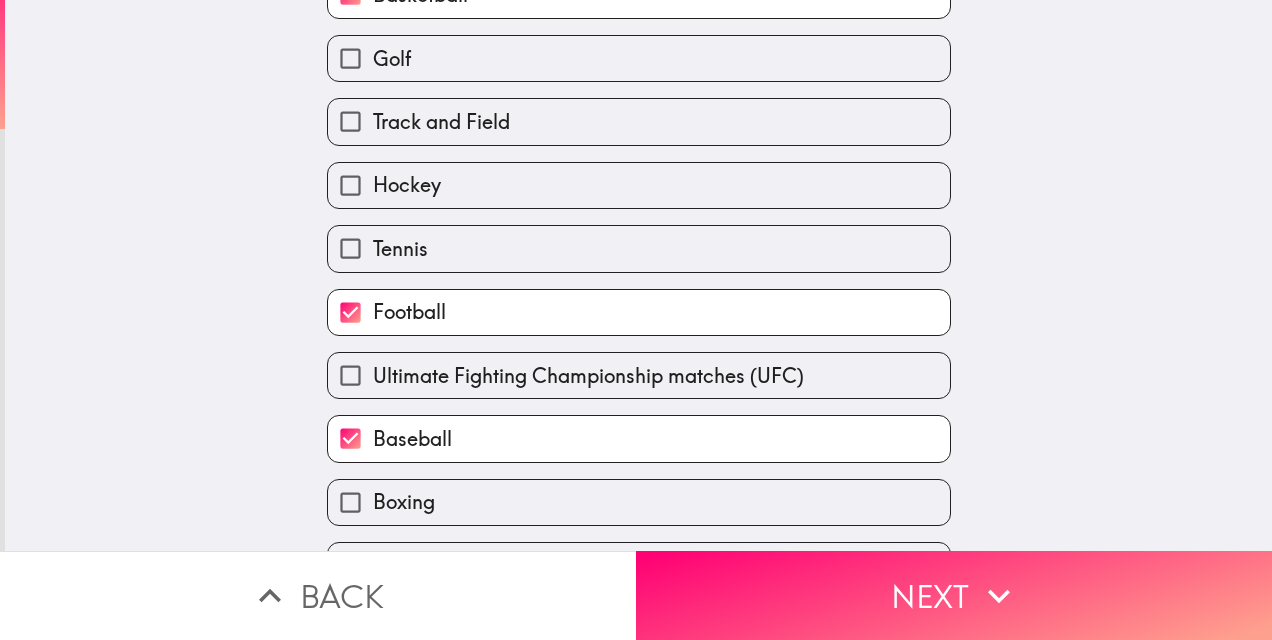 scroll, scrollTop: 259, scrollLeft: 0, axis: vertical 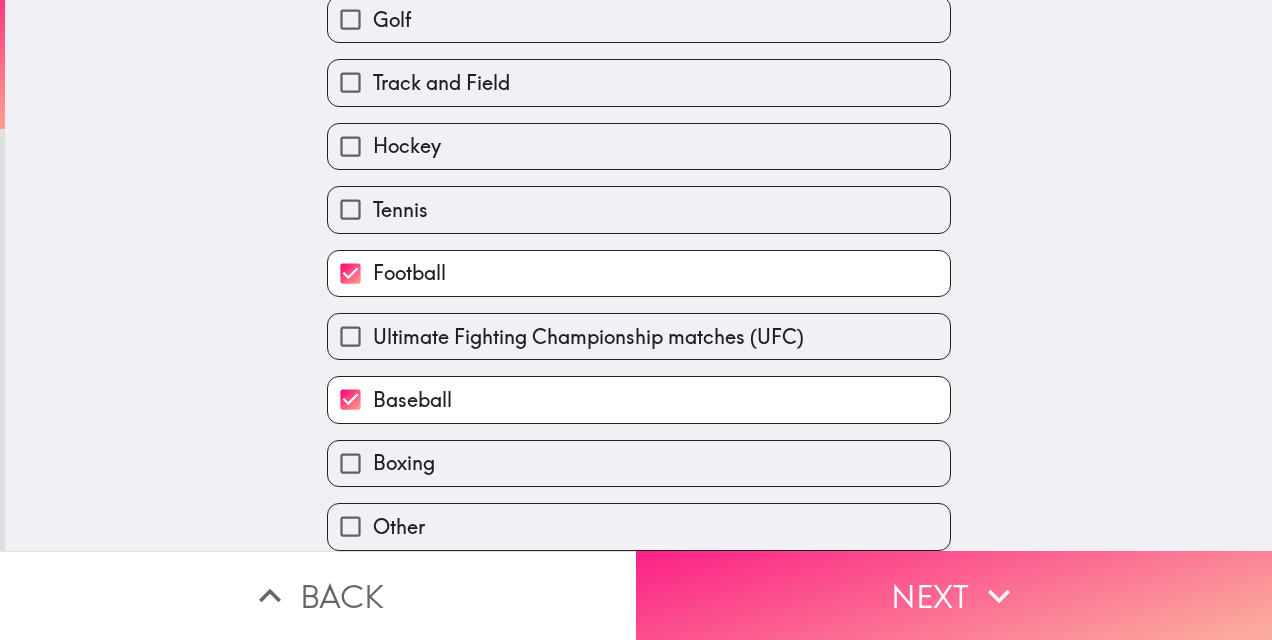 click on "Next" at bounding box center [954, 595] 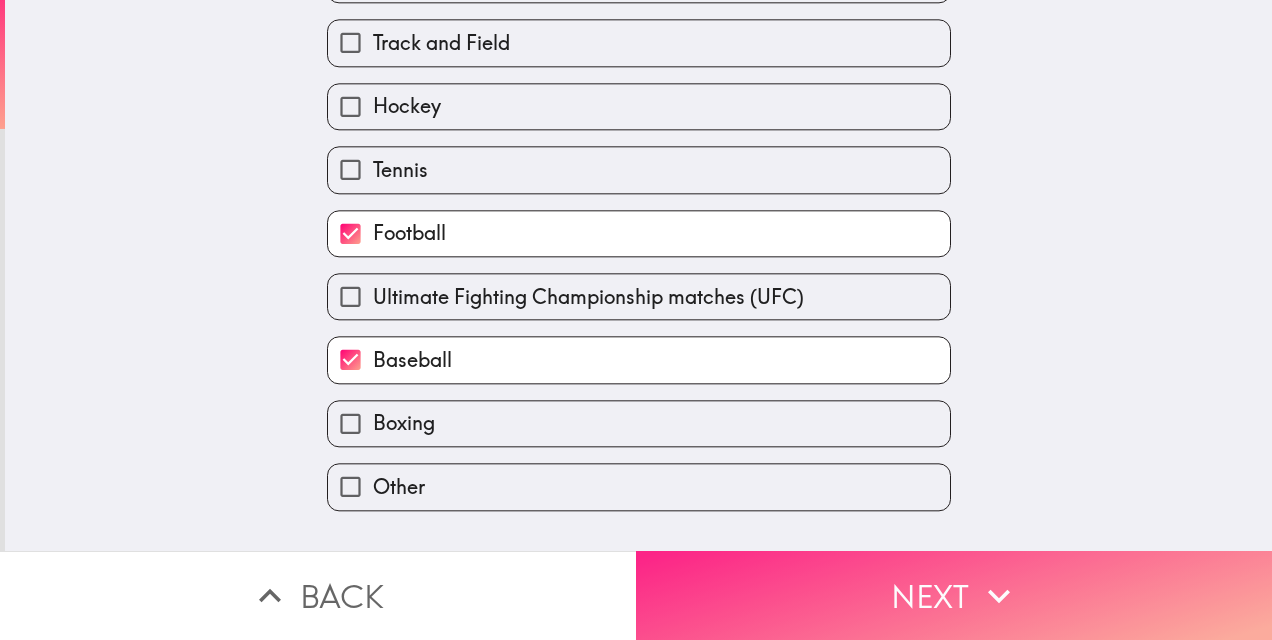 scroll, scrollTop: 0, scrollLeft: 0, axis: both 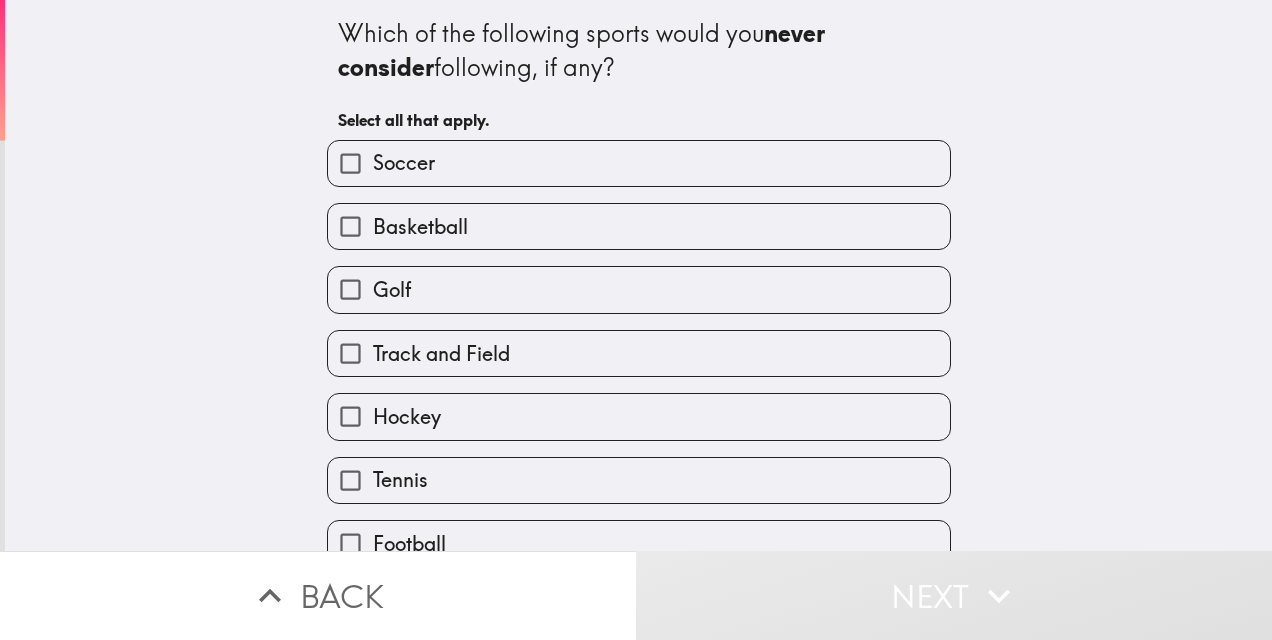 click on "Soccer" at bounding box center (350, 163) 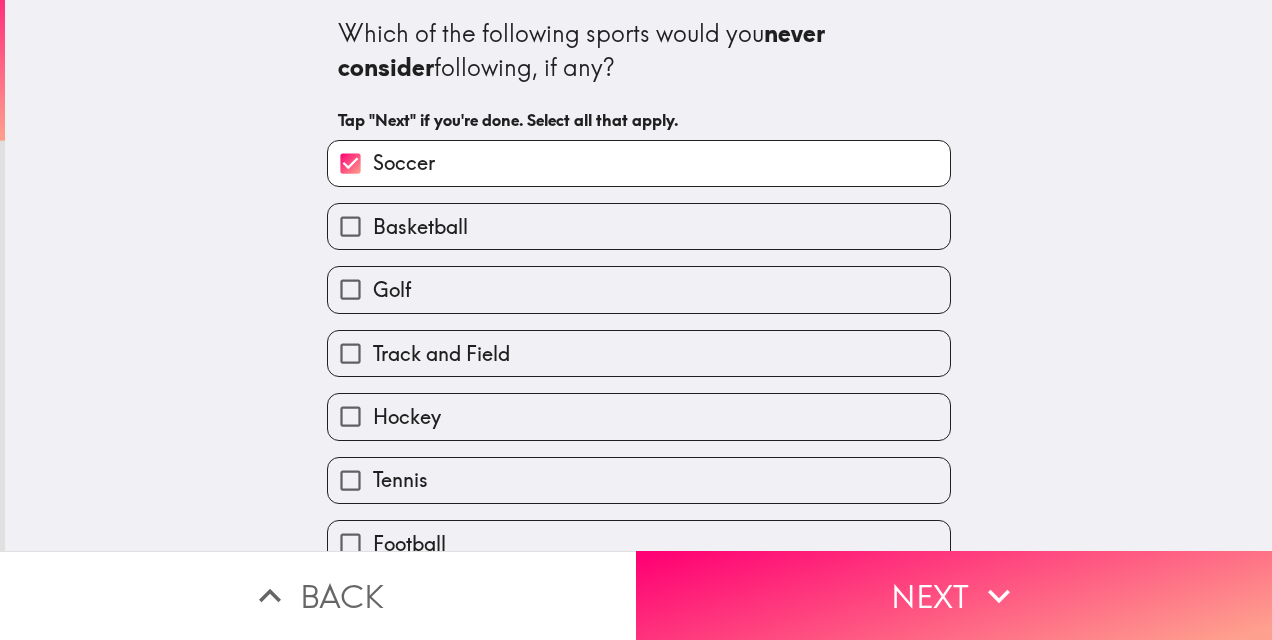 click on "Tennis" at bounding box center [350, 480] 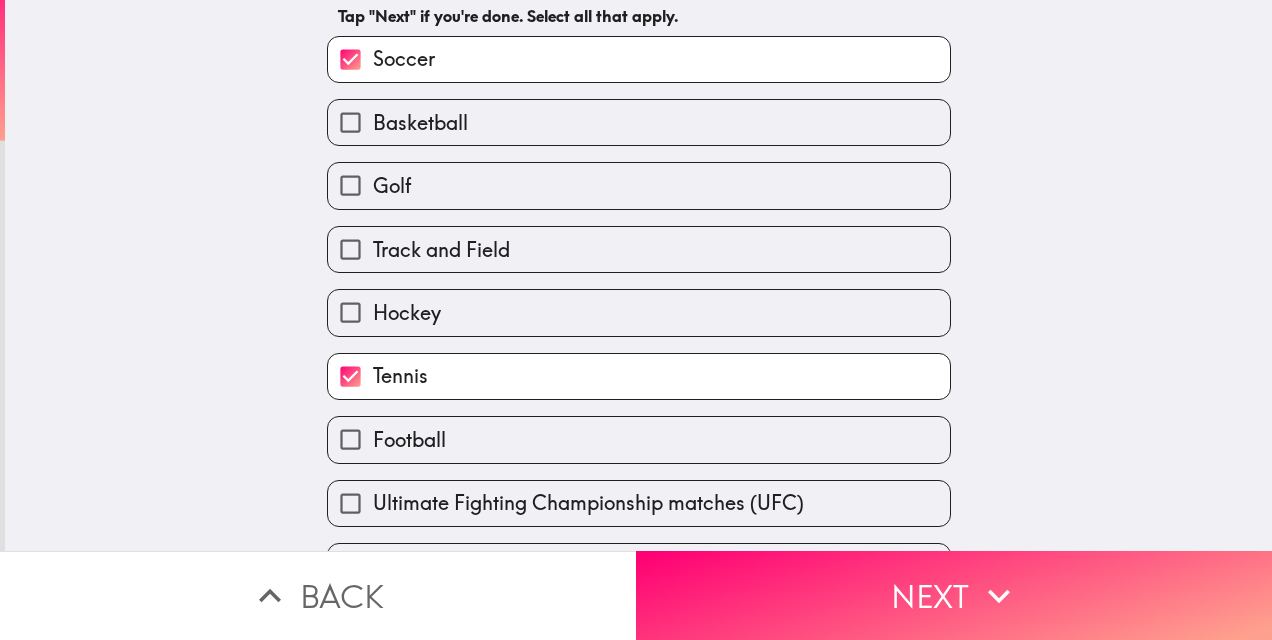 scroll, scrollTop: 200, scrollLeft: 0, axis: vertical 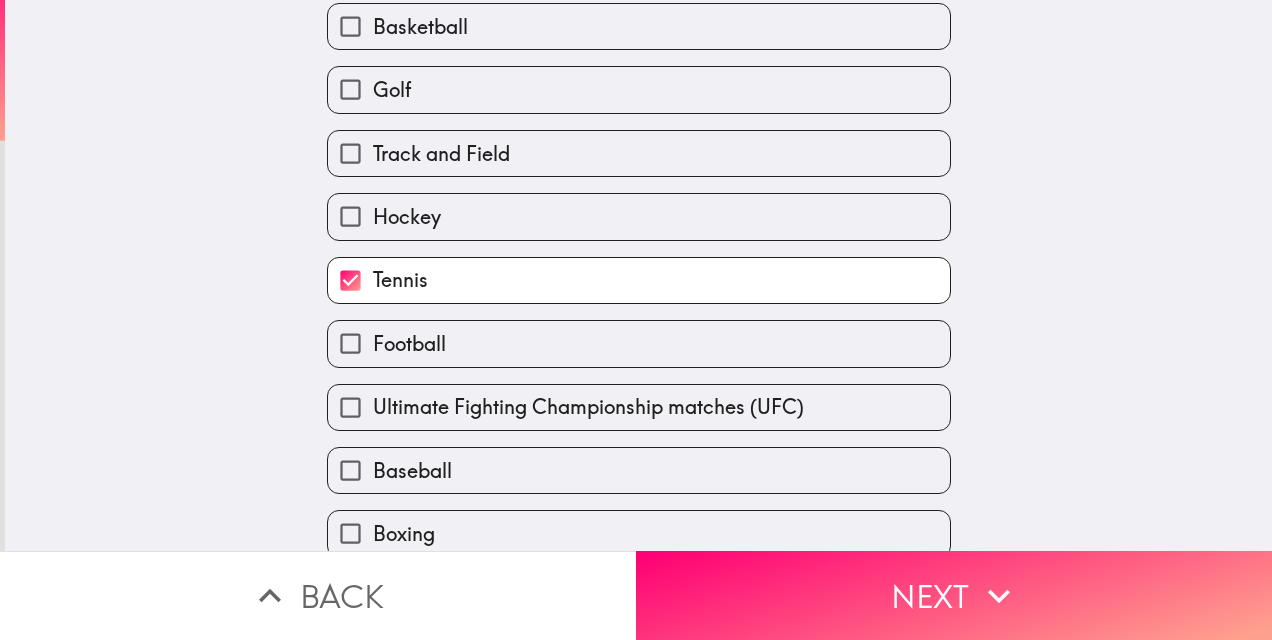 click on "Ultimate Fighting Championship matches (UFC)" at bounding box center (350, 407) 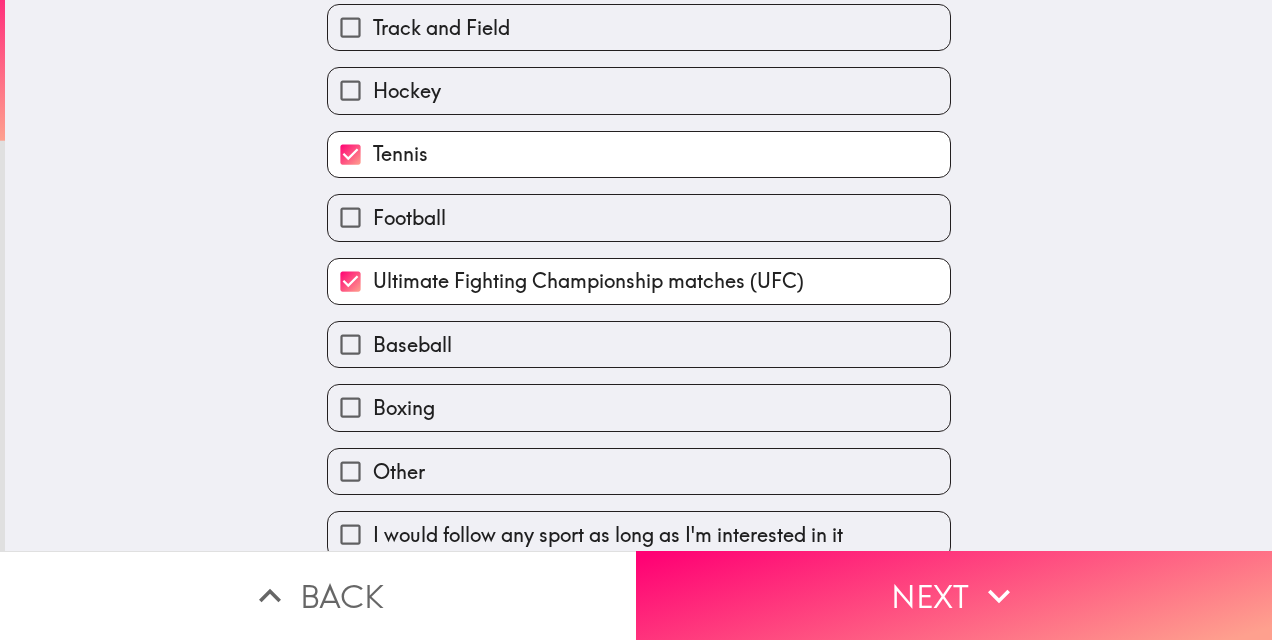 scroll, scrollTop: 356, scrollLeft: 0, axis: vertical 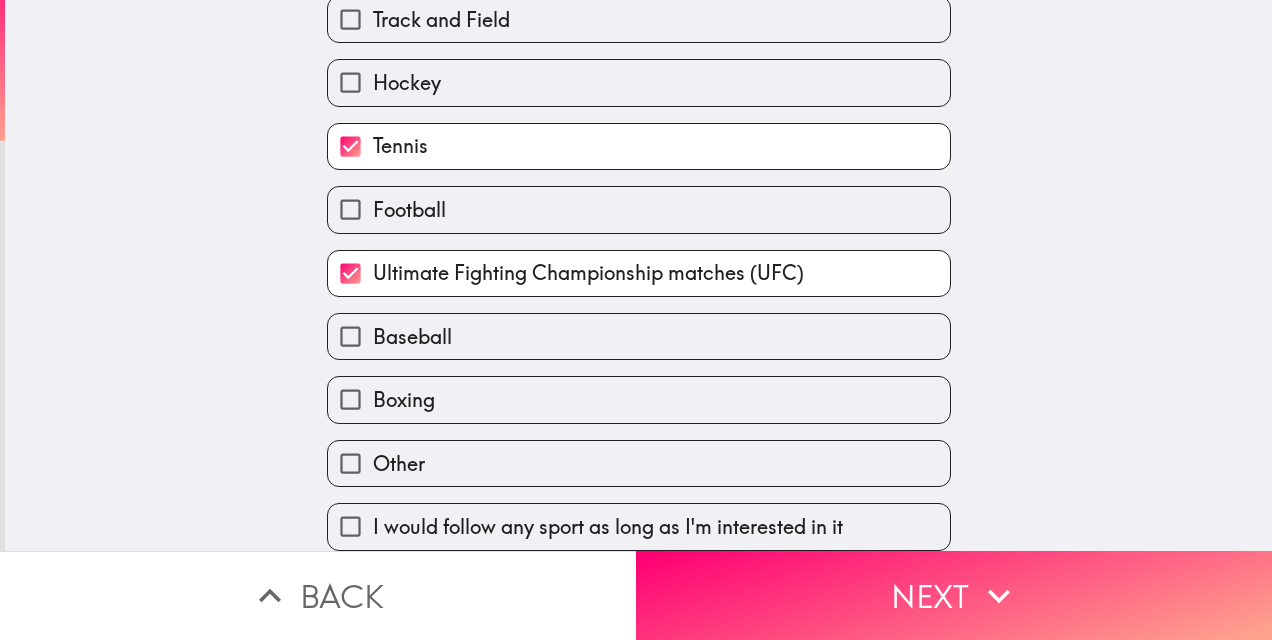 click on "Boxing" at bounding box center (350, 399) 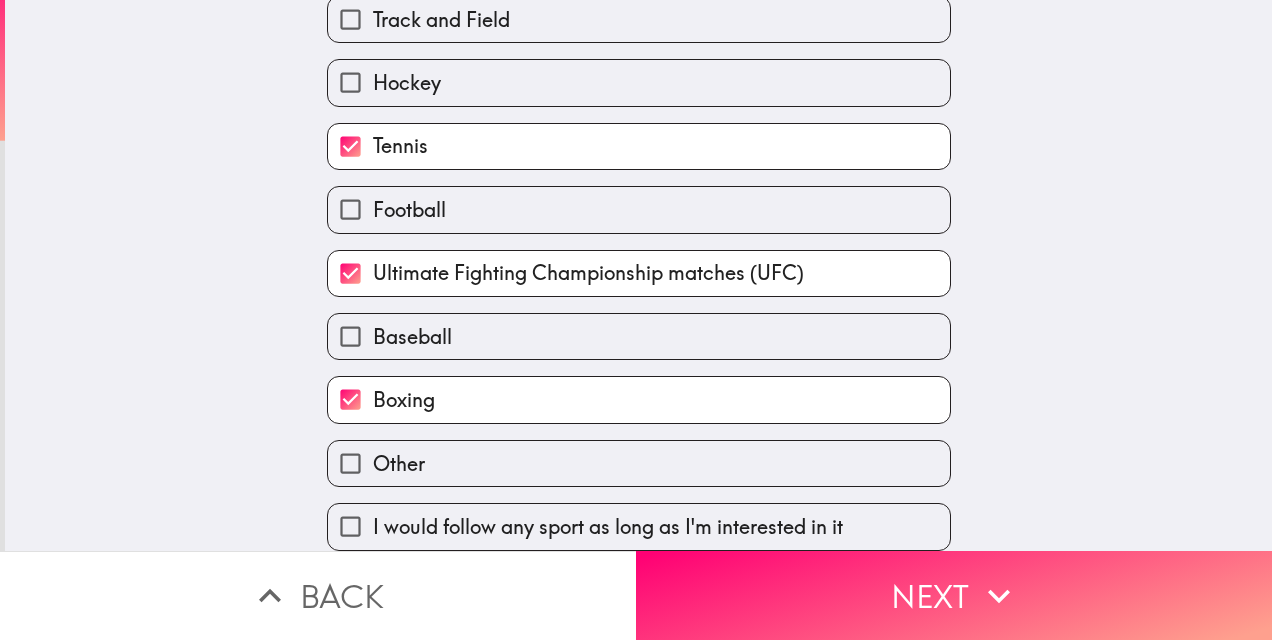 click on "Ultimate Fighting Championship matches (UFC)" at bounding box center (350, 273) 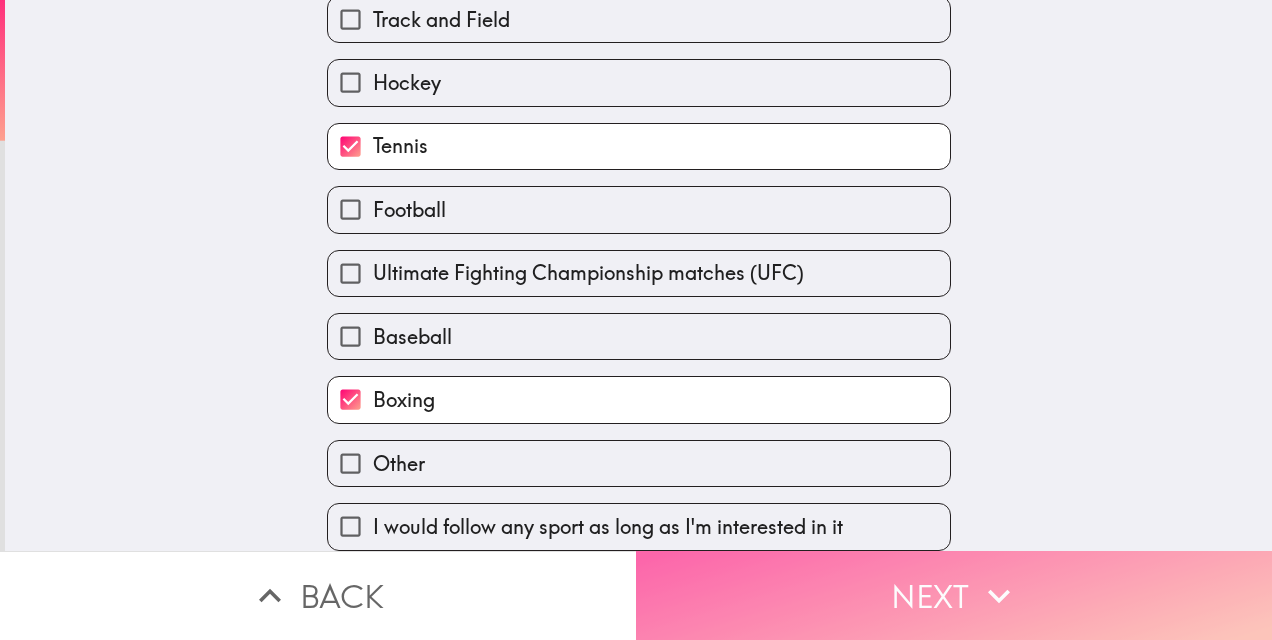 click on "Next" at bounding box center (954, 595) 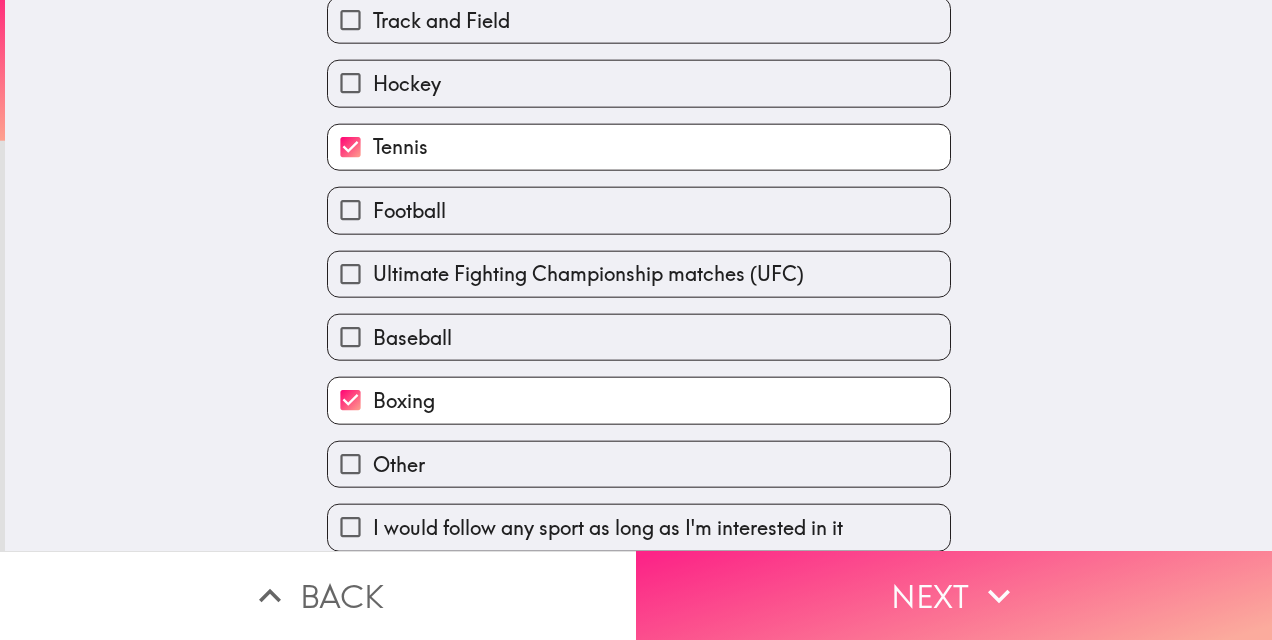 scroll, scrollTop: 0, scrollLeft: 0, axis: both 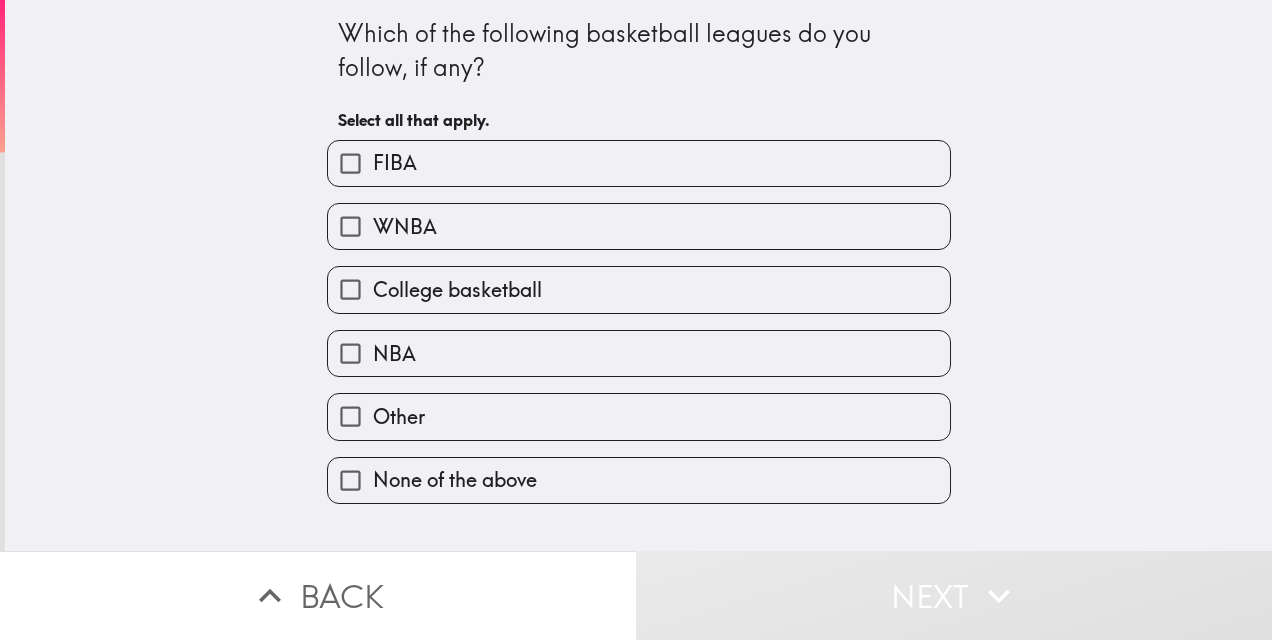 click on "NBA" at bounding box center (350, 353) 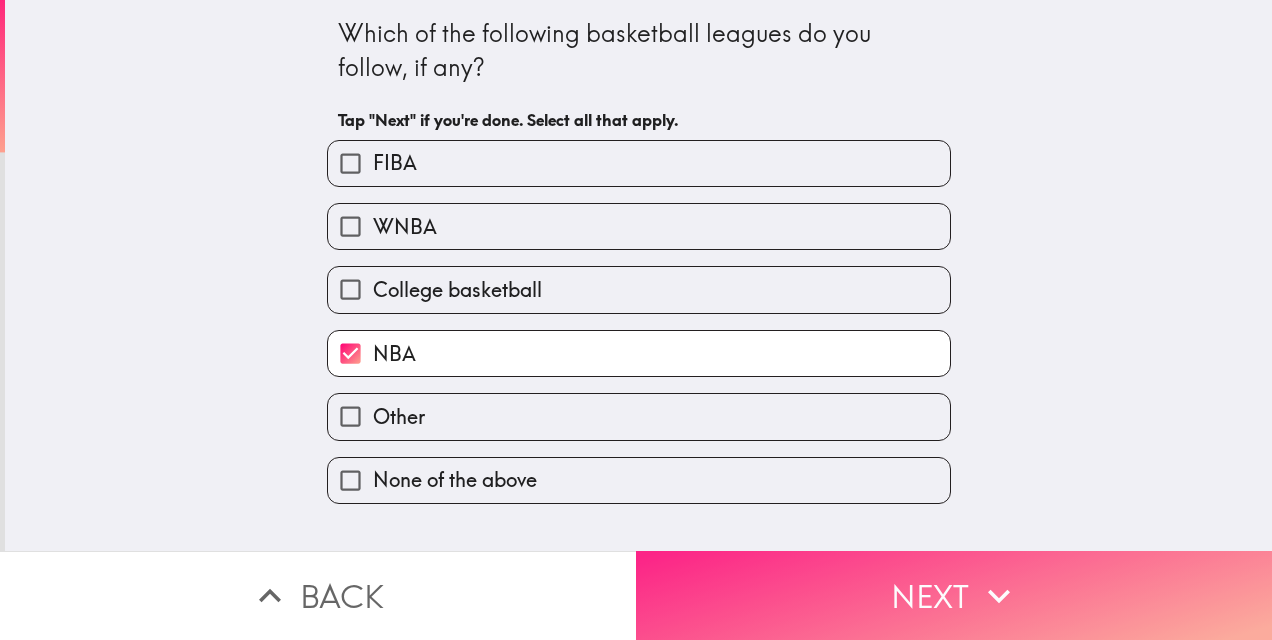 click on "Next" at bounding box center (954, 595) 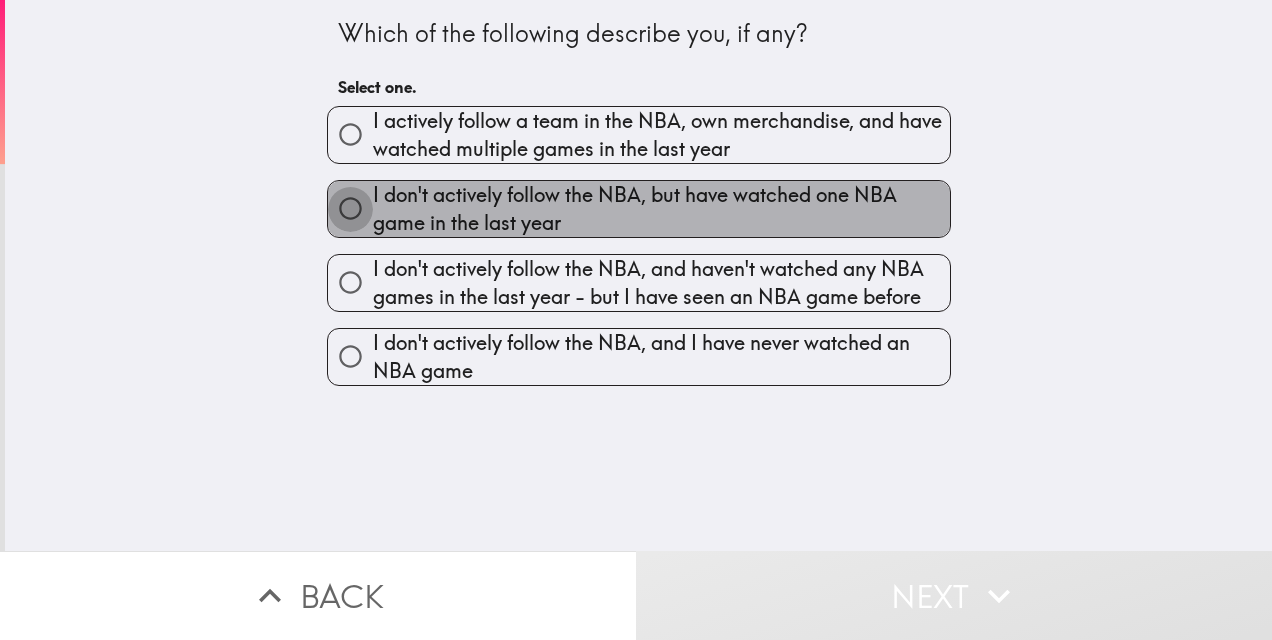 click on "I don't actively follow the NBA, but have watched one NBA game in the last year" at bounding box center [350, 208] 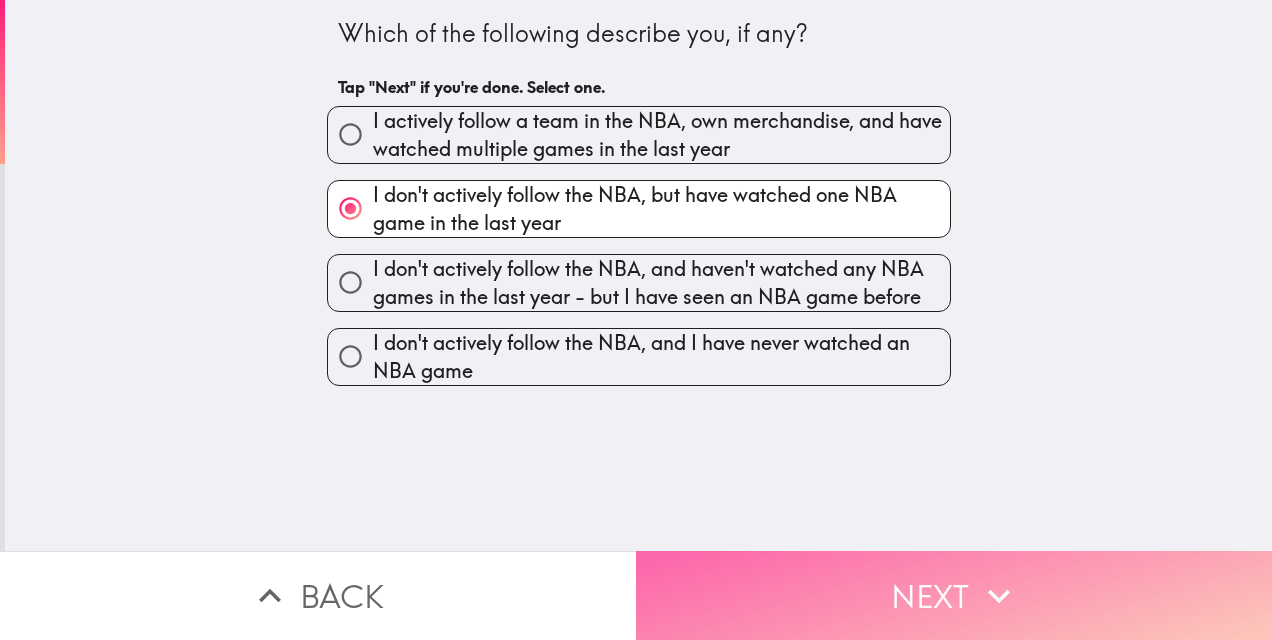 click on "Next" at bounding box center (954, 595) 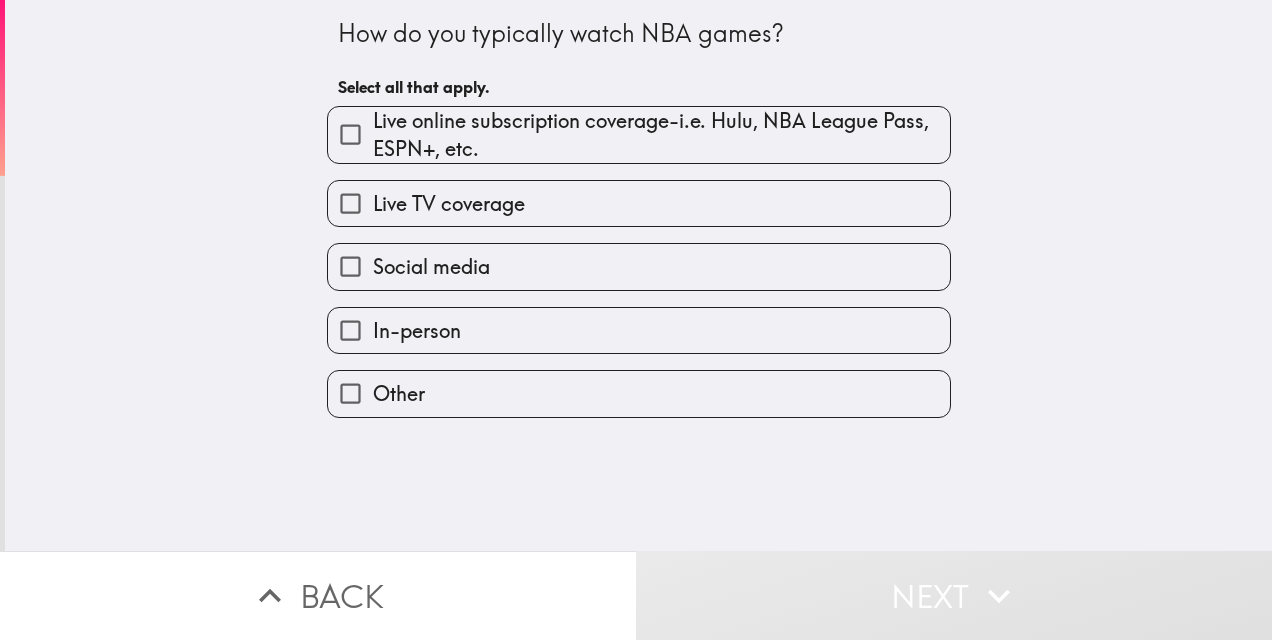 drag, startPoint x: 332, startPoint y: 196, endPoint x: 331, endPoint y: 227, distance: 31.016125 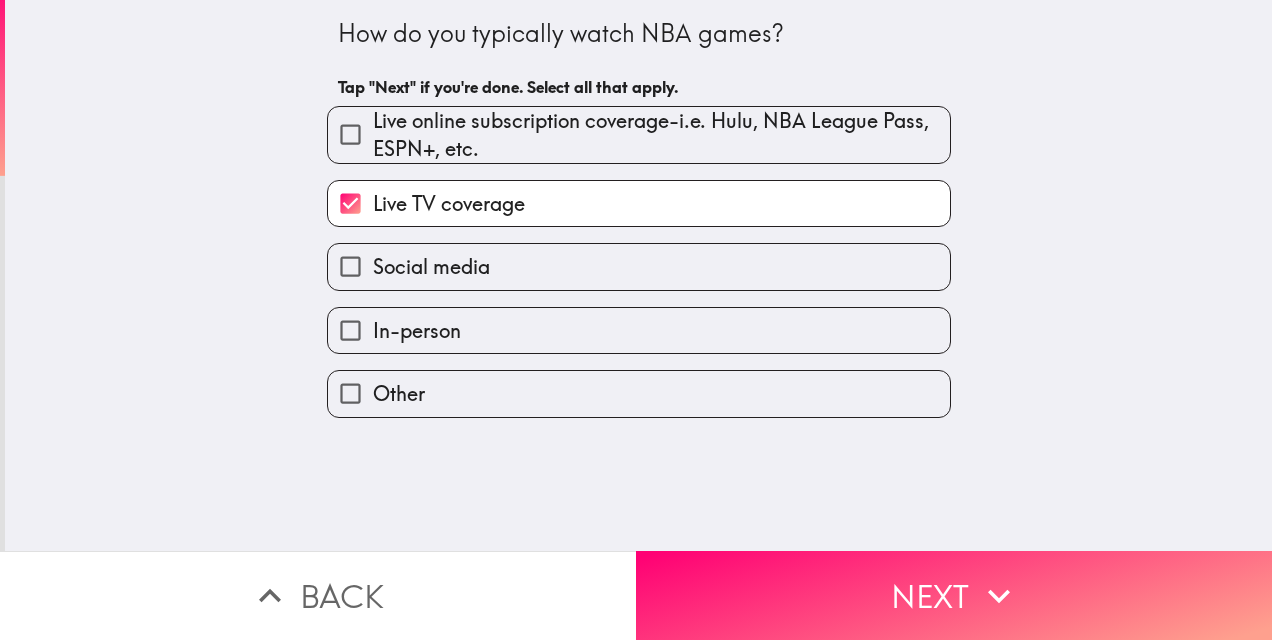click on "Social media" at bounding box center [350, 266] 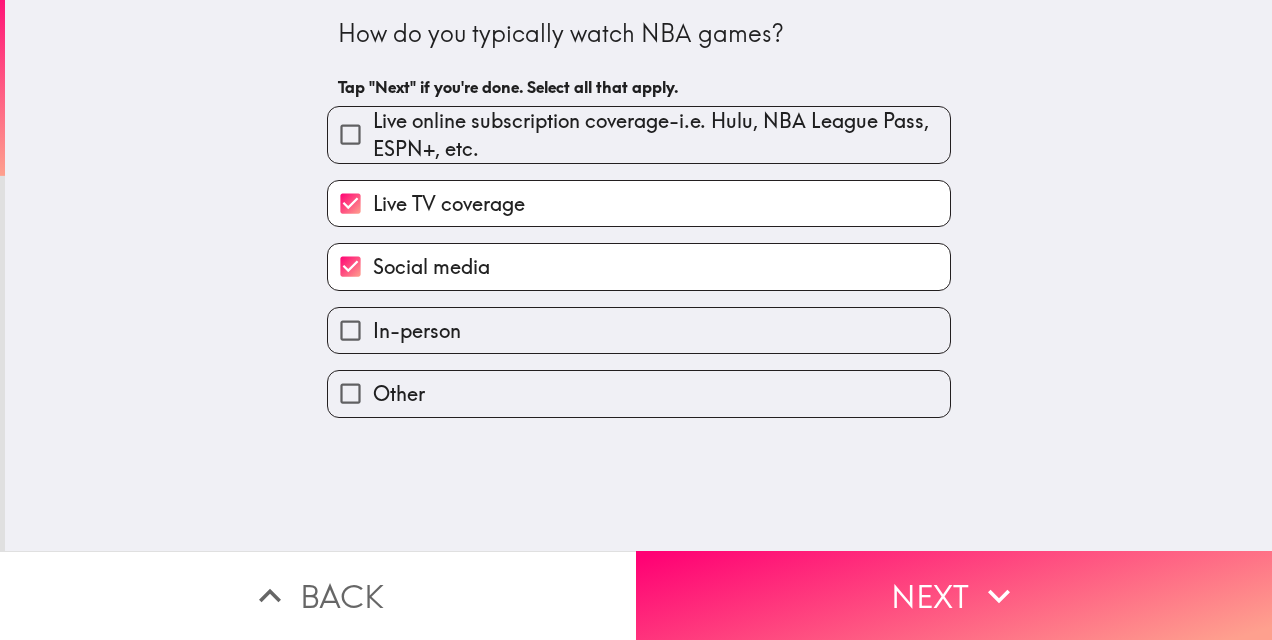 drag, startPoint x: 945, startPoint y: 599, endPoint x: 940, endPoint y: 583, distance: 16.763054 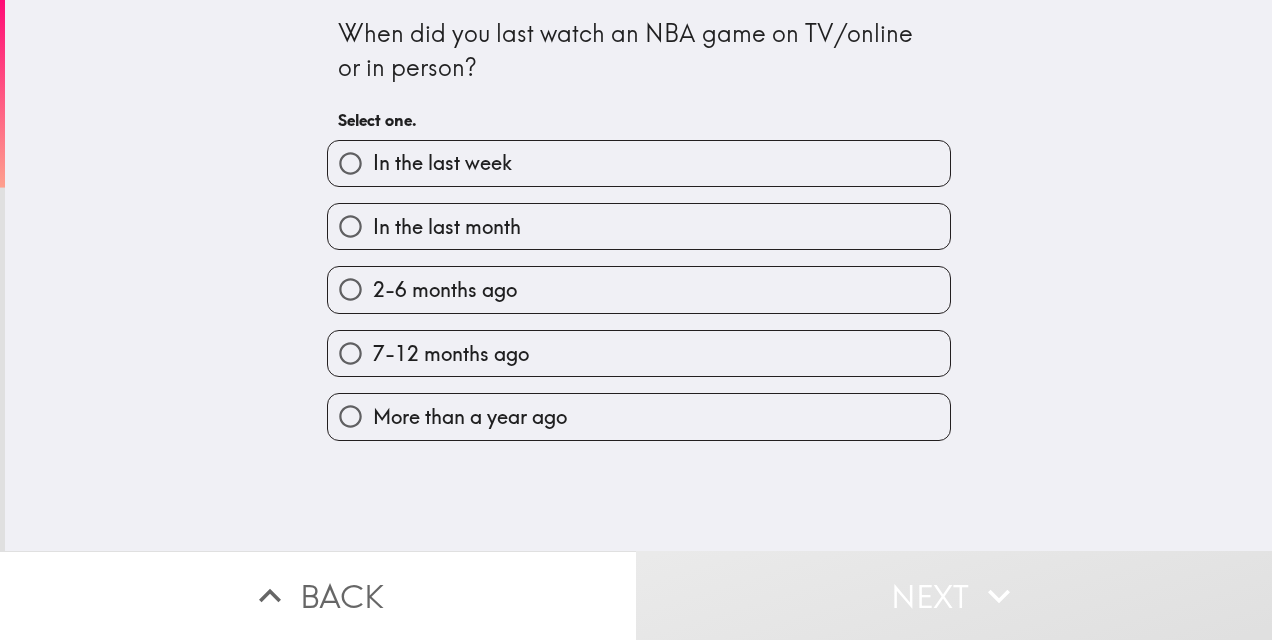 click on "In the last month" at bounding box center (350, 226) 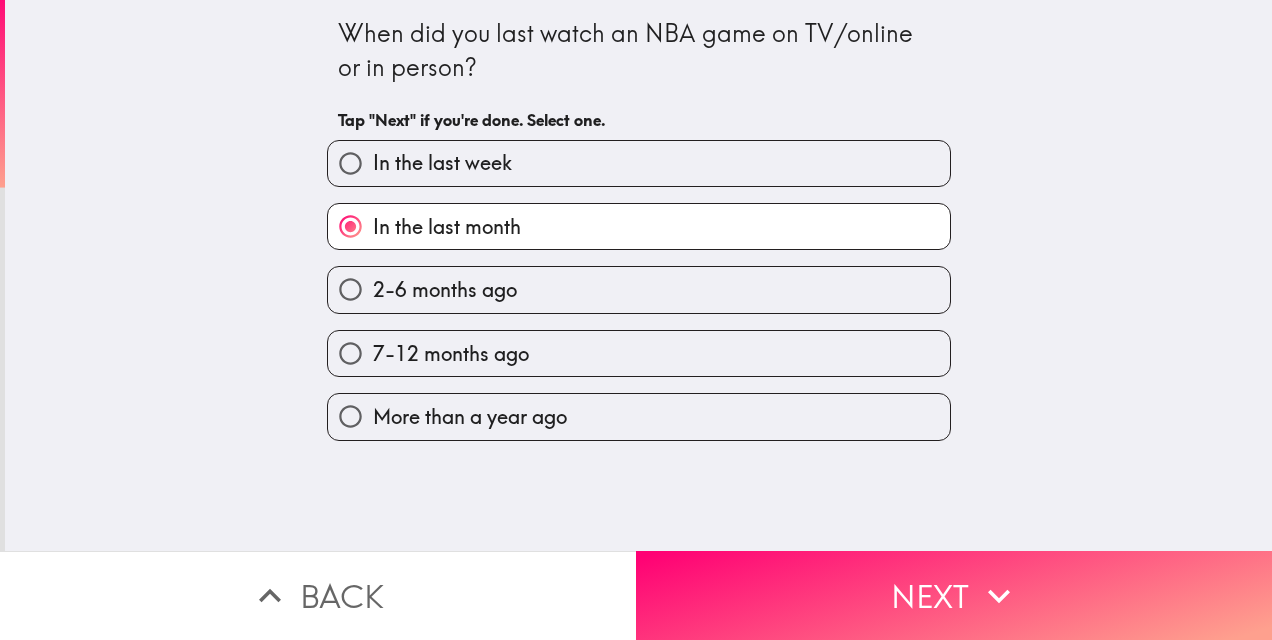 click on "Next" at bounding box center [954, 595] 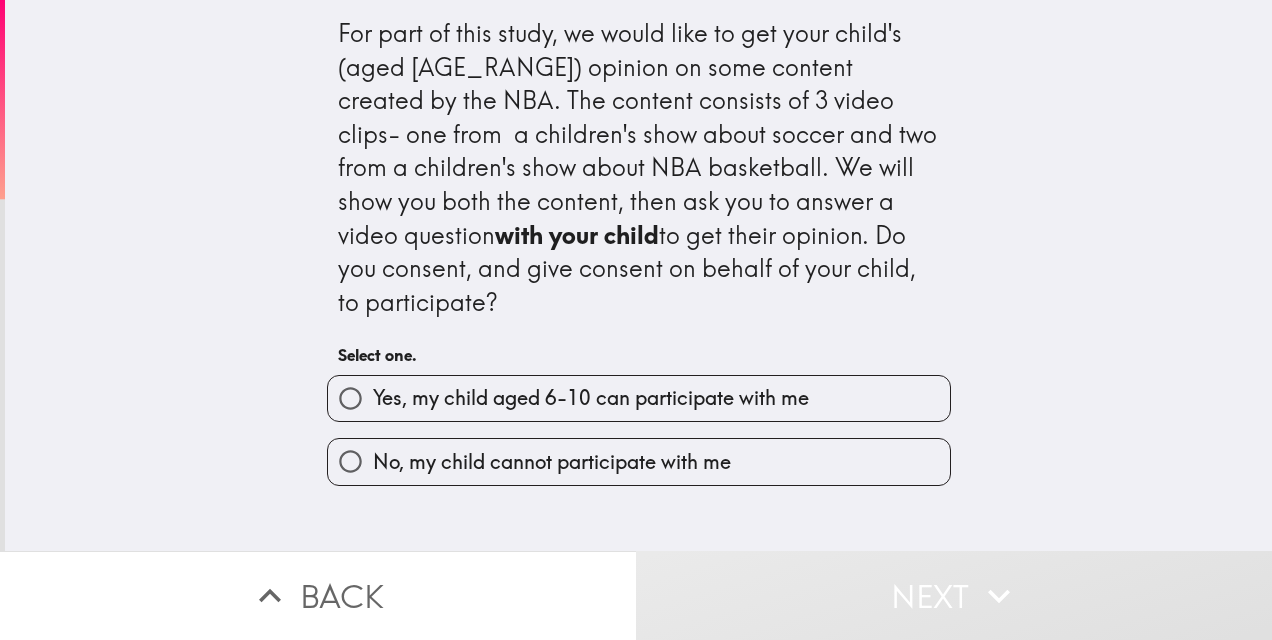click on "Yes, my child aged 6-10 can participate with me" at bounding box center [350, 398] 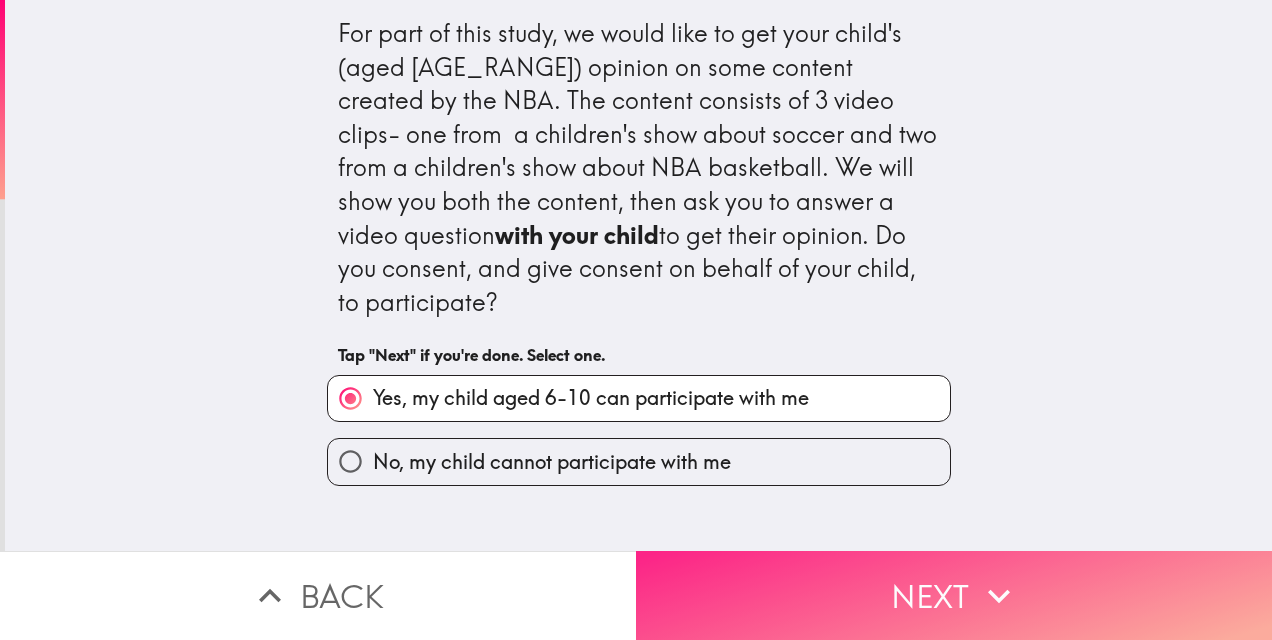 click on "Next" at bounding box center [954, 595] 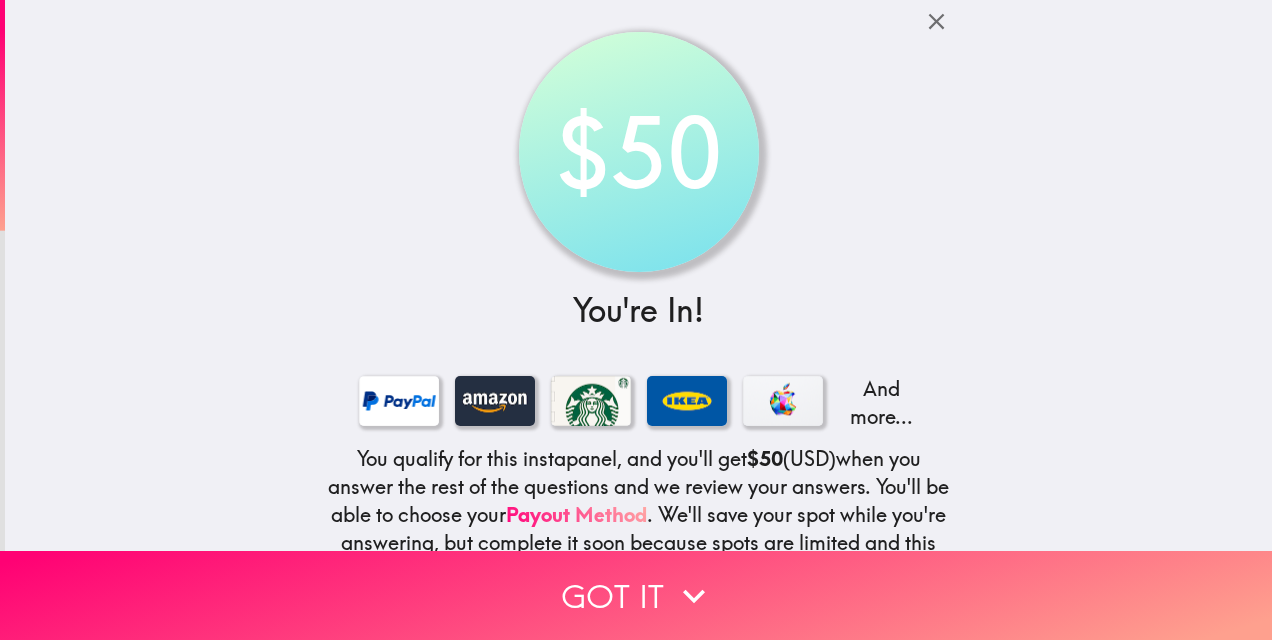 scroll, scrollTop: 200, scrollLeft: 0, axis: vertical 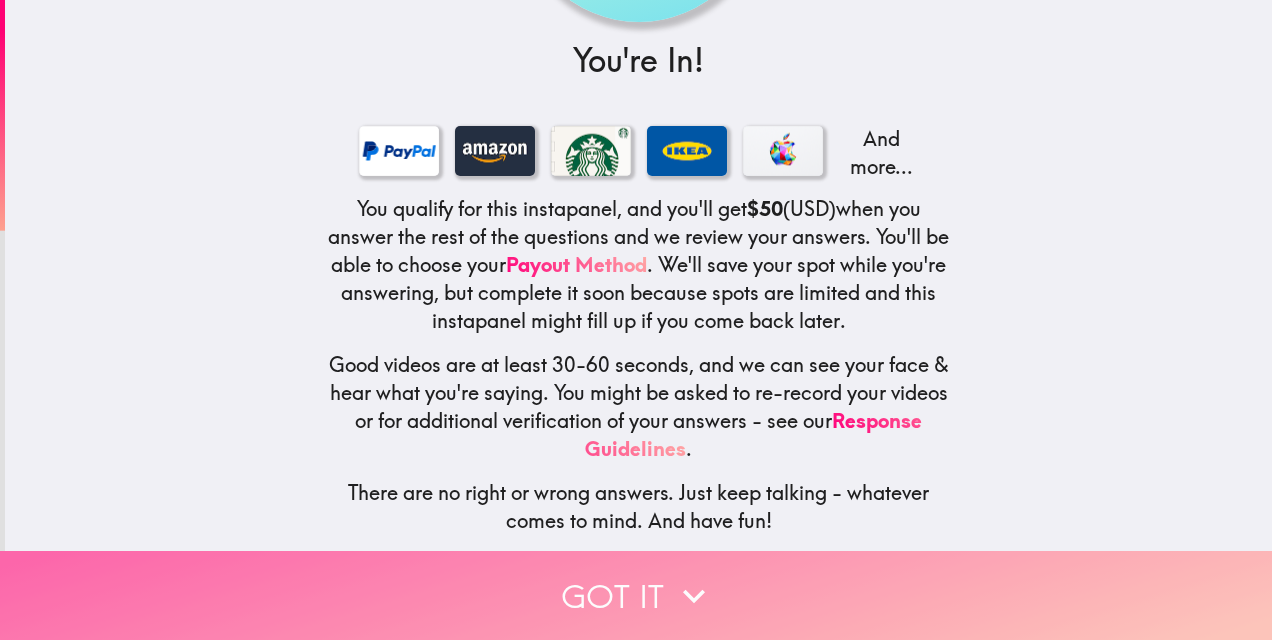 click on "Got it" at bounding box center [636, 595] 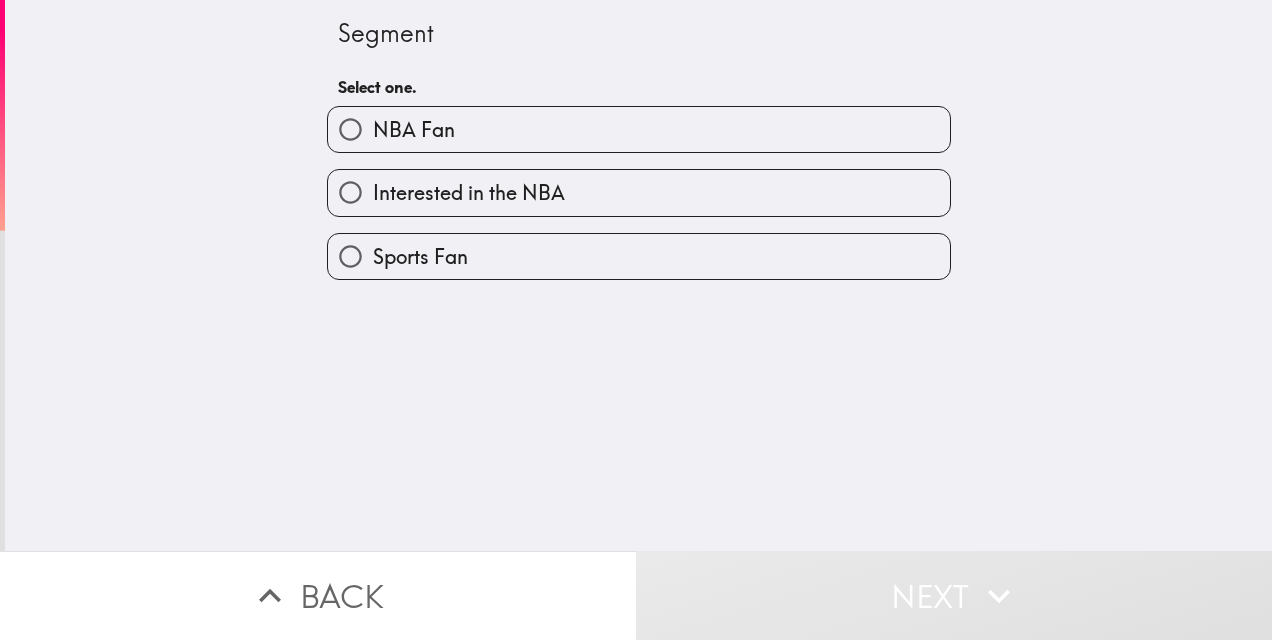 click on "Interested in the NBA" at bounding box center [350, 192] 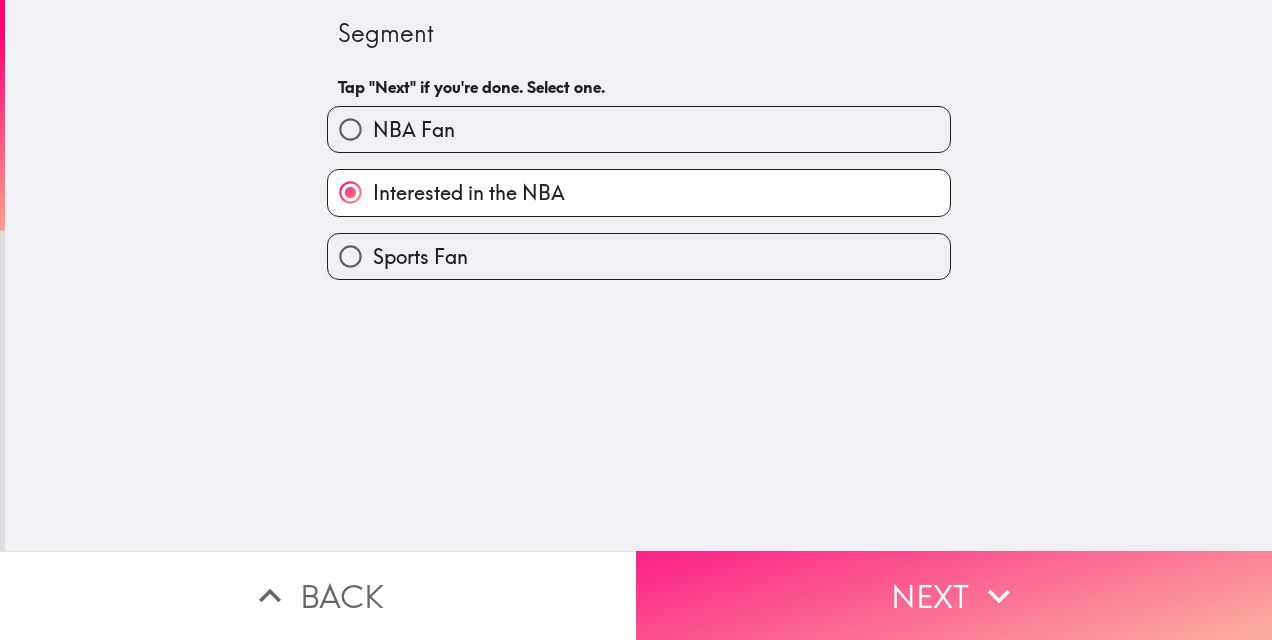 click on "Next" at bounding box center (954, 595) 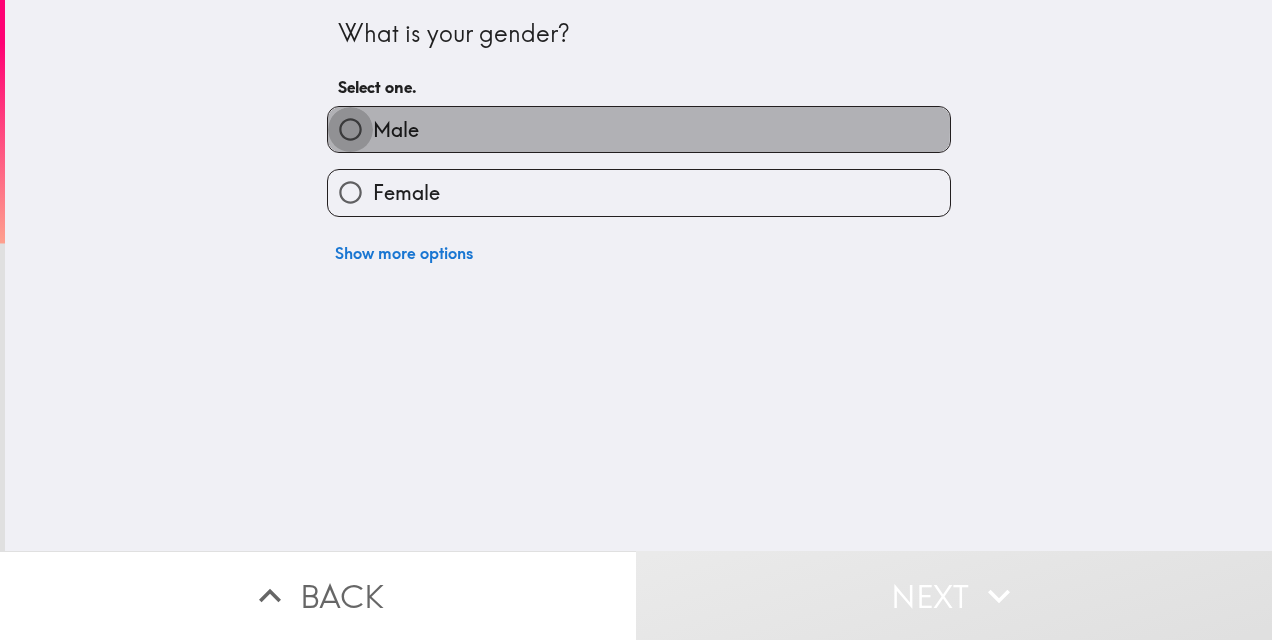 click on "Male" at bounding box center [350, 129] 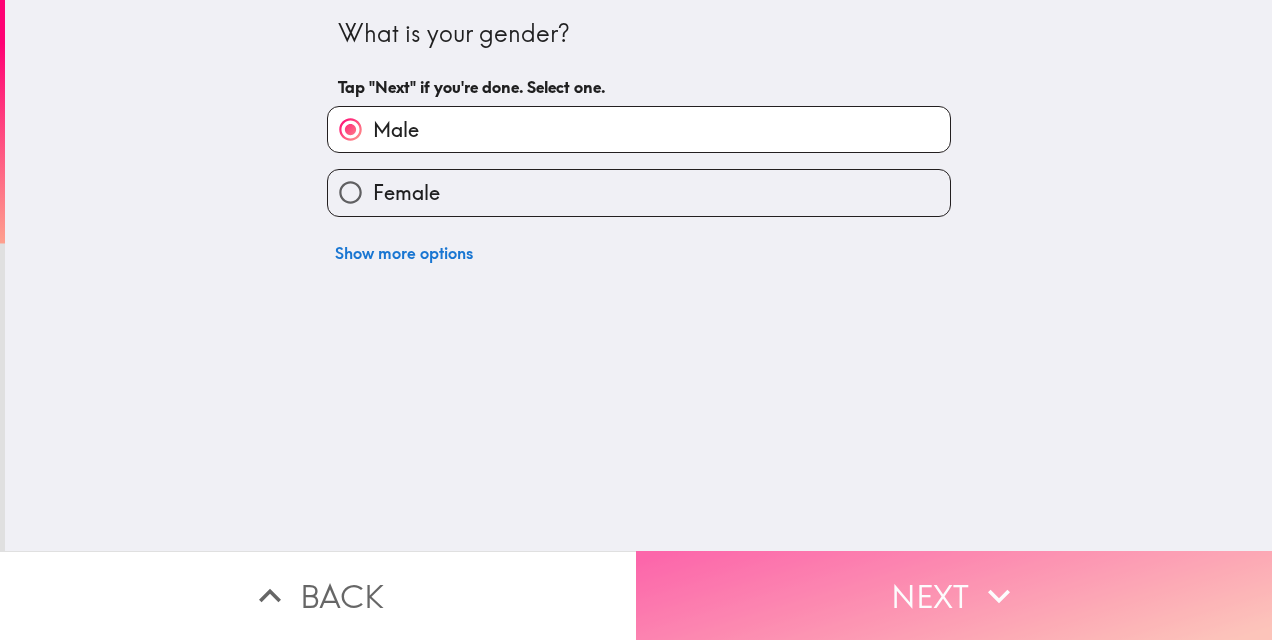 drag, startPoint x: 896, startPoint y: 595, endPoint x: 891, endPoint y: 586, distance: 10.29563 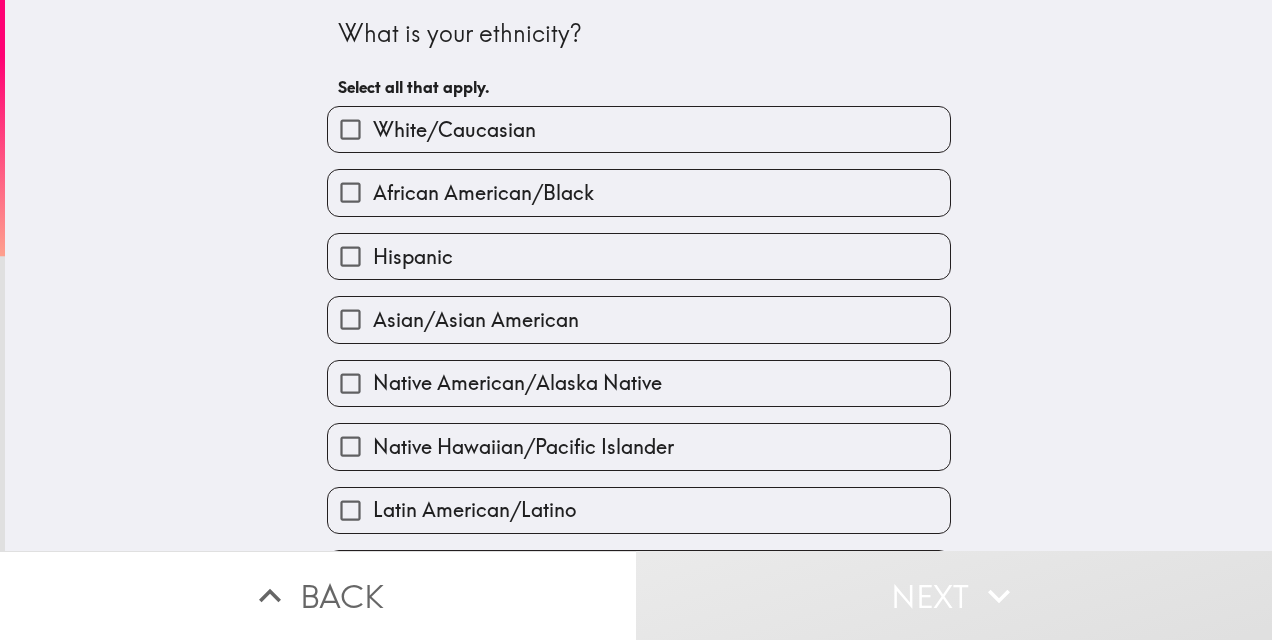 click on "White/Caucasian" at bounding box center [350, 129] 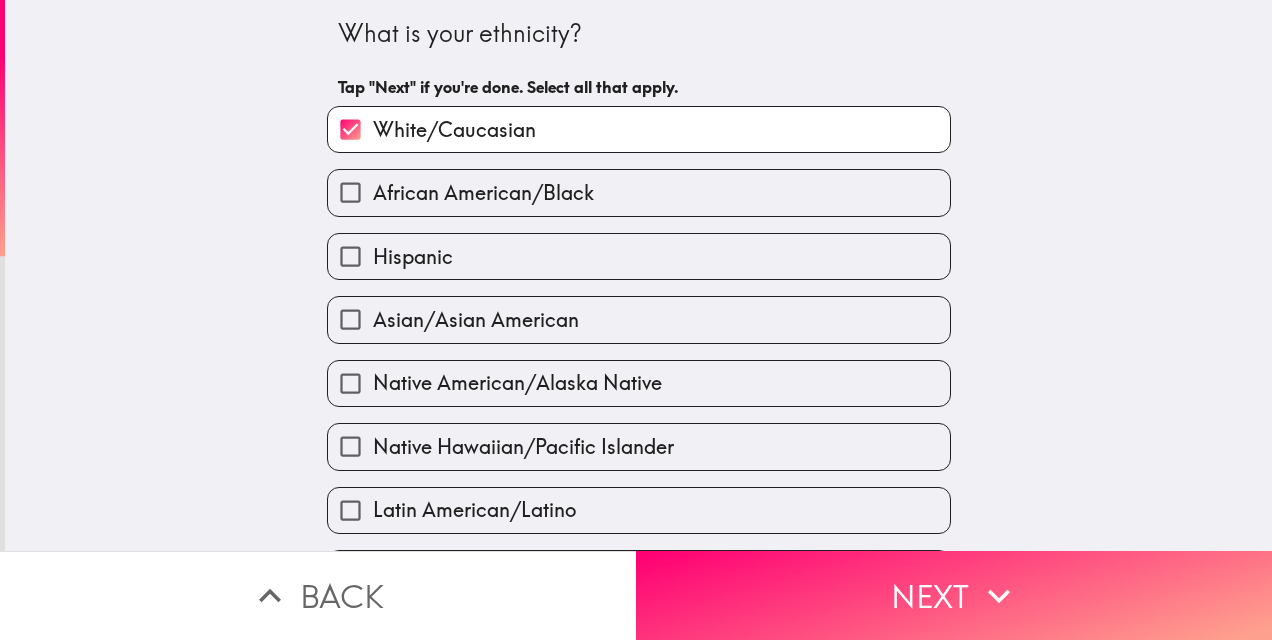 click on "Hispanic" at bounding box center (350, 256) 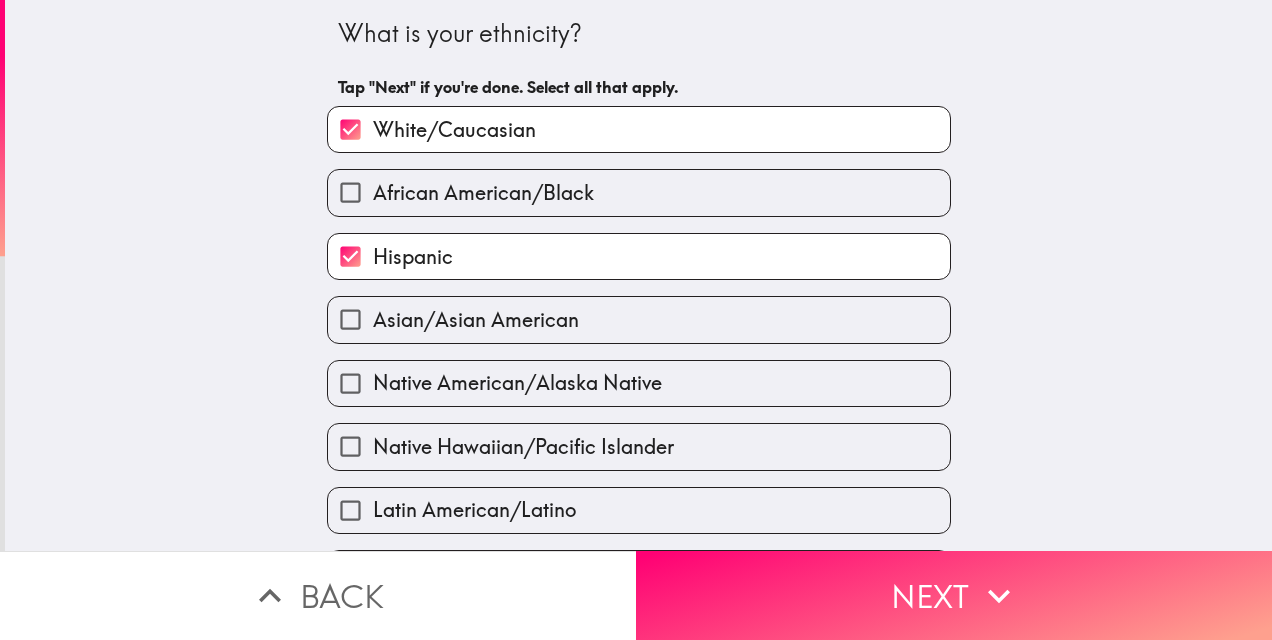 click on "Hispanic" at bounding box center (350, 256) 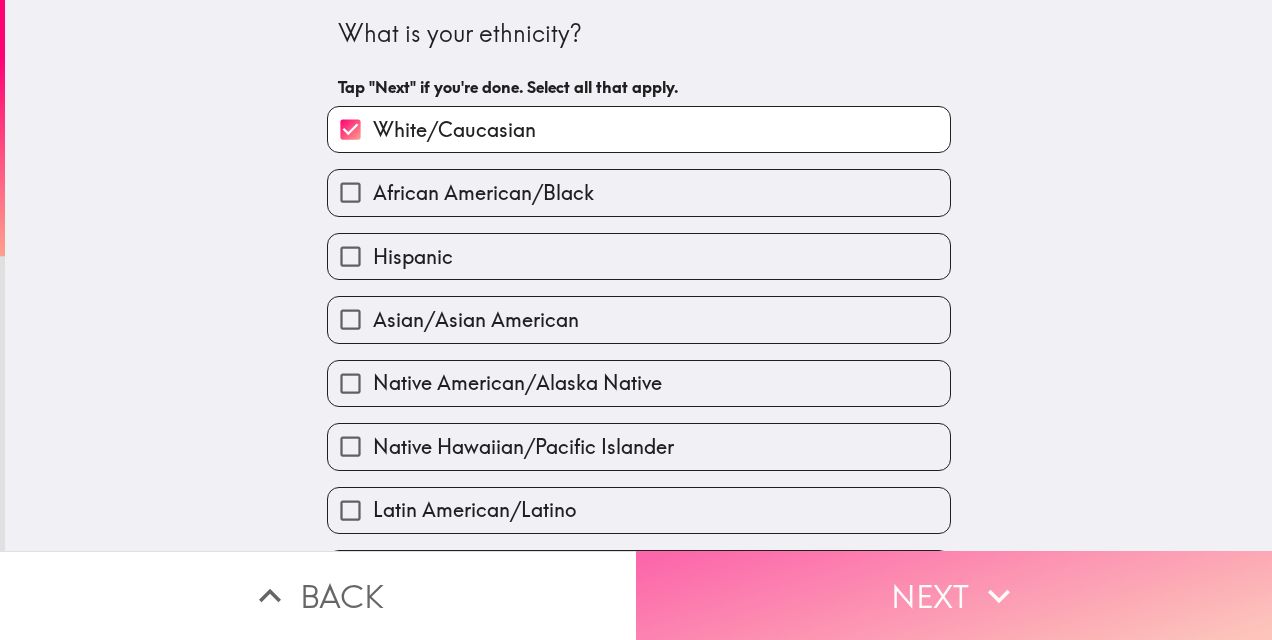 click on "Next" at bounding box center [954, 595] 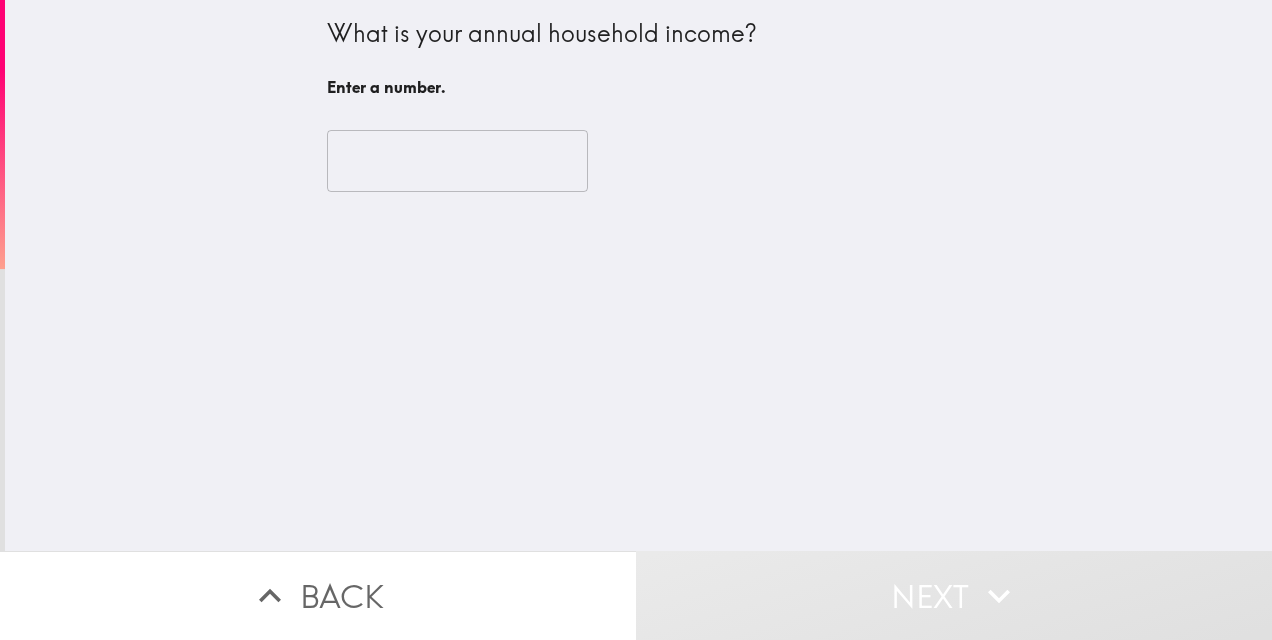 click at bounding box center [457, 161] 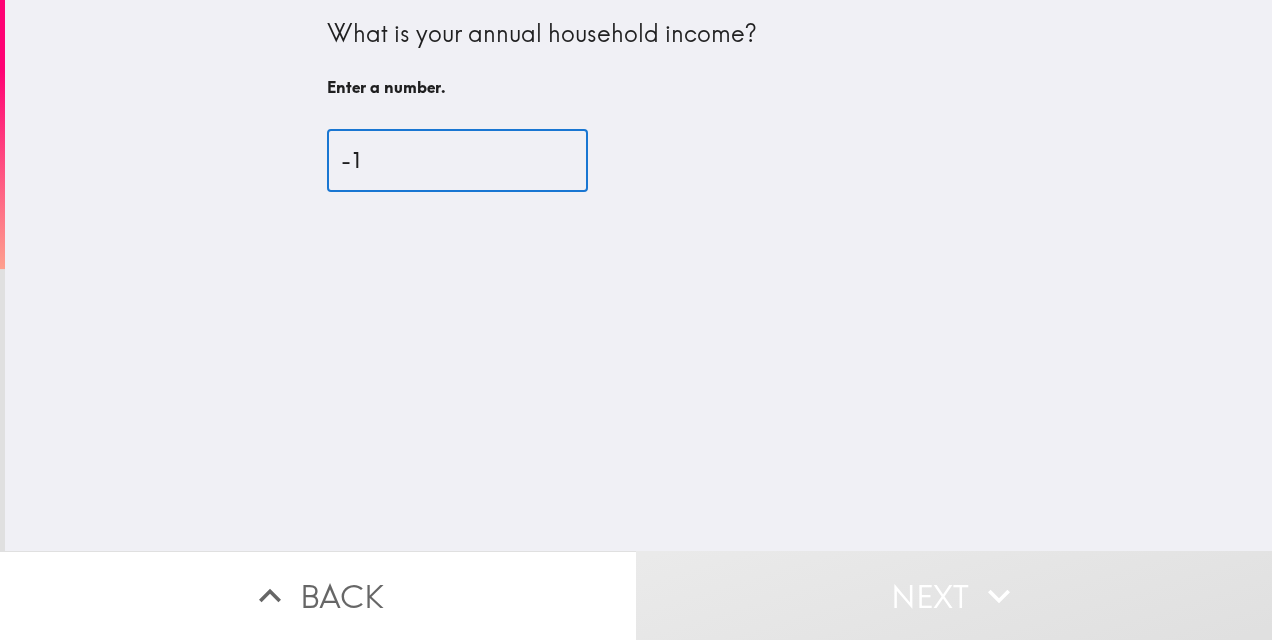 type on "-1" 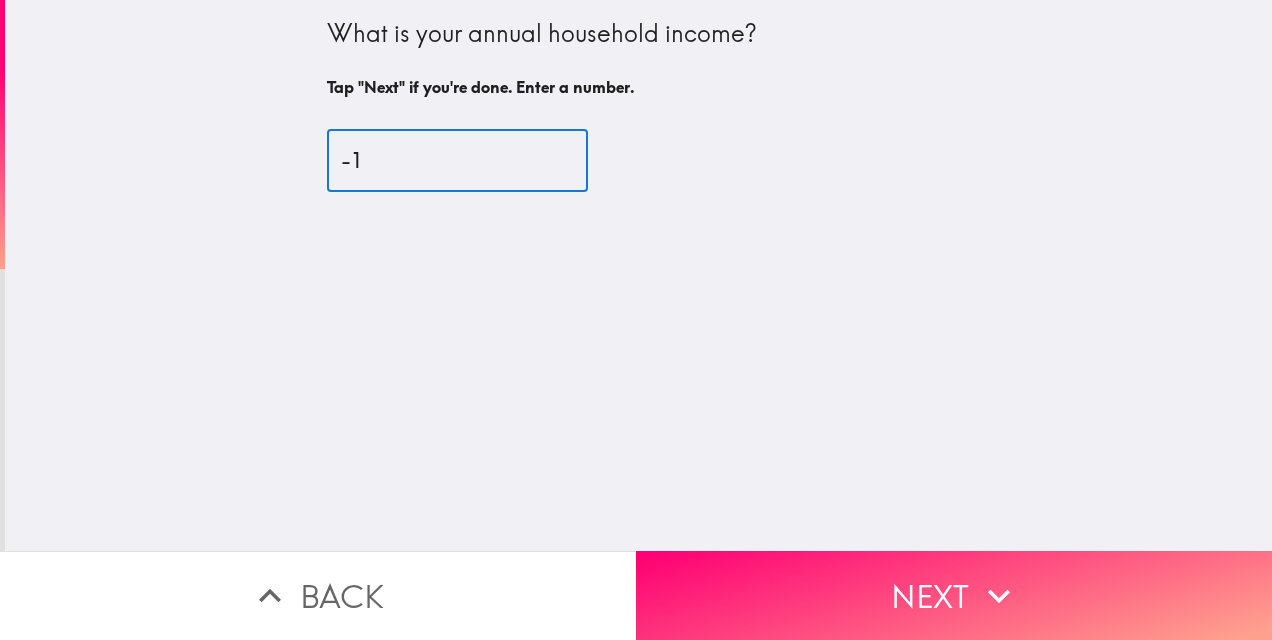 click on "-1" at bounding box center (457, 161) 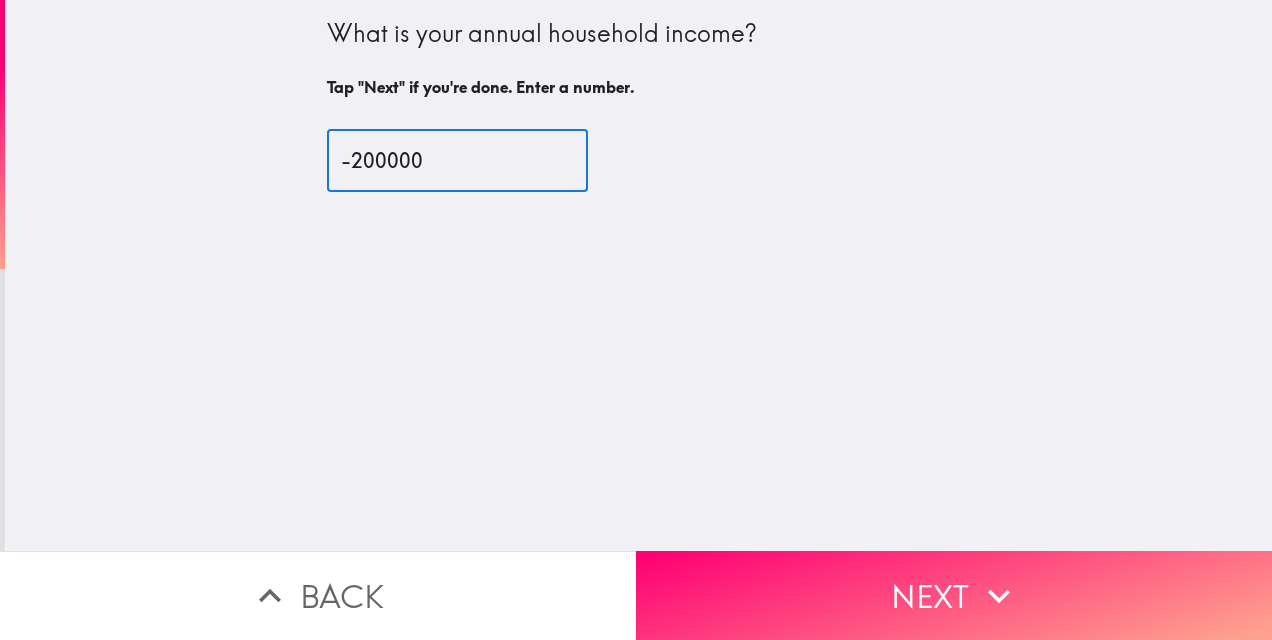 click on "-200000" at bounding box center (457, 161) 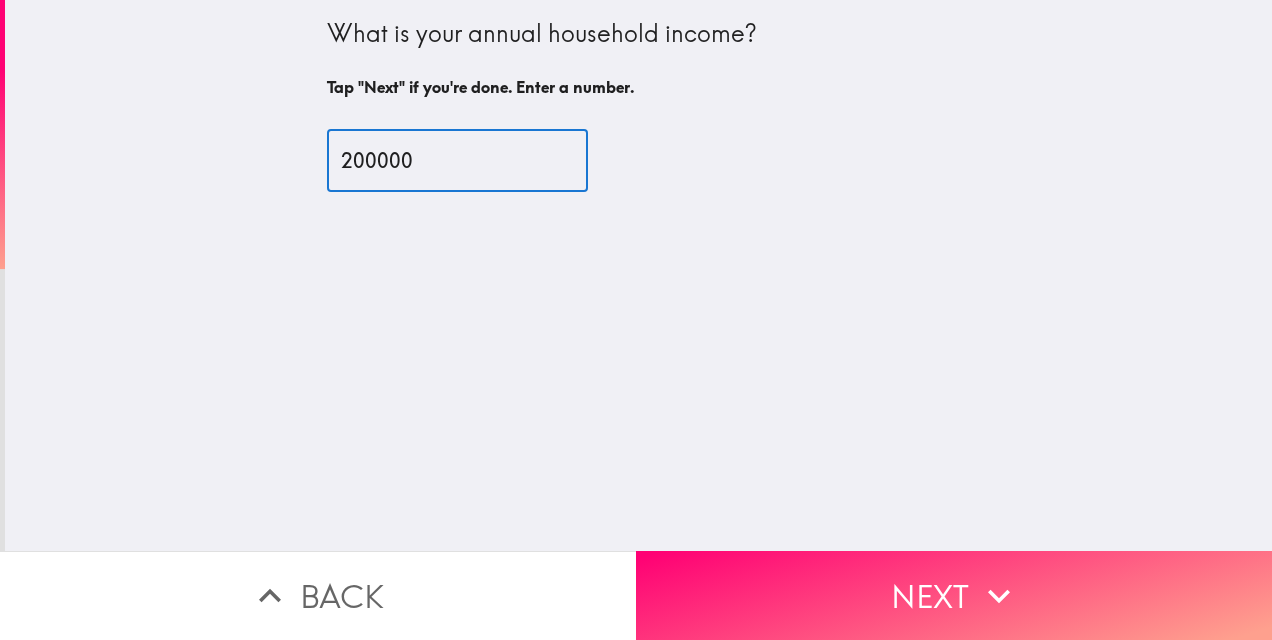 click on "200000" at bounding box center [457, 161] 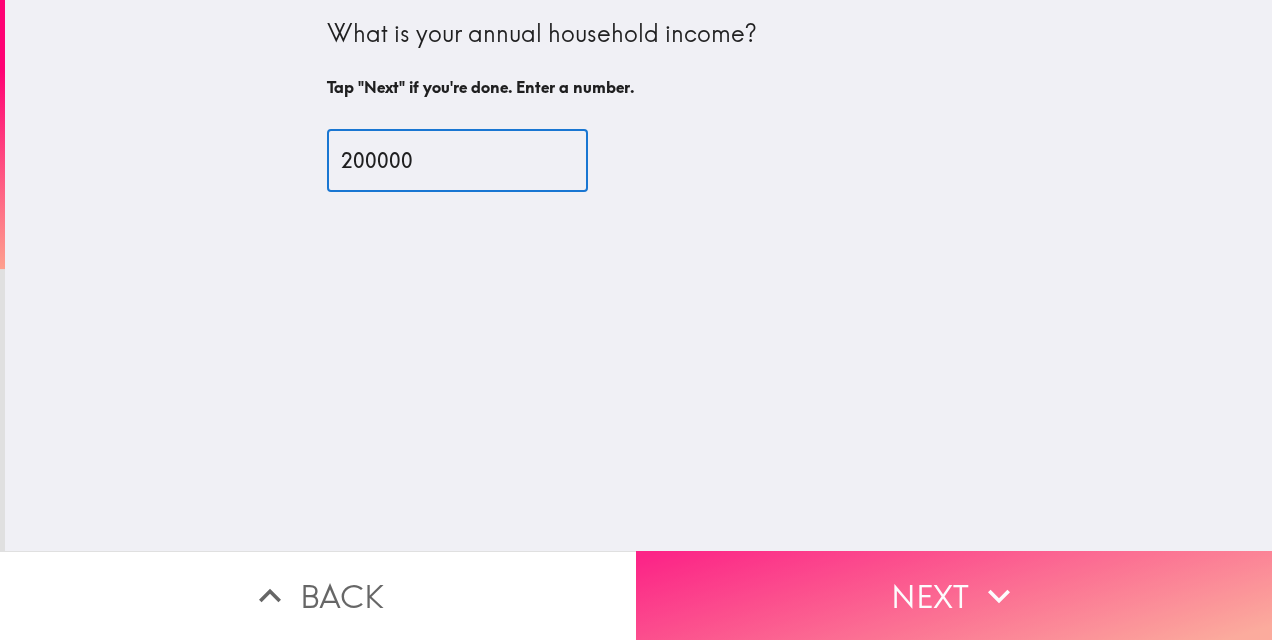 type on "200000" 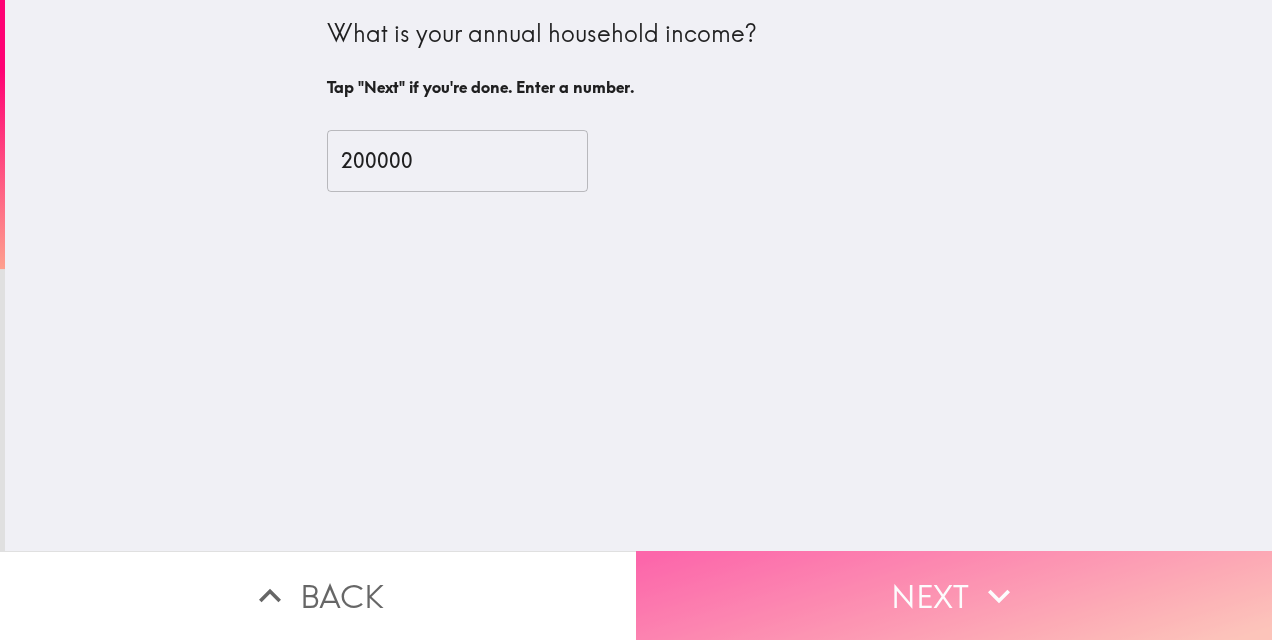 click on "Next" at bounding box center (954, 595) 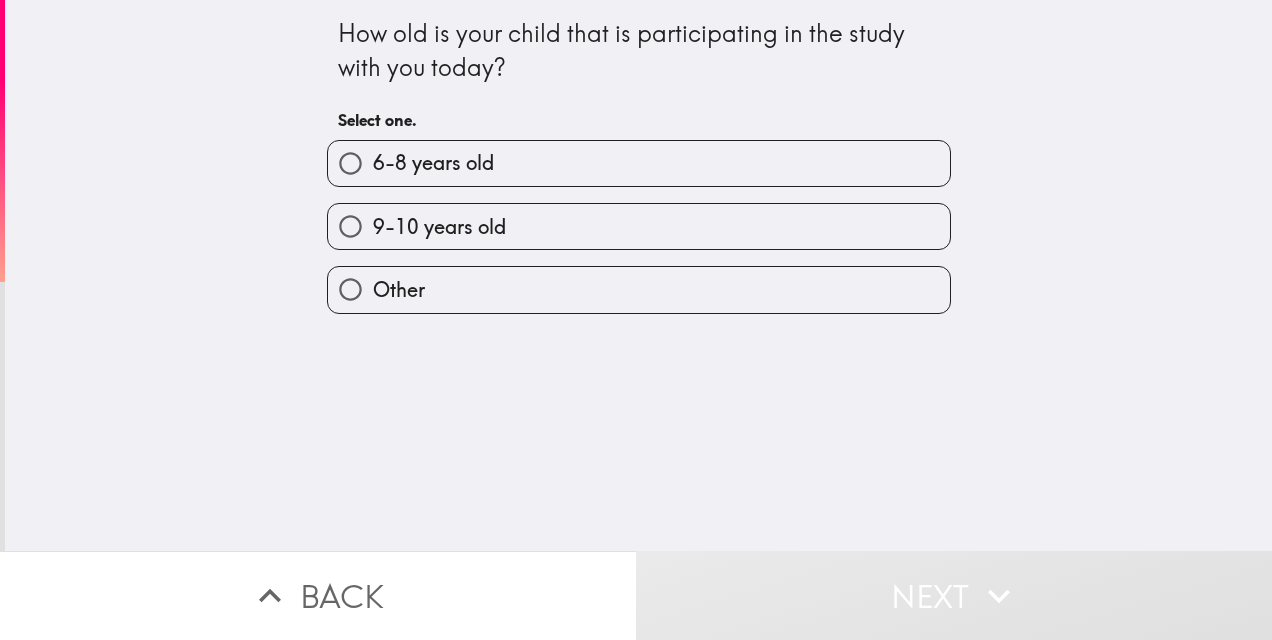 click on "6-8 years old" at bounding box center (350, 163) 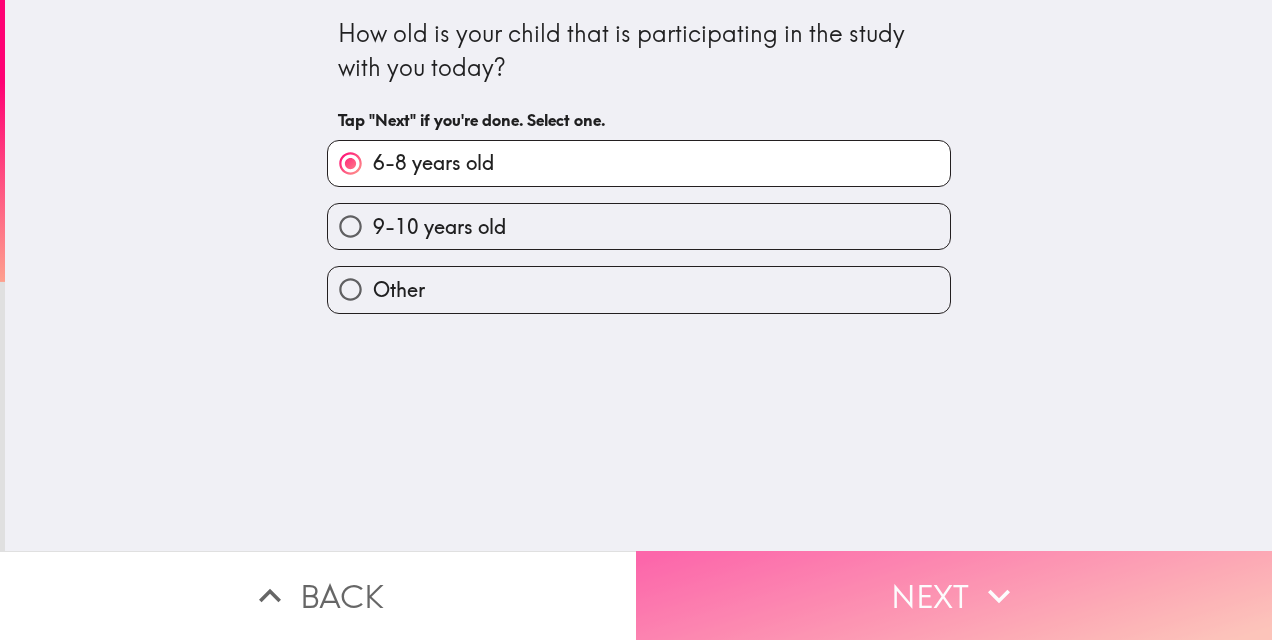 click on "Next" at bounding box center (954, 595) 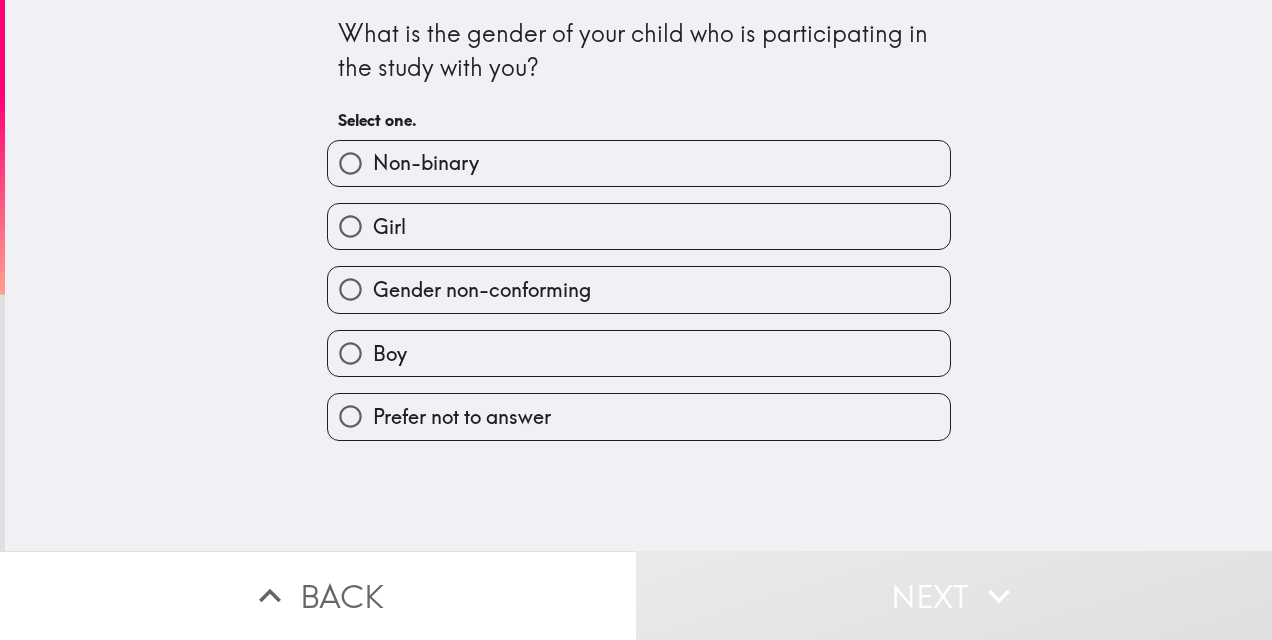 click on "Boy" at bounding box center [350, 353] 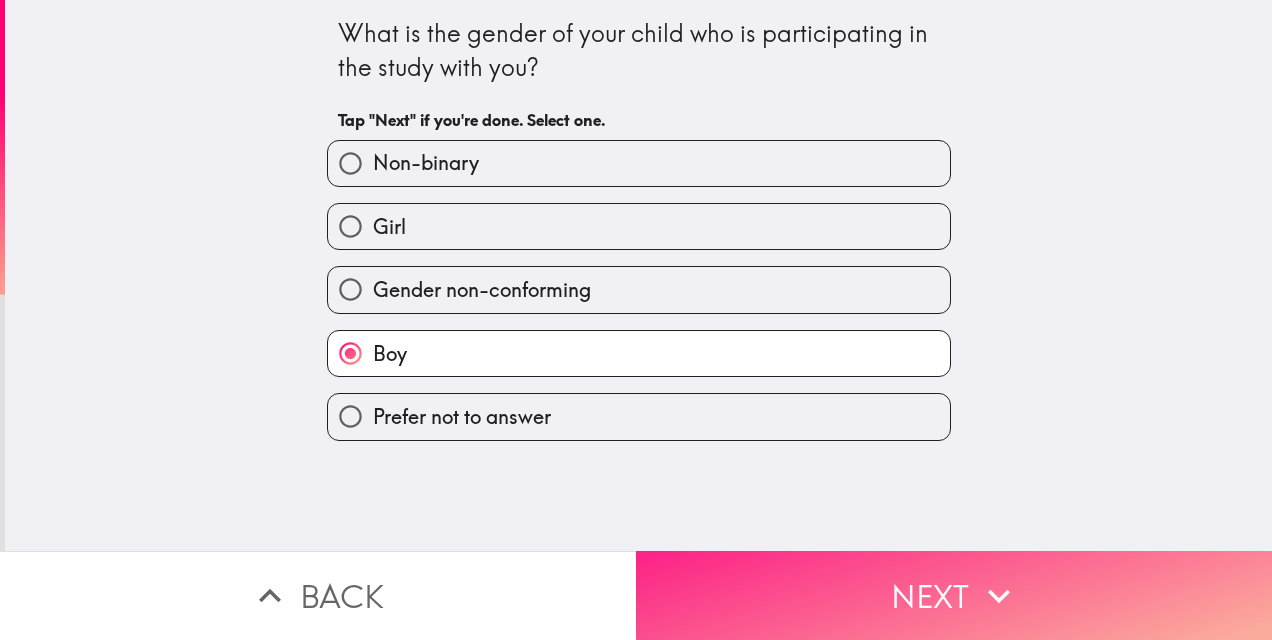 click on "Next" at bounding box center (954, 595) 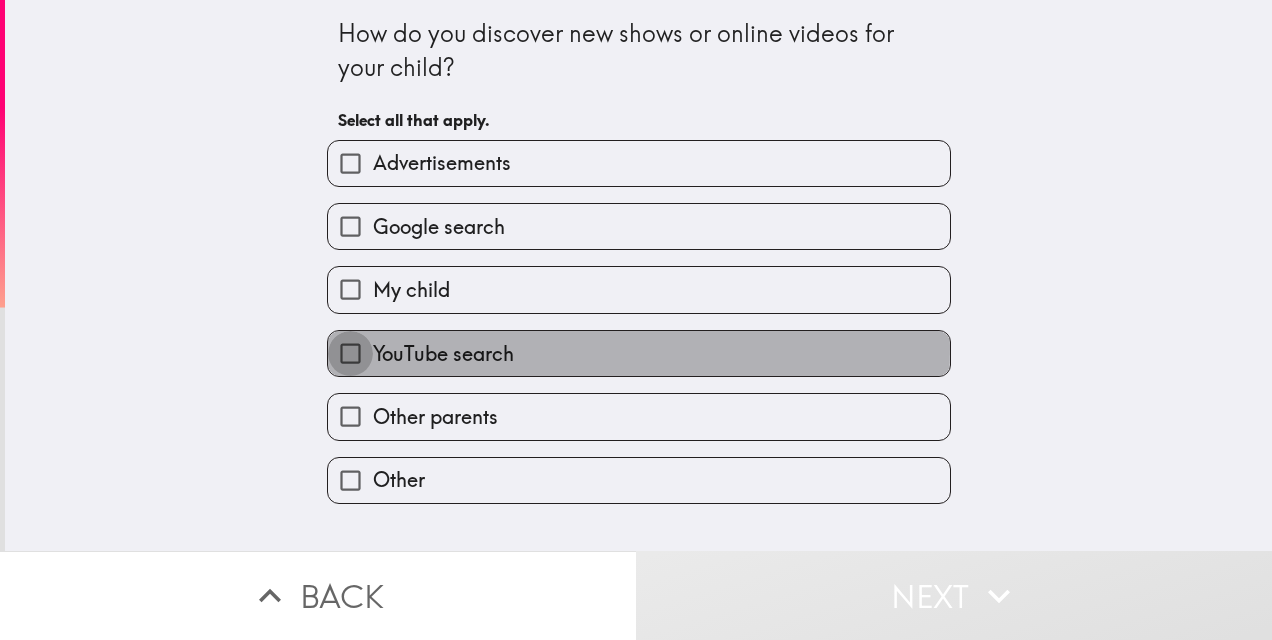click on "YouTube search" at bounding box center (350, 353) 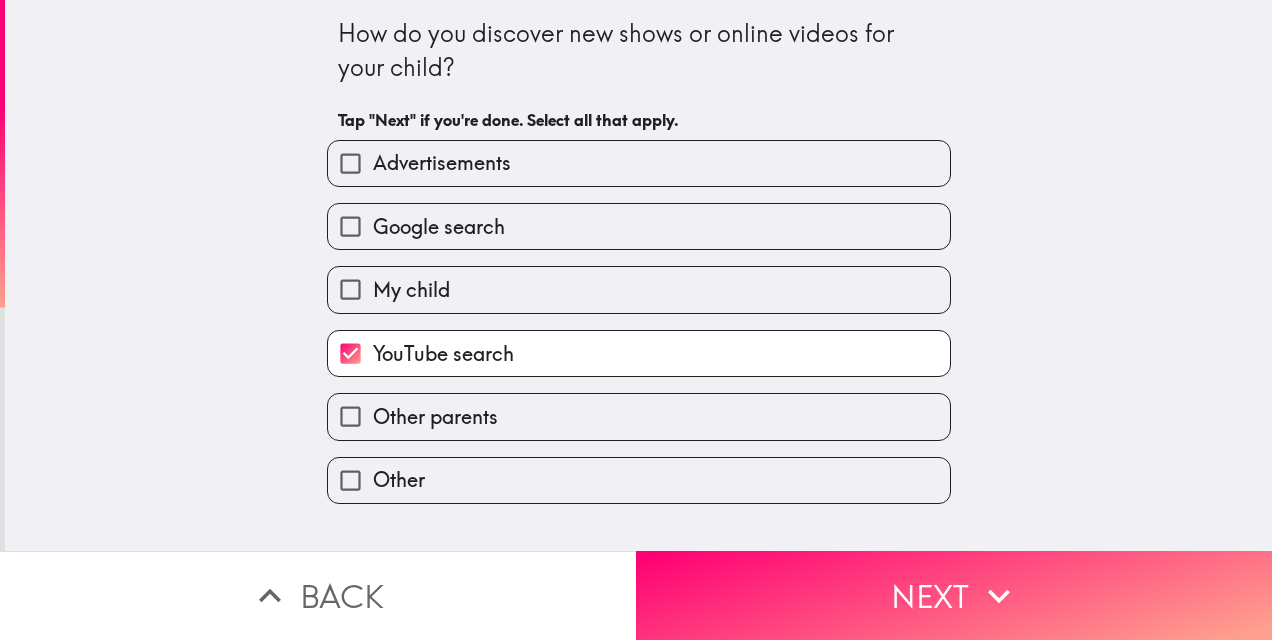 click on "Other parents" at bounding box center (350, 416) 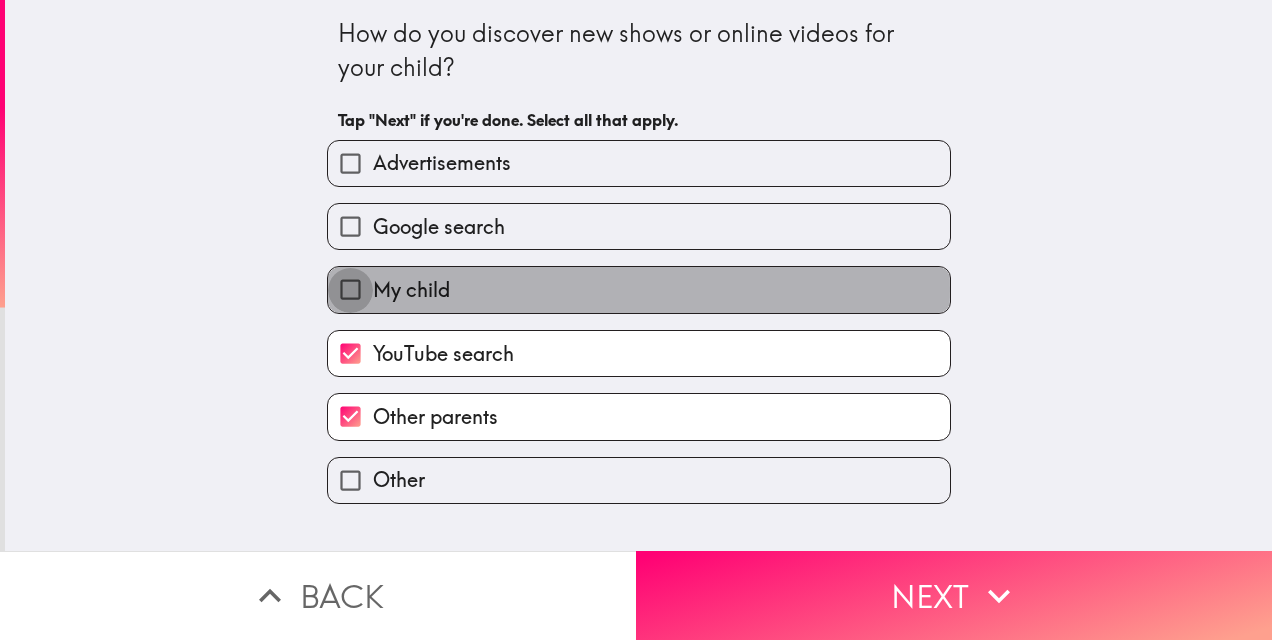 click on "My child" at bounding box center [350, 289] 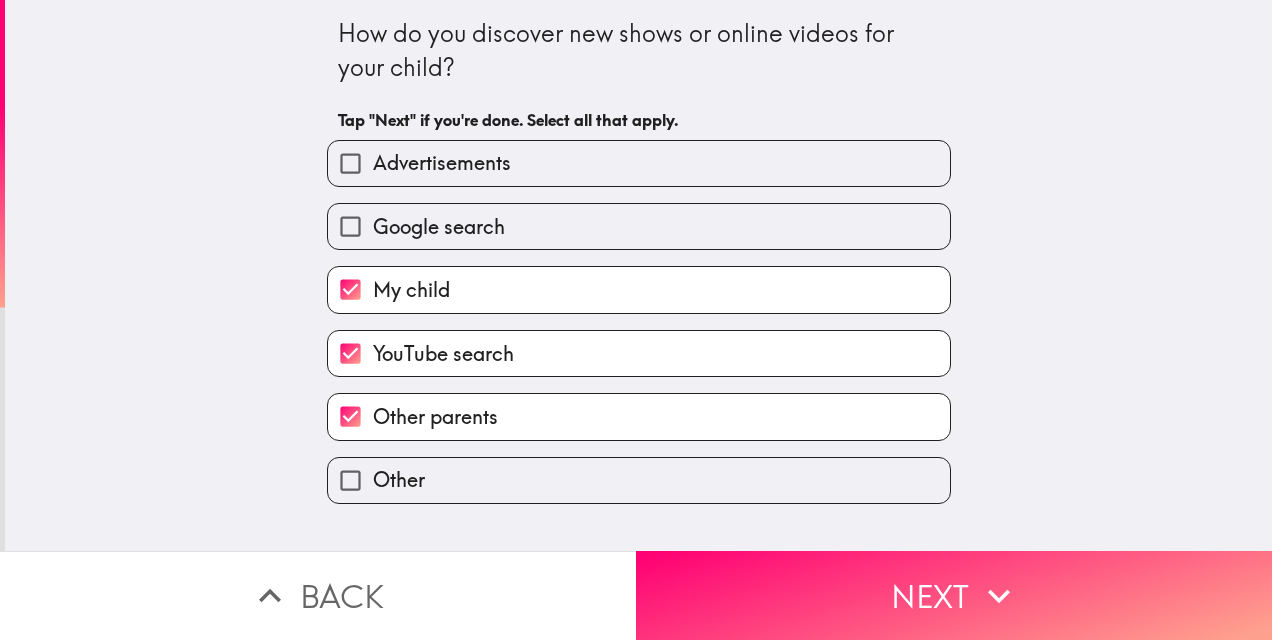 click on "Advertisements" at bounding box center [350, 163] 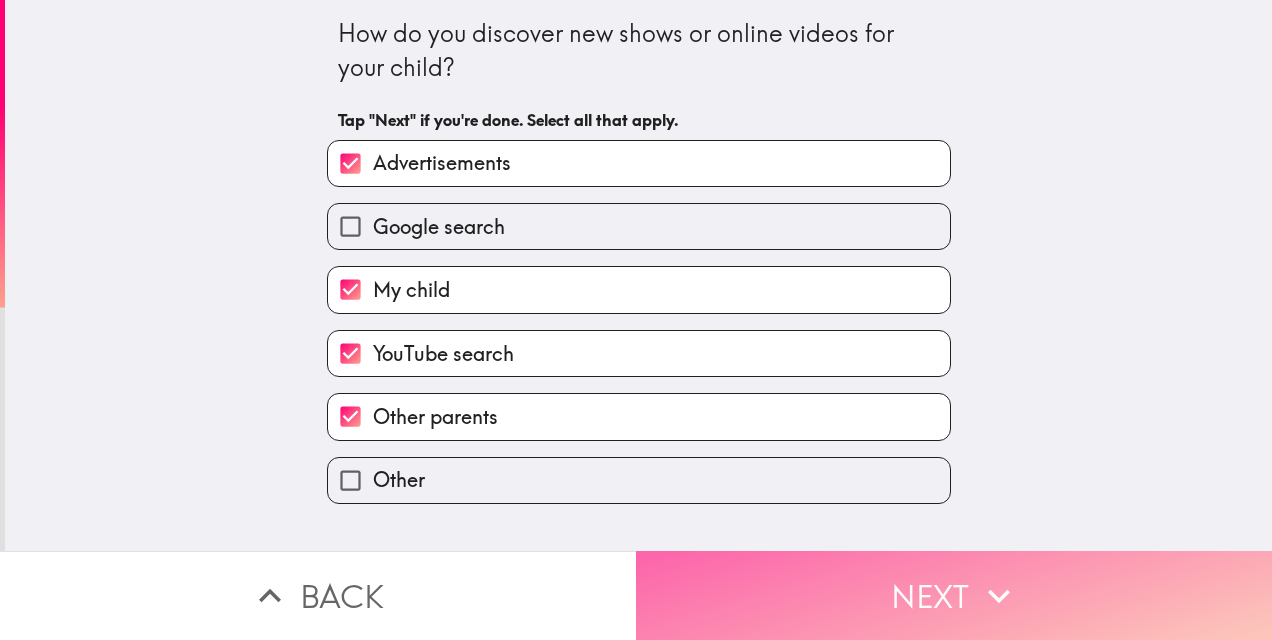click on "Next" at bounding box center [954, 595] 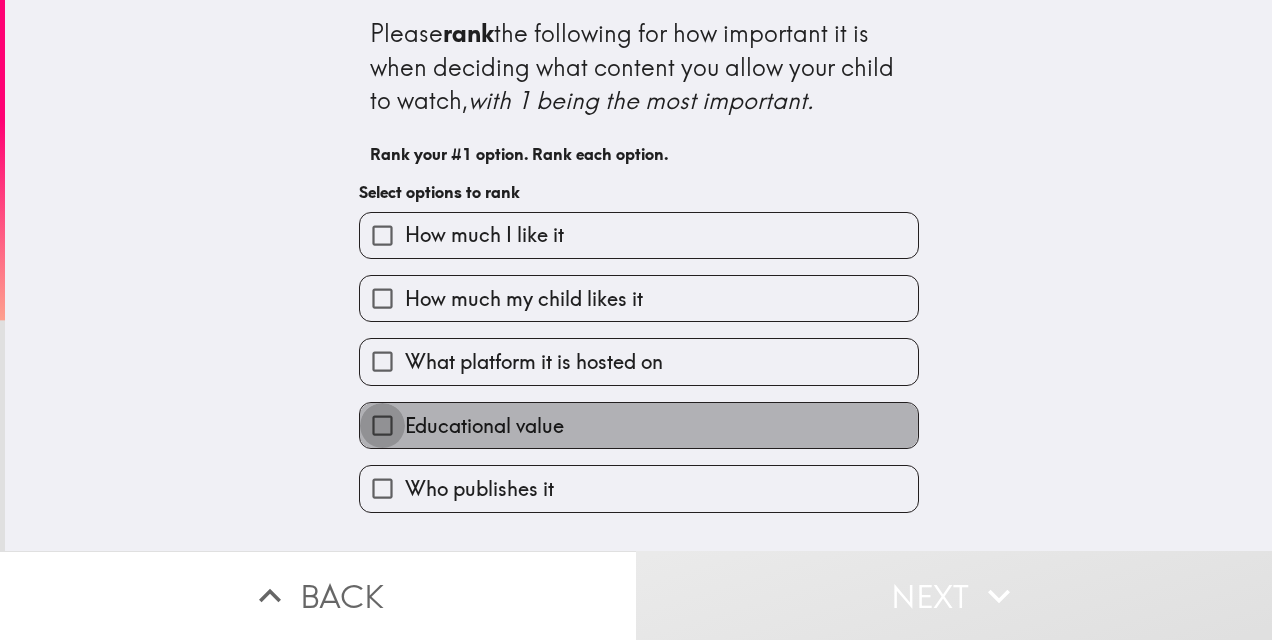click on "Educational value" at bounding box center (382, 425) 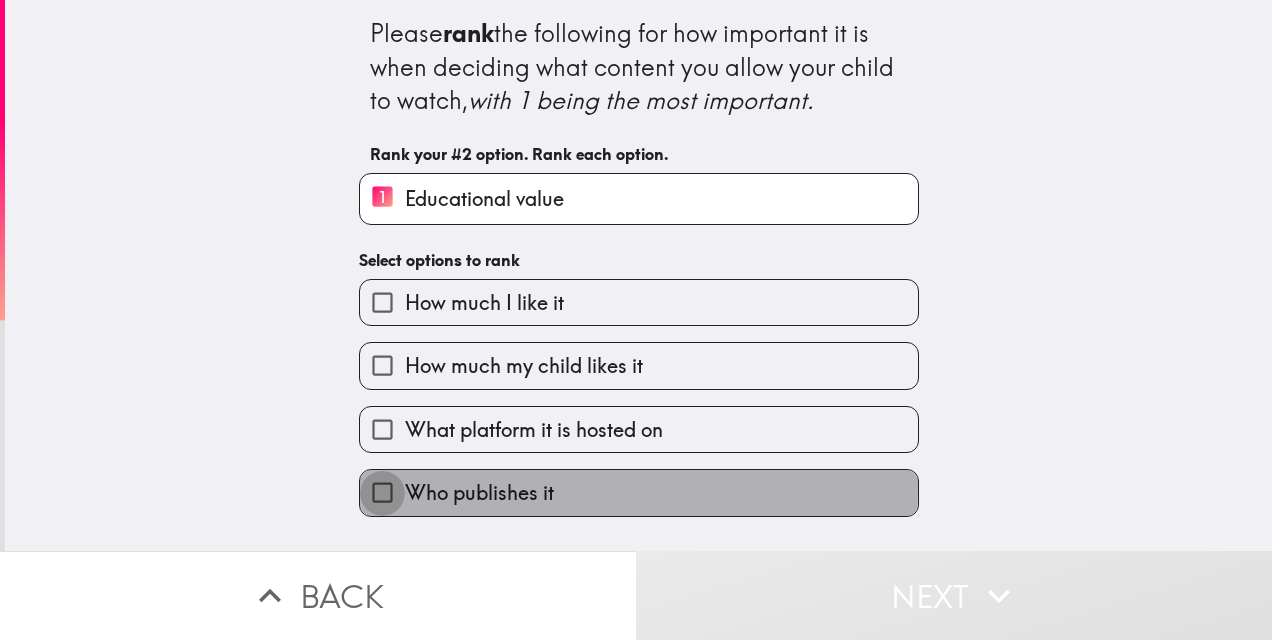drag, startPoint x: 366, startPoint y: 488, endPoint x: 373, endPoint y: 462, distance: 26.925823 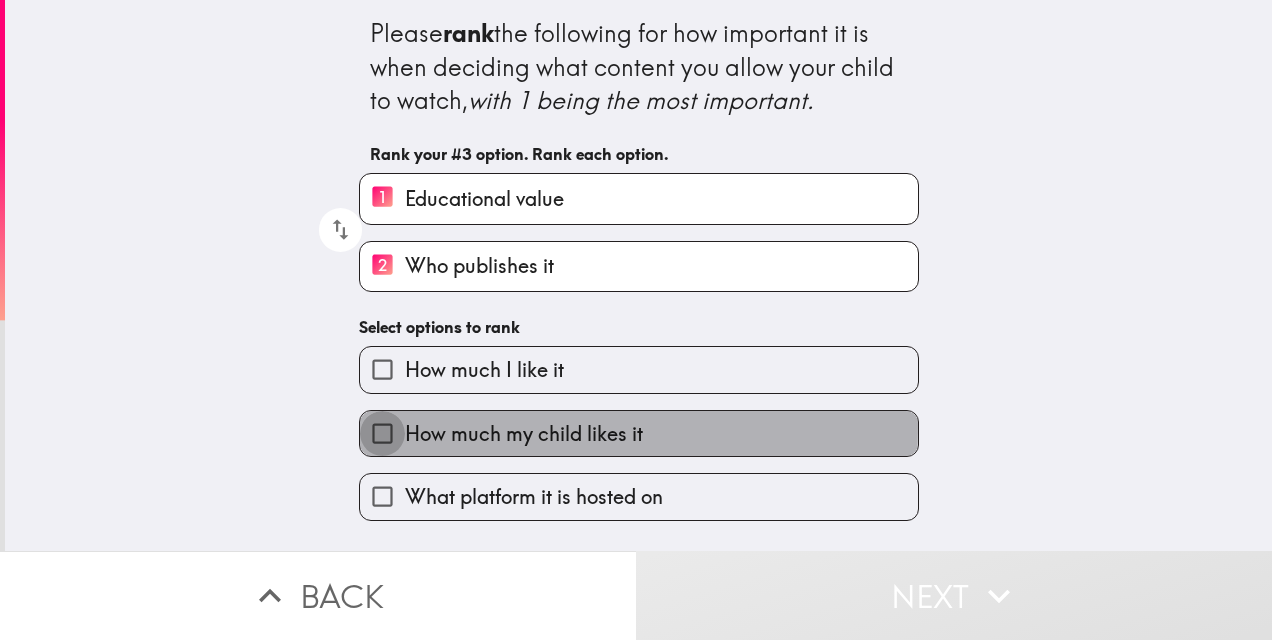 click on "How much my child likes it" at bounding box center (382, 433) 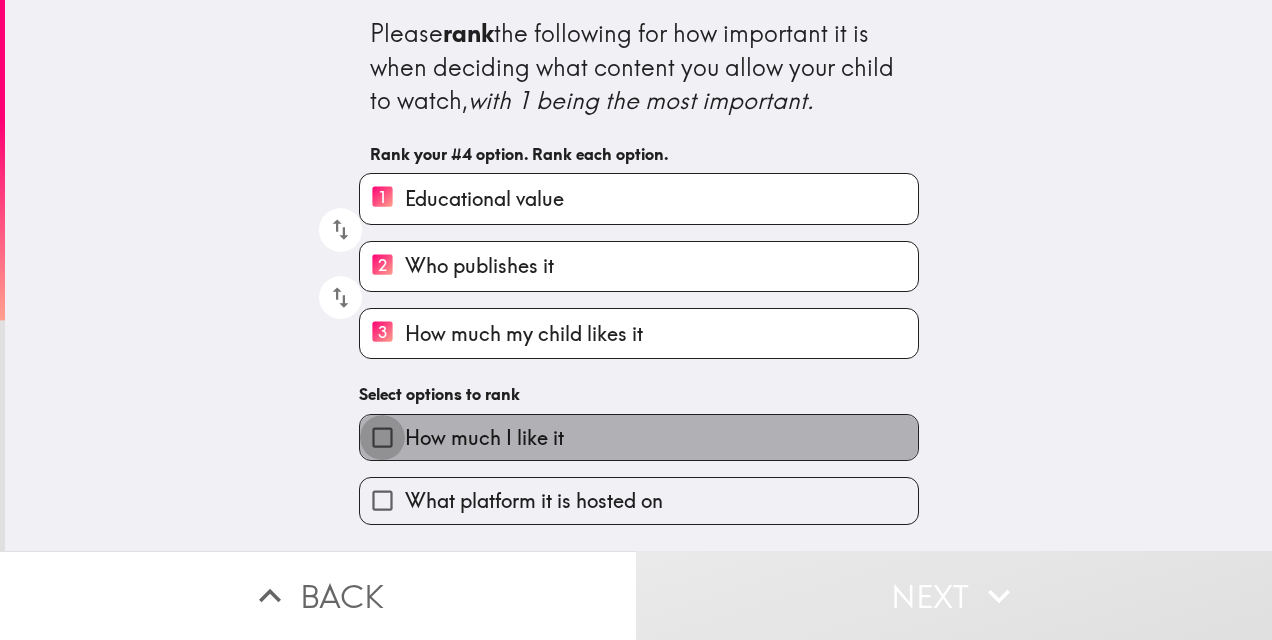 drag, startPoint x: 366, startPoint y: 440, endPoint x: 365, endPoint y: 460, distance: 20.024984 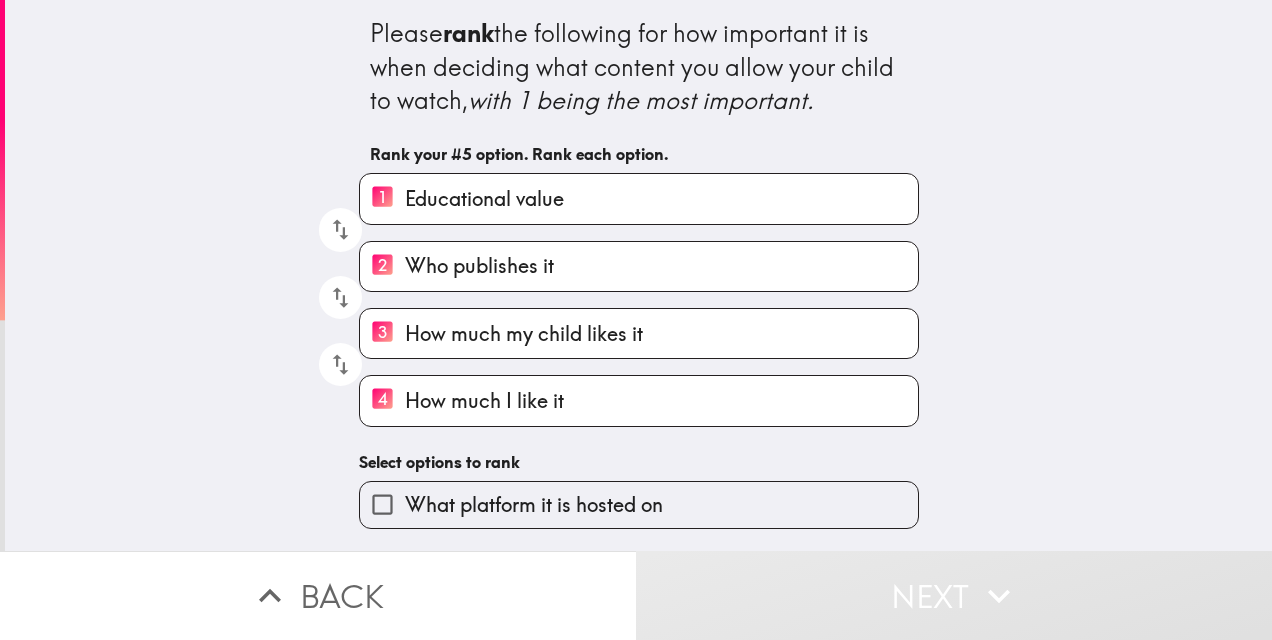 click on "What platform it is hosted on" at bounding box center [382, 504] 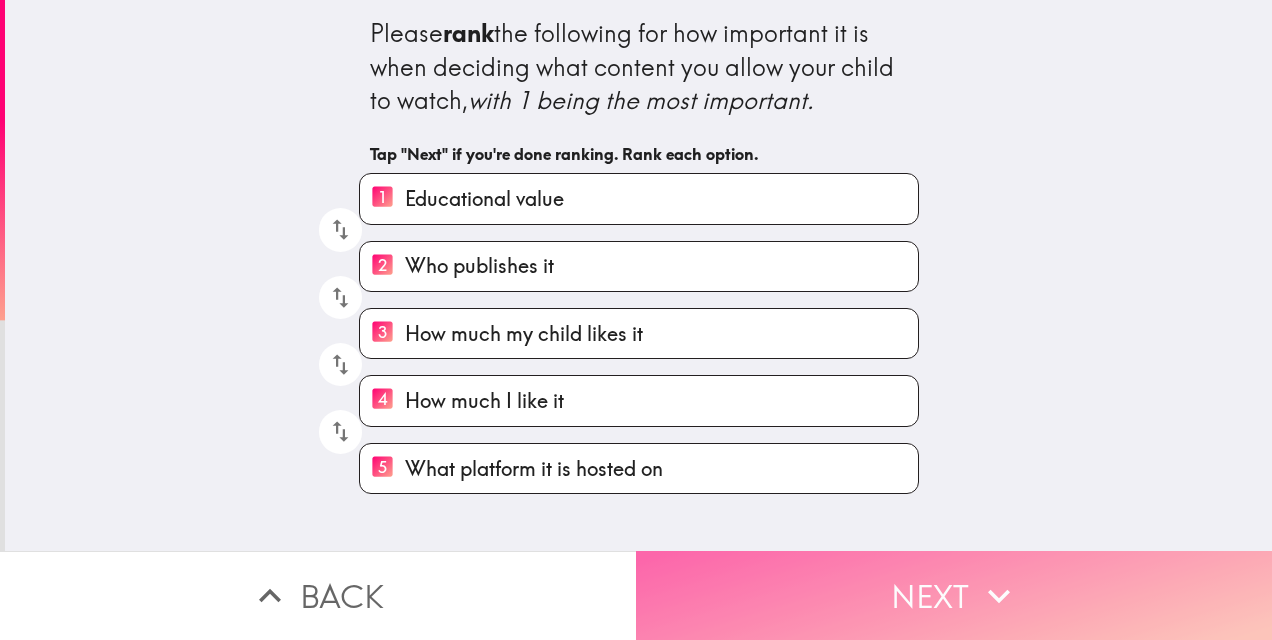 click on "Next" at bounding box center (954, 595) 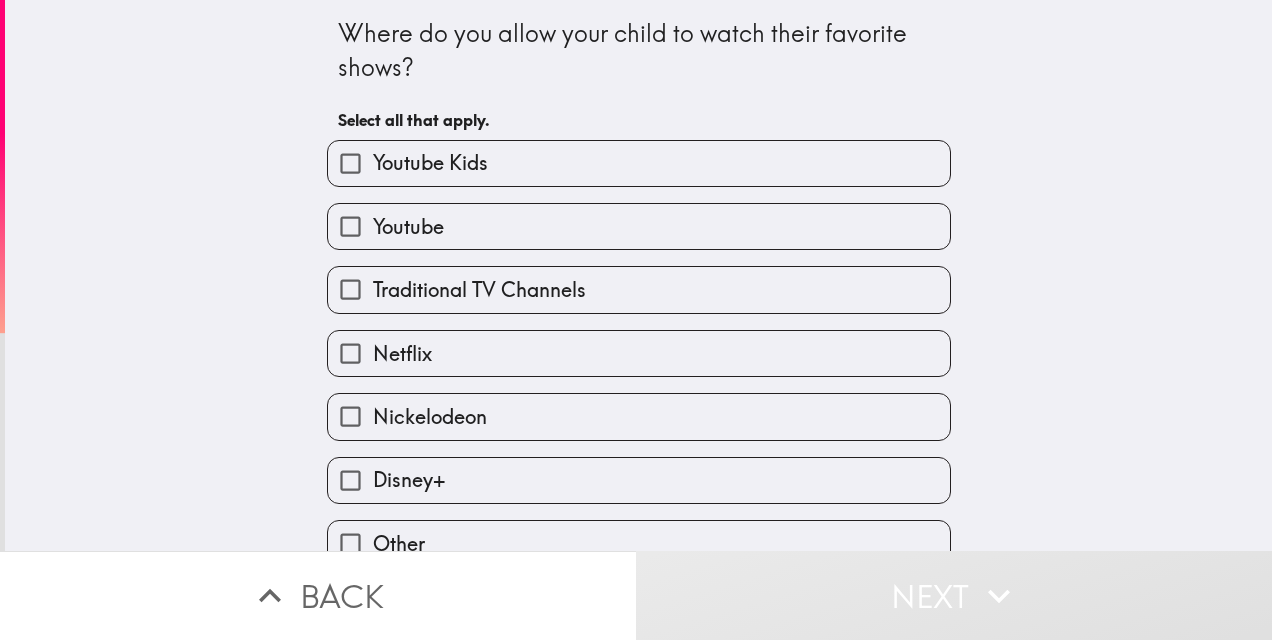 click on "Youtube" at bounding box center (350, 226) 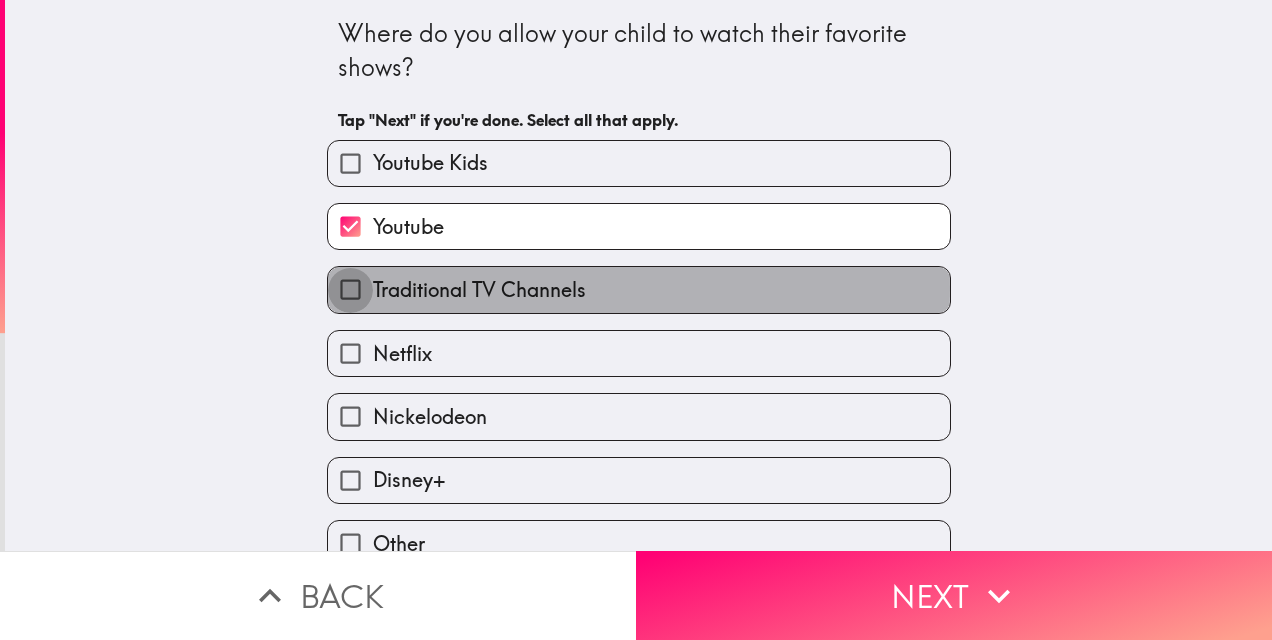 click on "Traditional TV Channels" at bounding box center [350, 289] 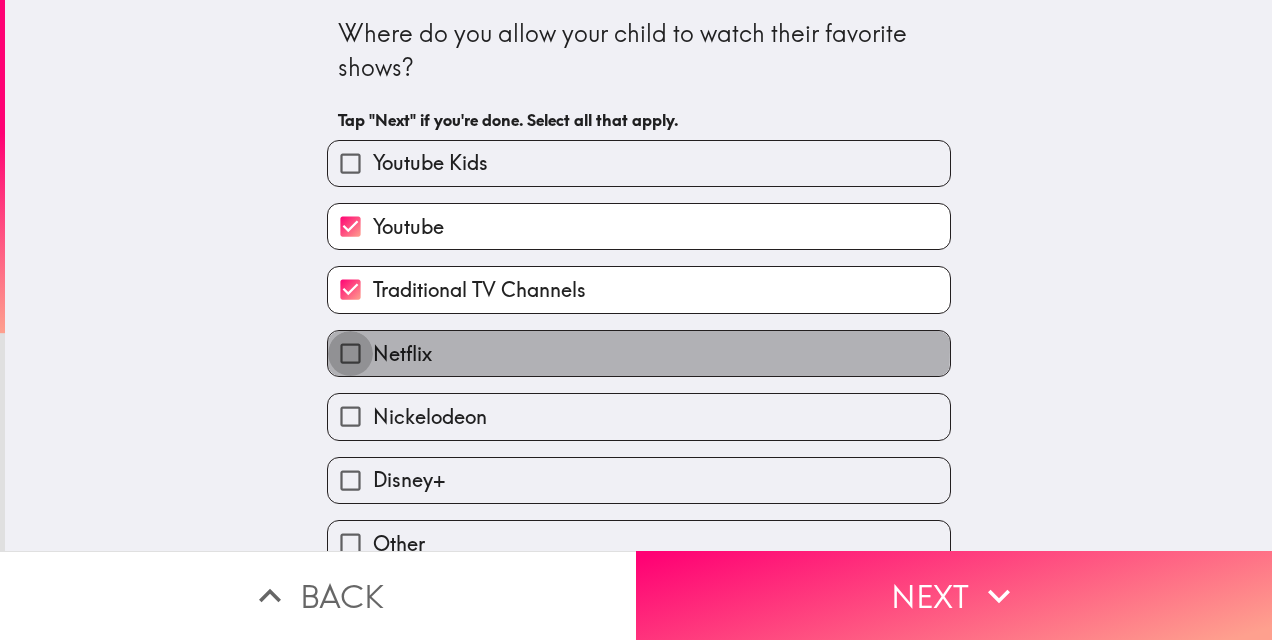 click on "Netflix" at bounding box center (350, 353) 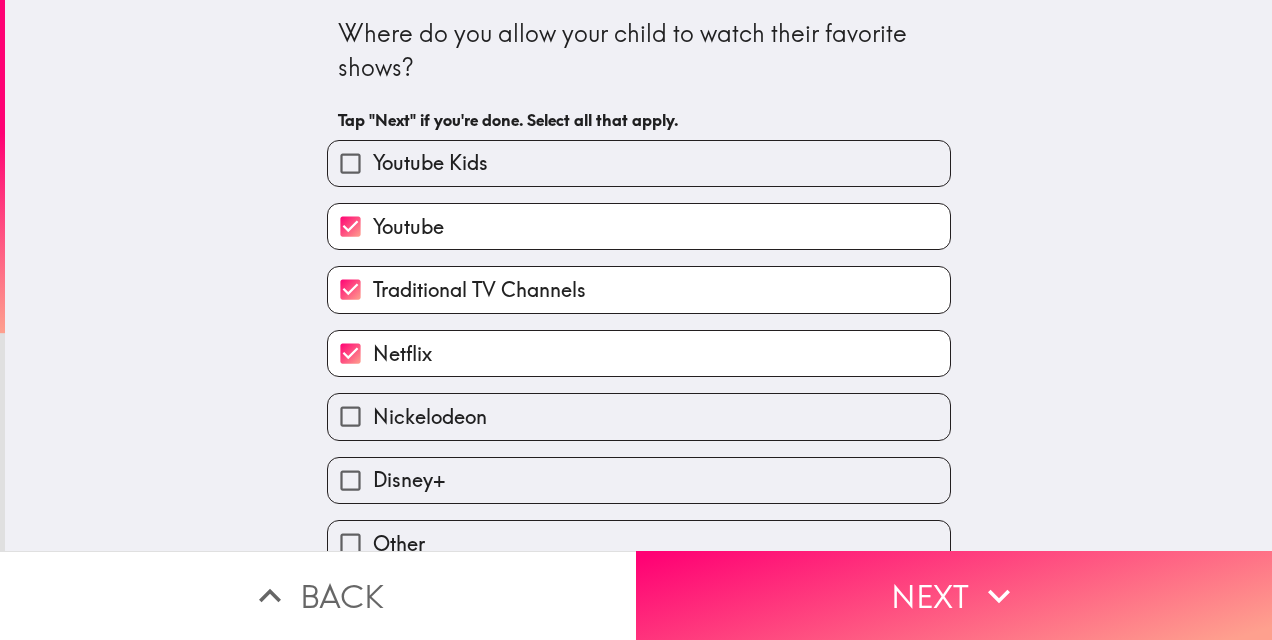 click on "Disney+" at bounding box center (350, 480) 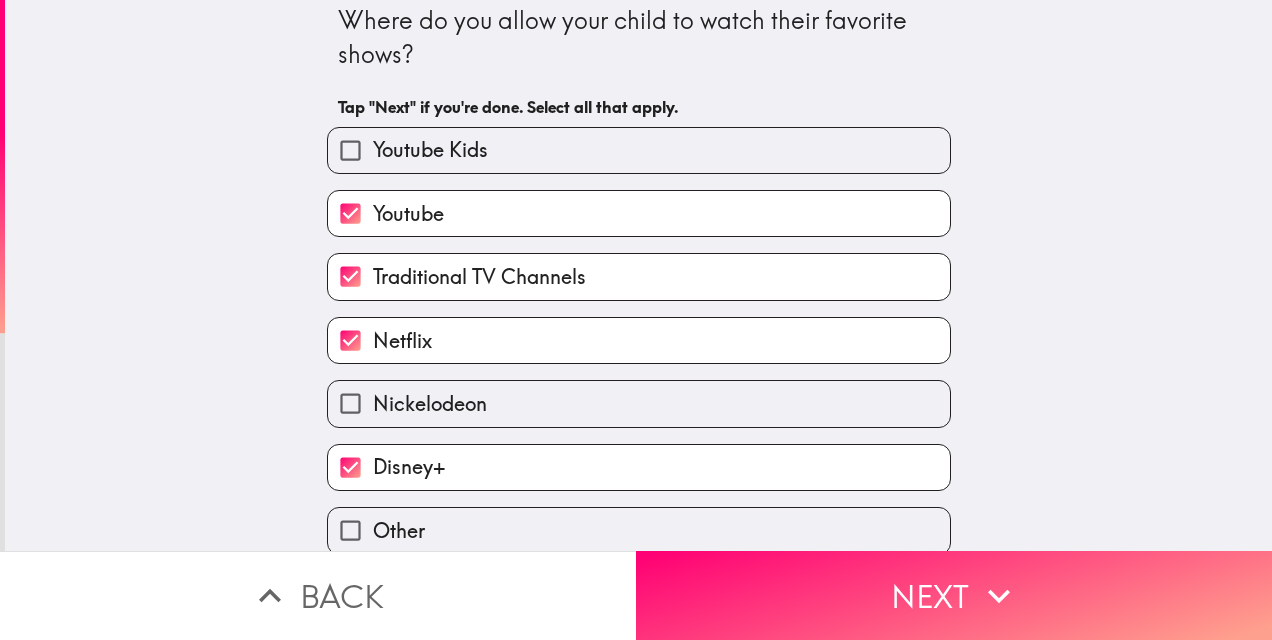 scroll, scrollTop: 36, scrollLeft: 0, axis: vertical 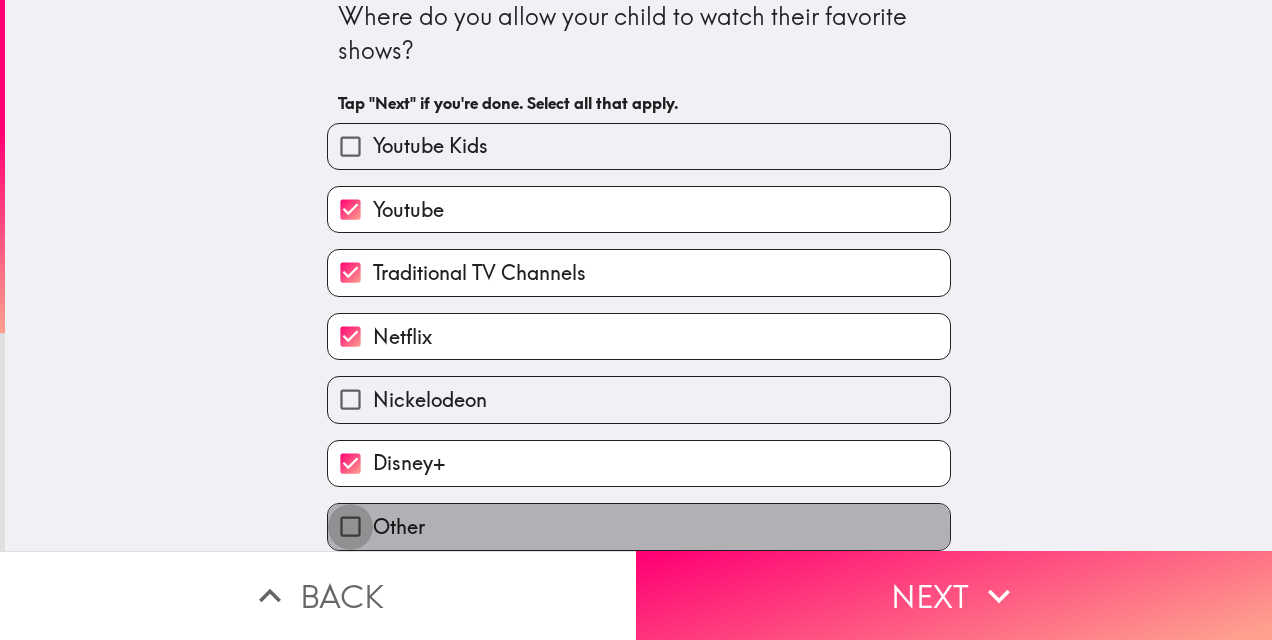 click on "Other" at bounding box center (350, 526) 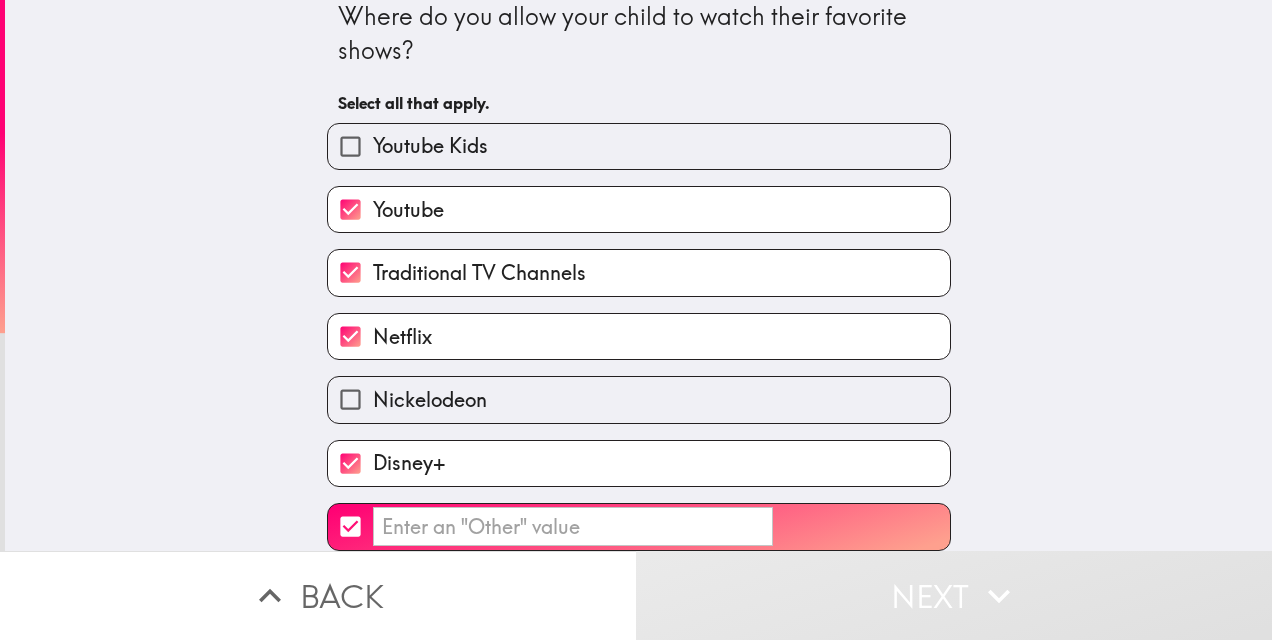 click on "​" at bounding box center [350, 526] 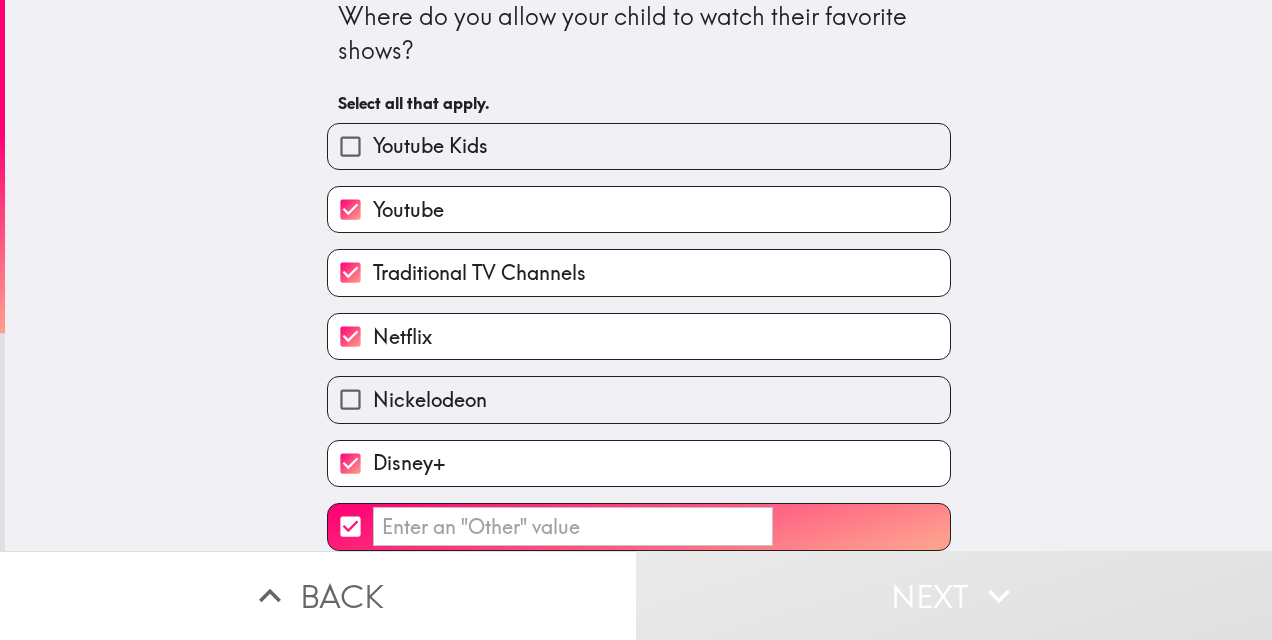checkbox on "false" 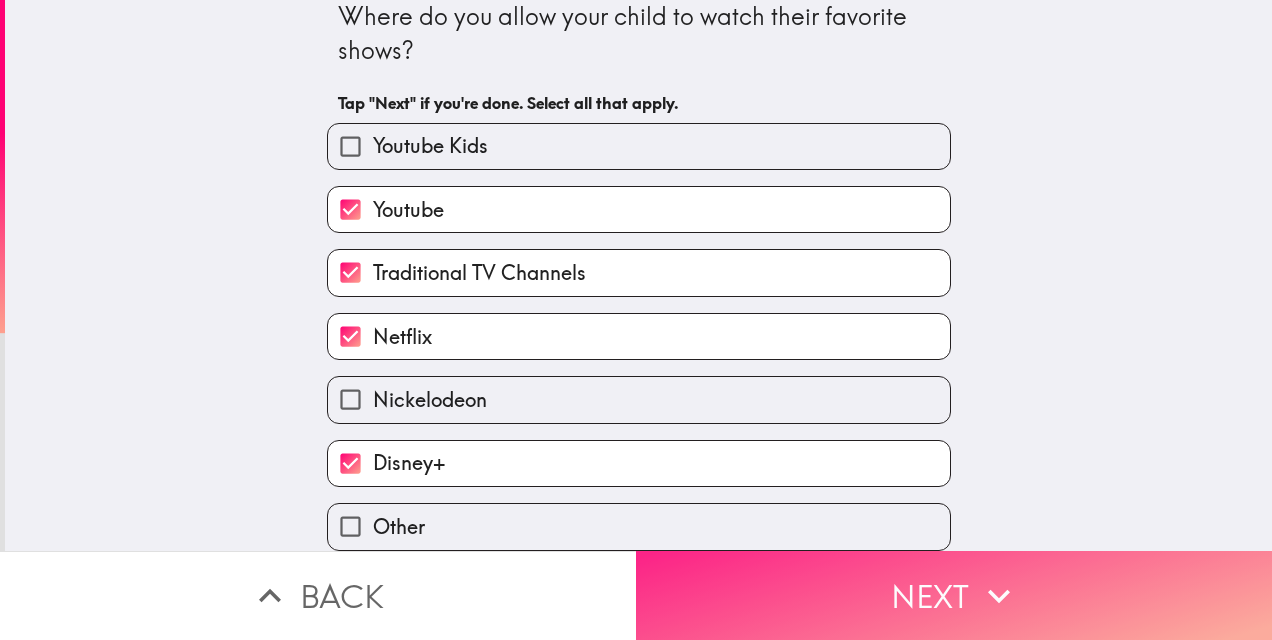 click on "Next" at bounding box center [954, 595] 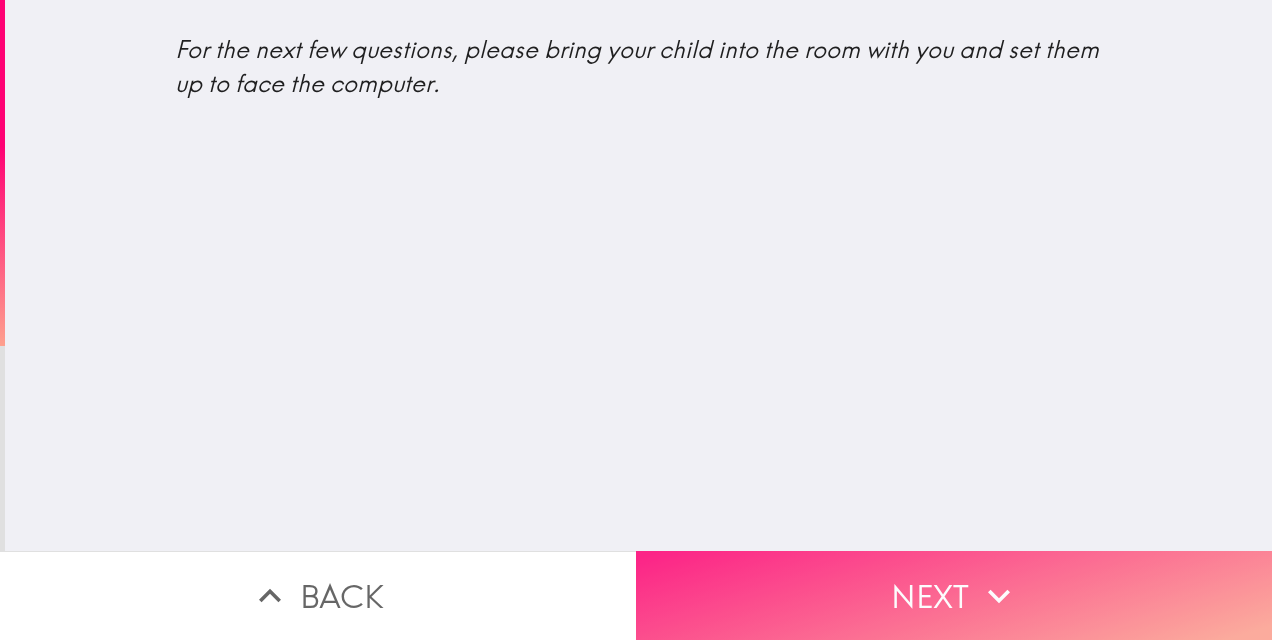 click on "Next" at bounding box center (954, 595) 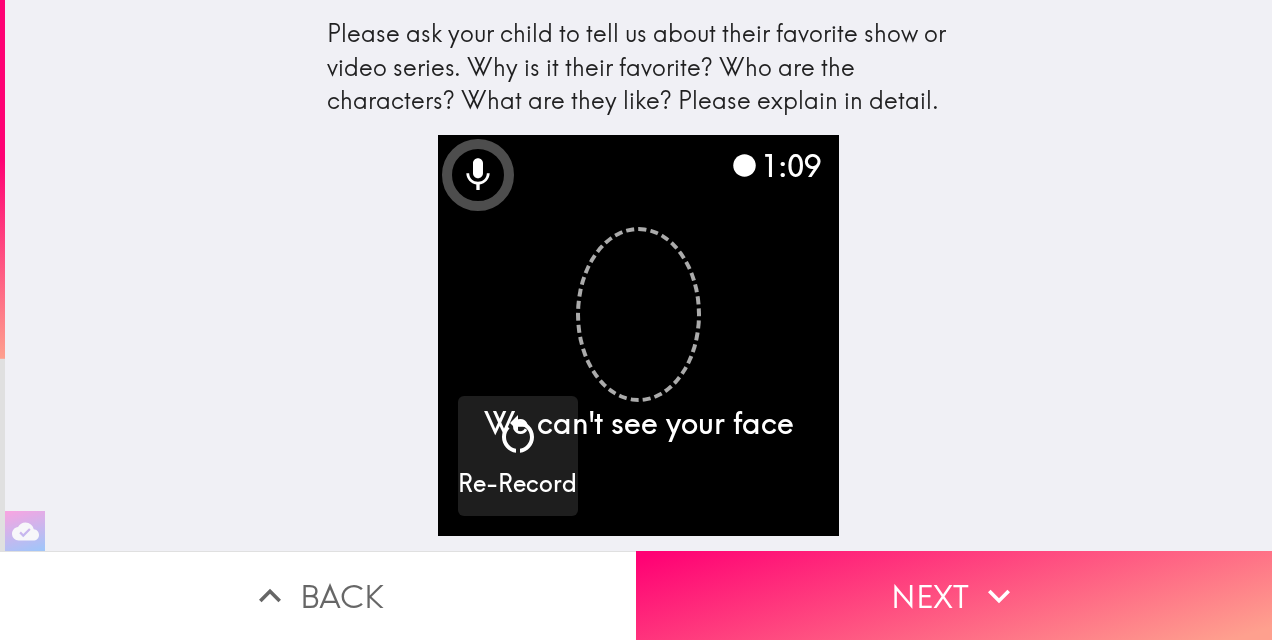 drag, startPoint x: 511, startPoint y: 462, endPoint x: 591, endPoint y: 686, distance: 237.8571 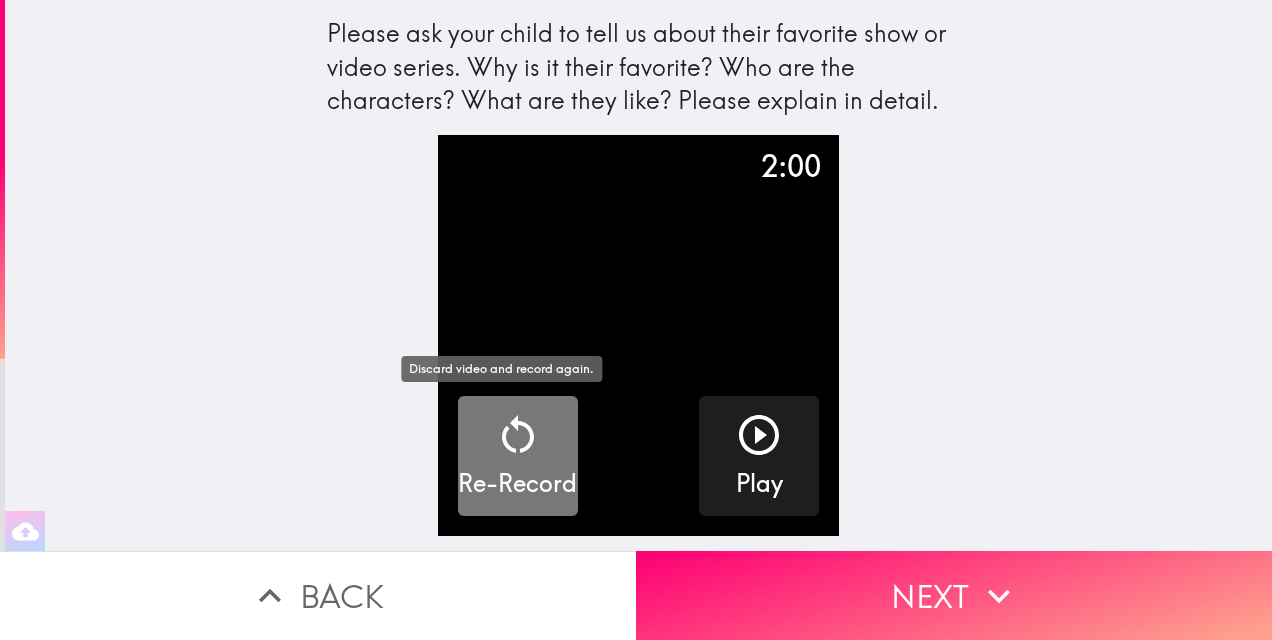 click 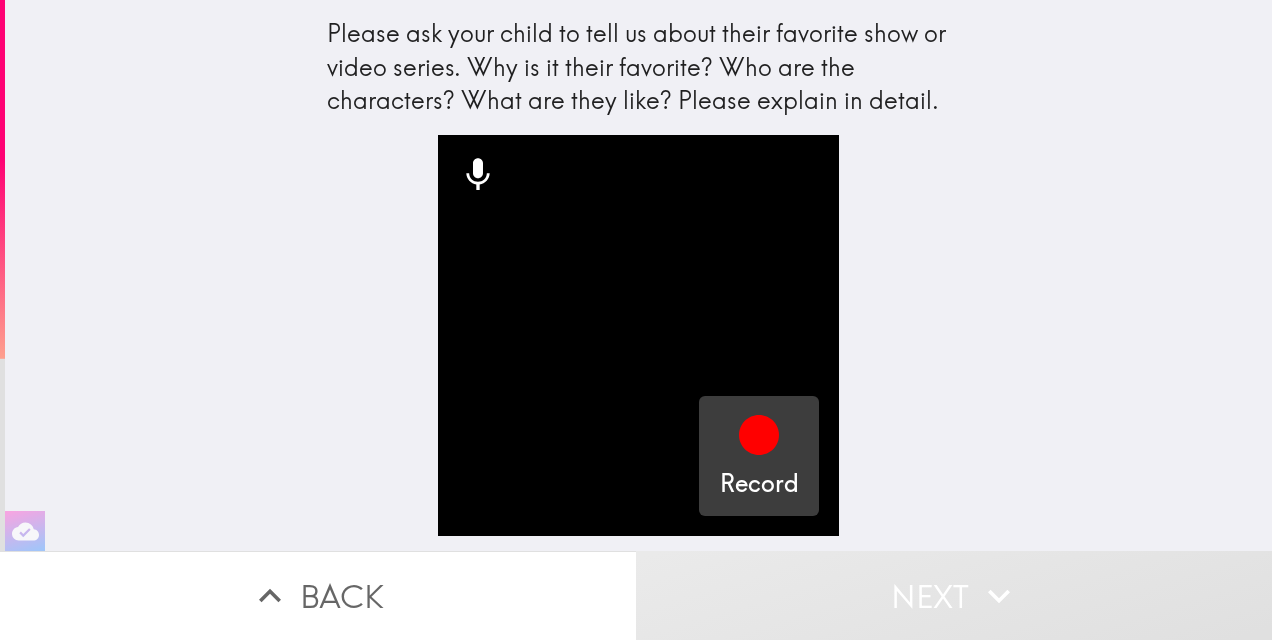 click 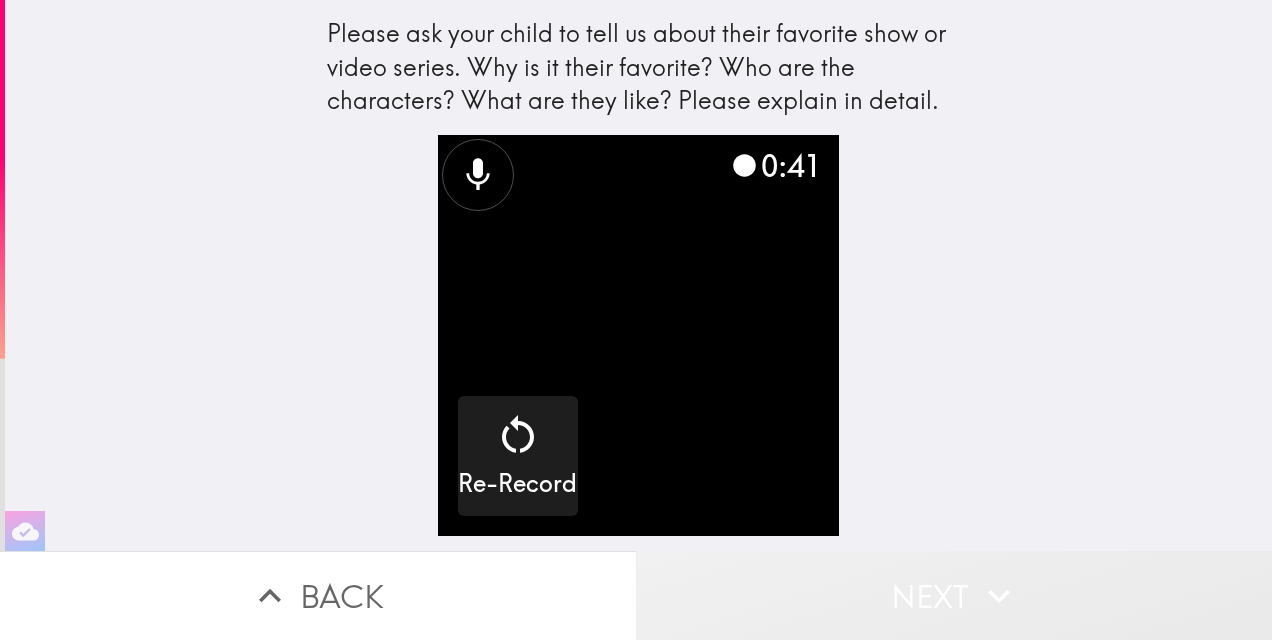 click on "Next" at bounding box center [954, 595] 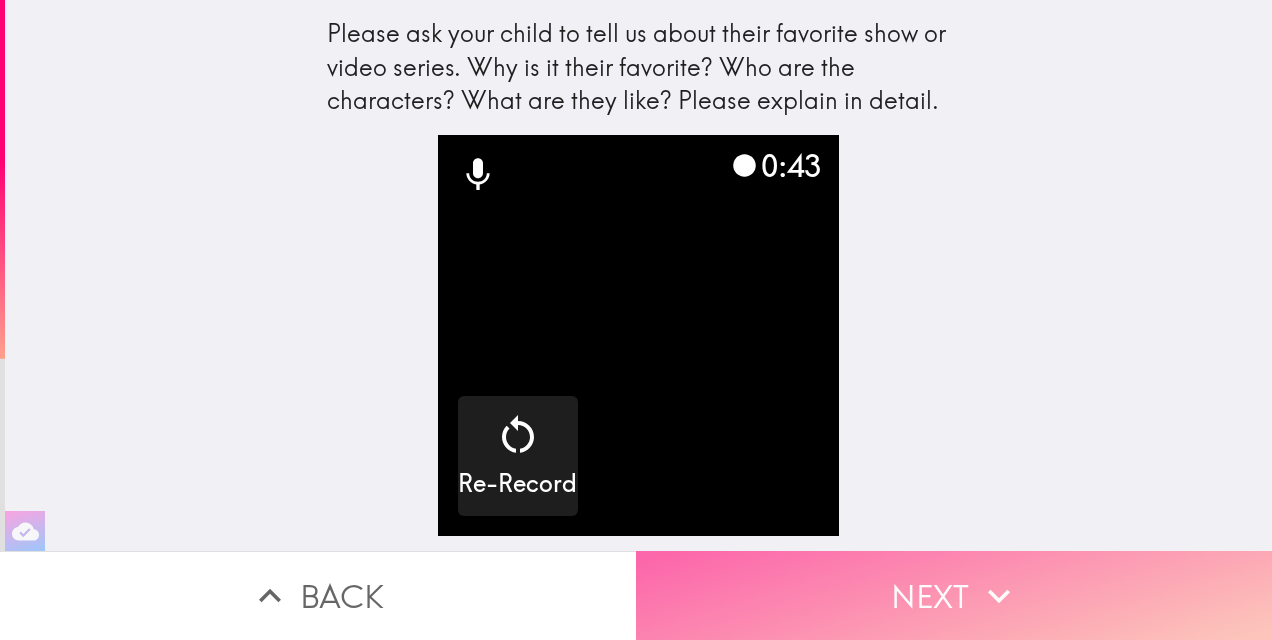 click on "Next" at bounding box center (954, 595) 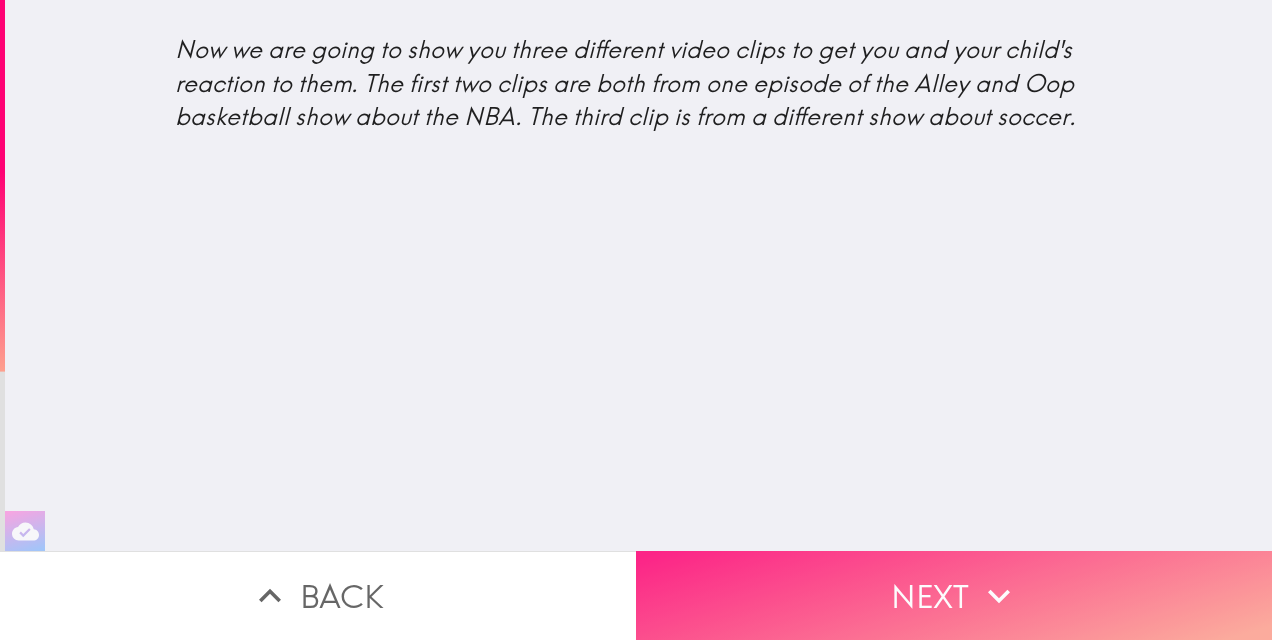 click 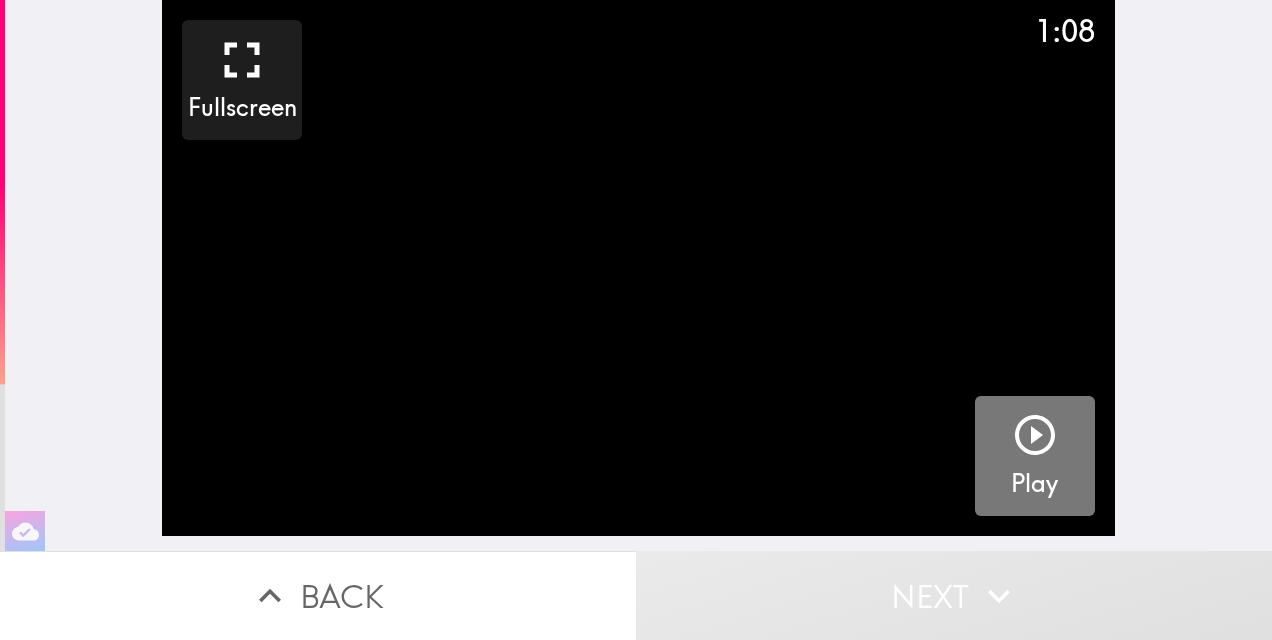 click 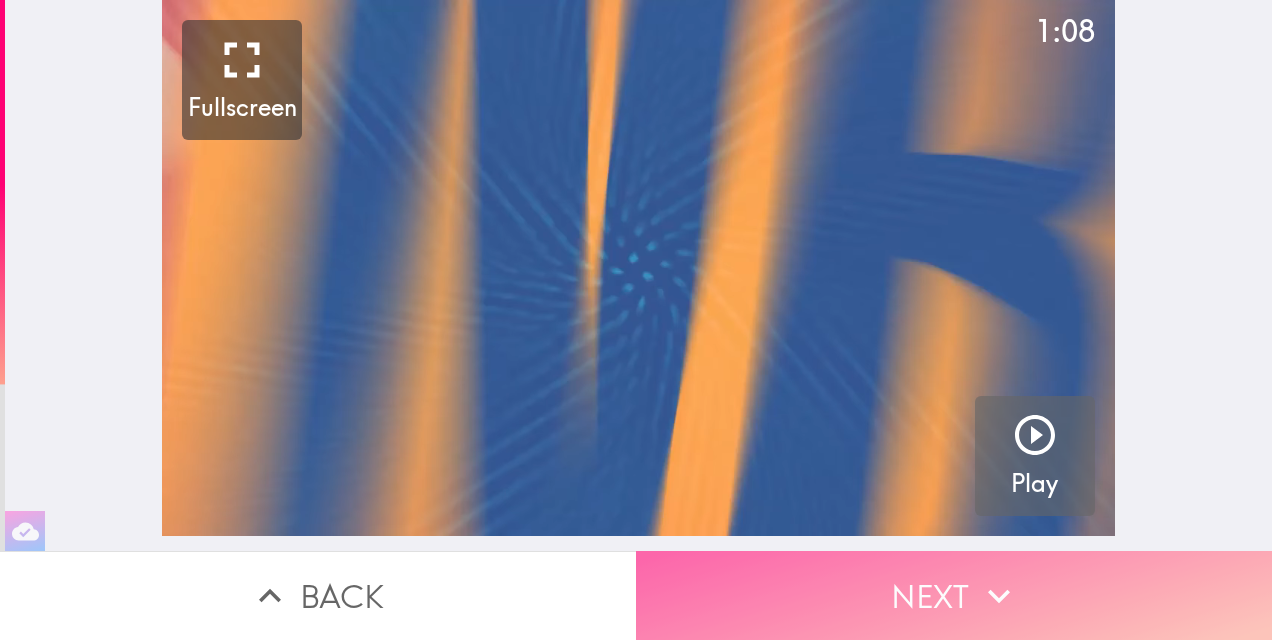 click on "Next" at bounding box center [954, 595] 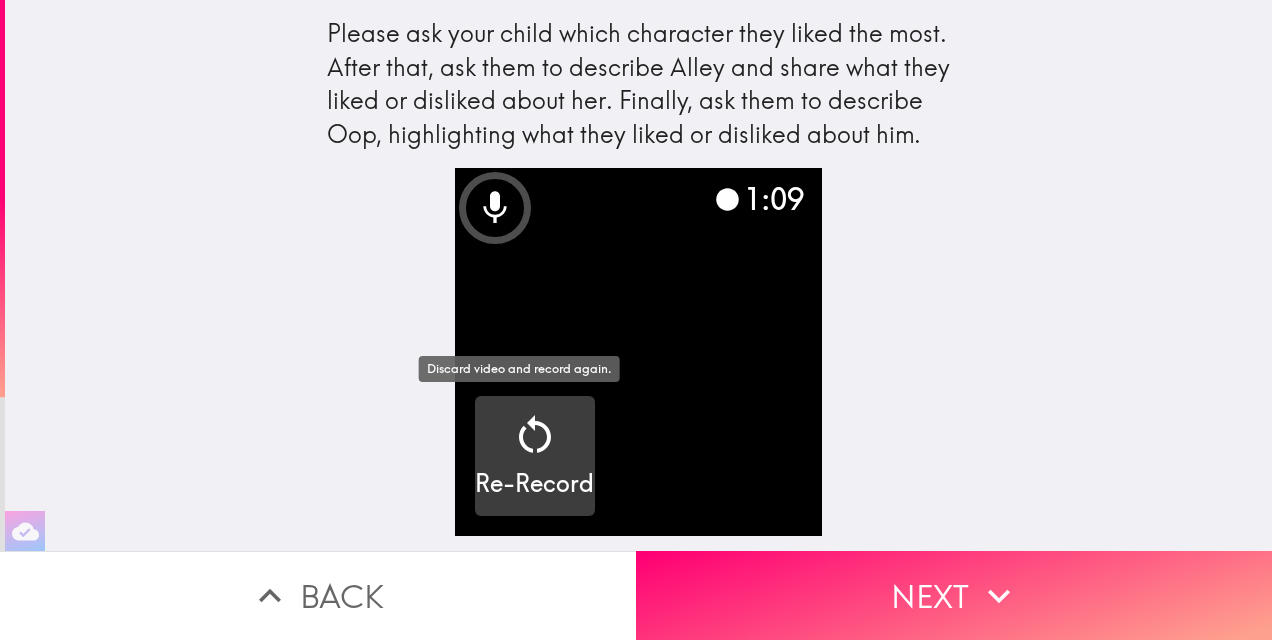 click 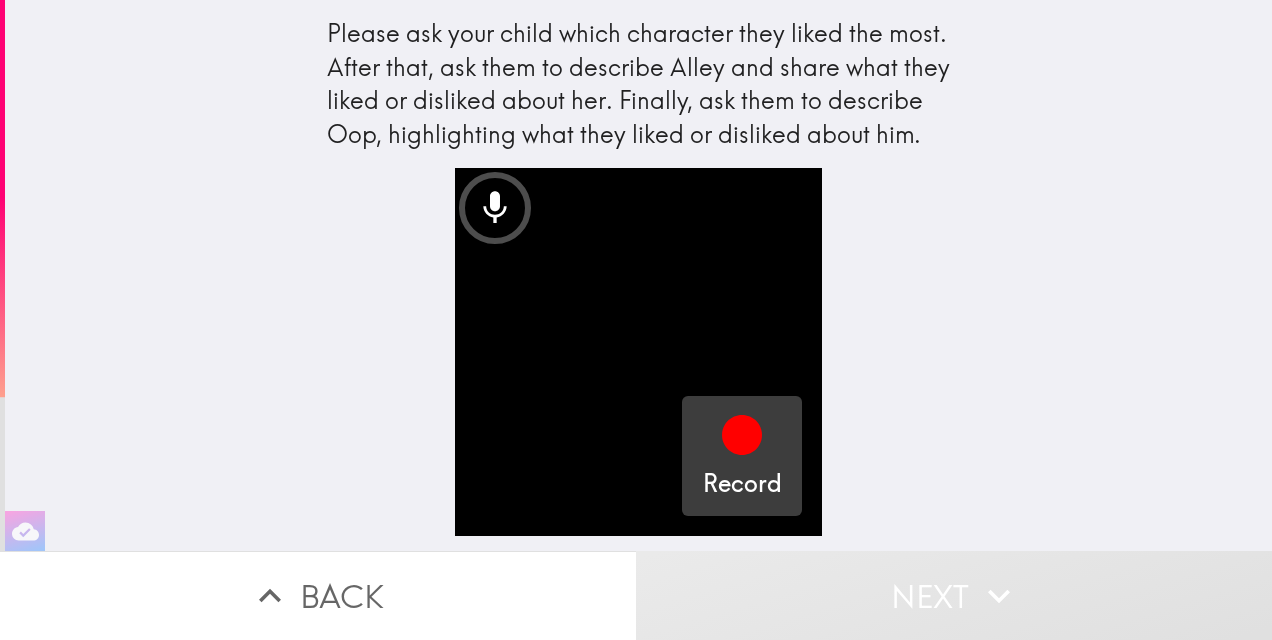 click 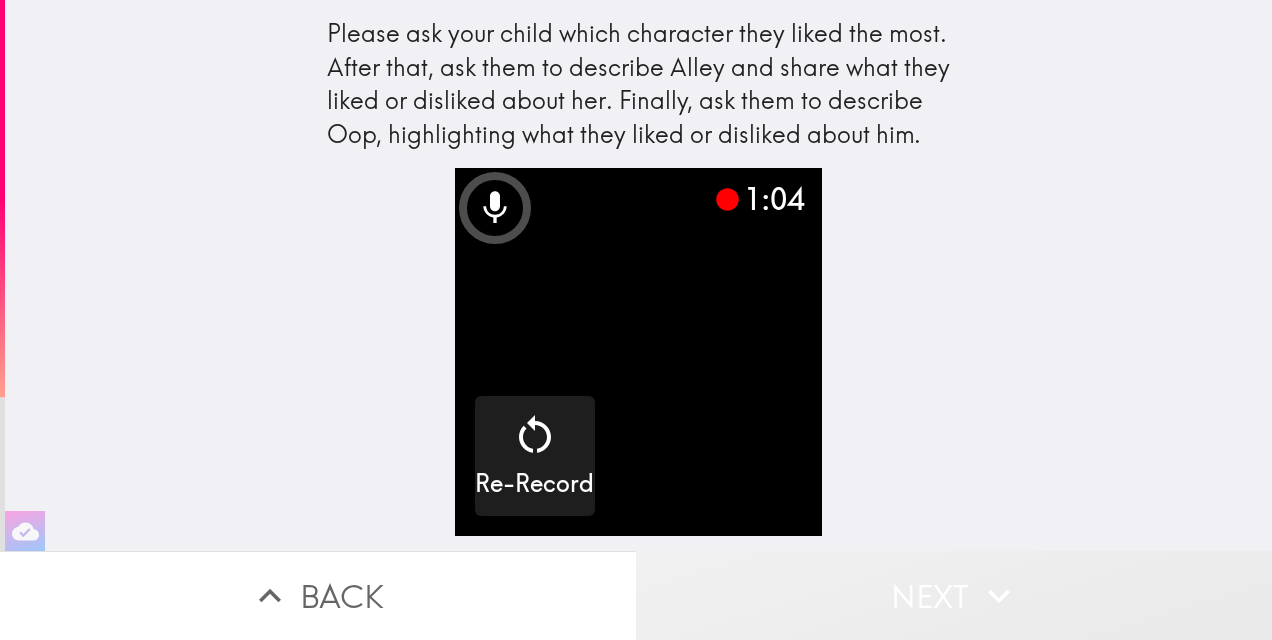 click on "Next" at bounding box center (954, 595) 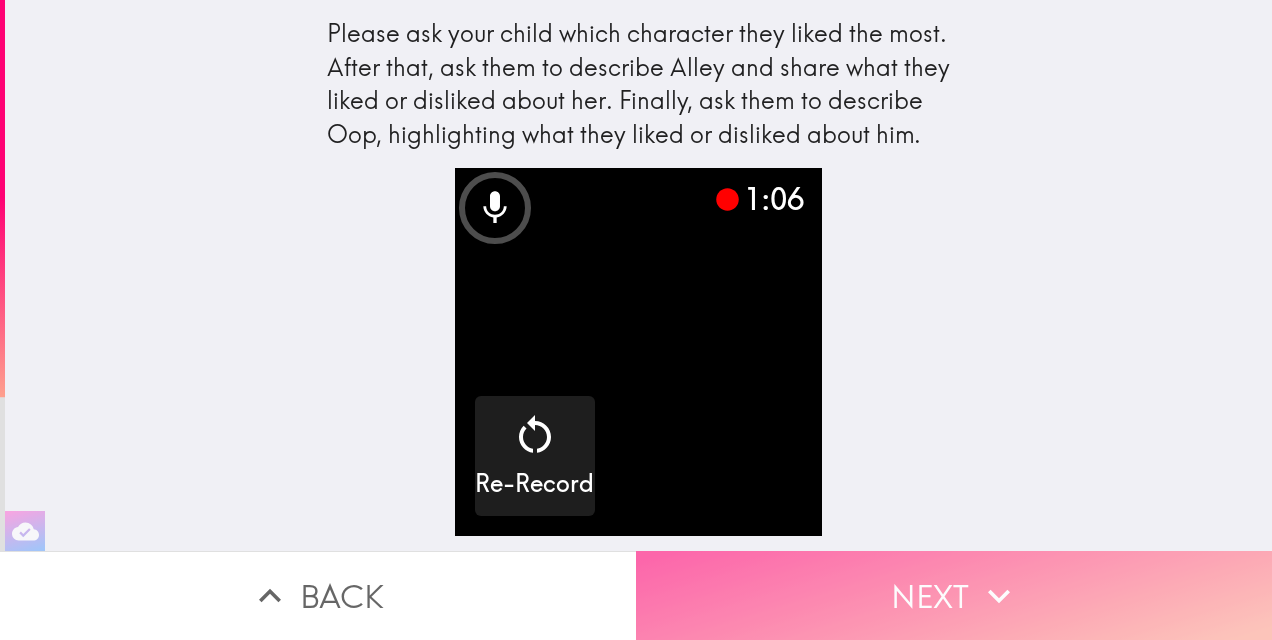 click on "Next" at bounding box center (954, 595) 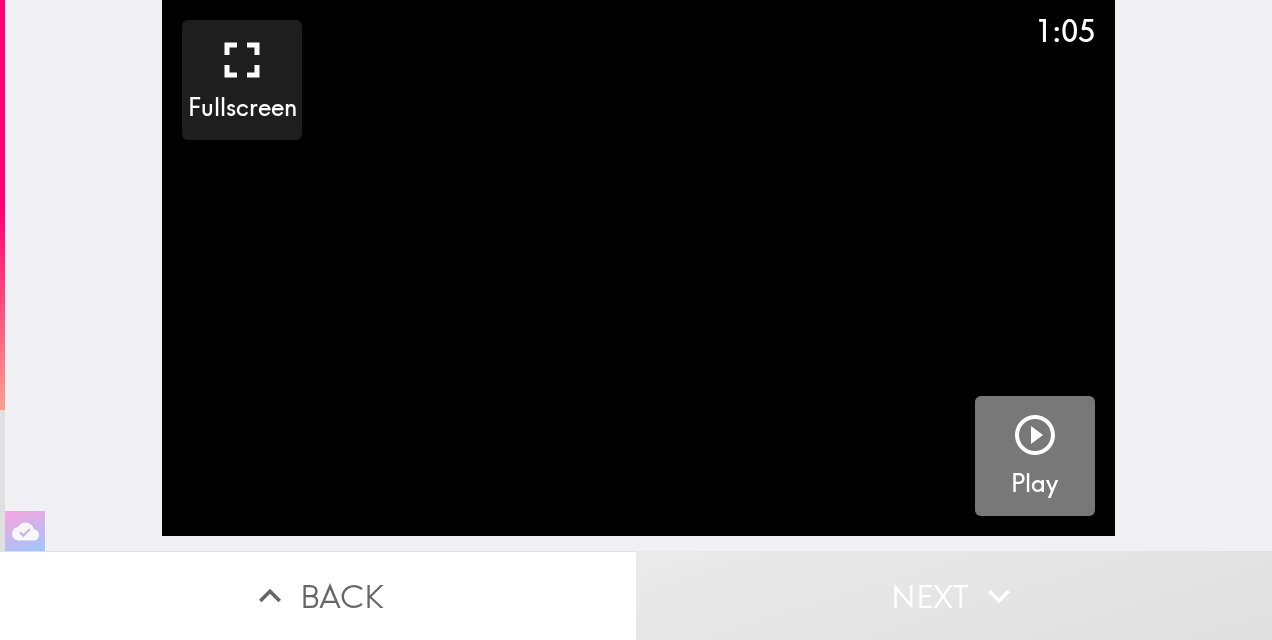 click 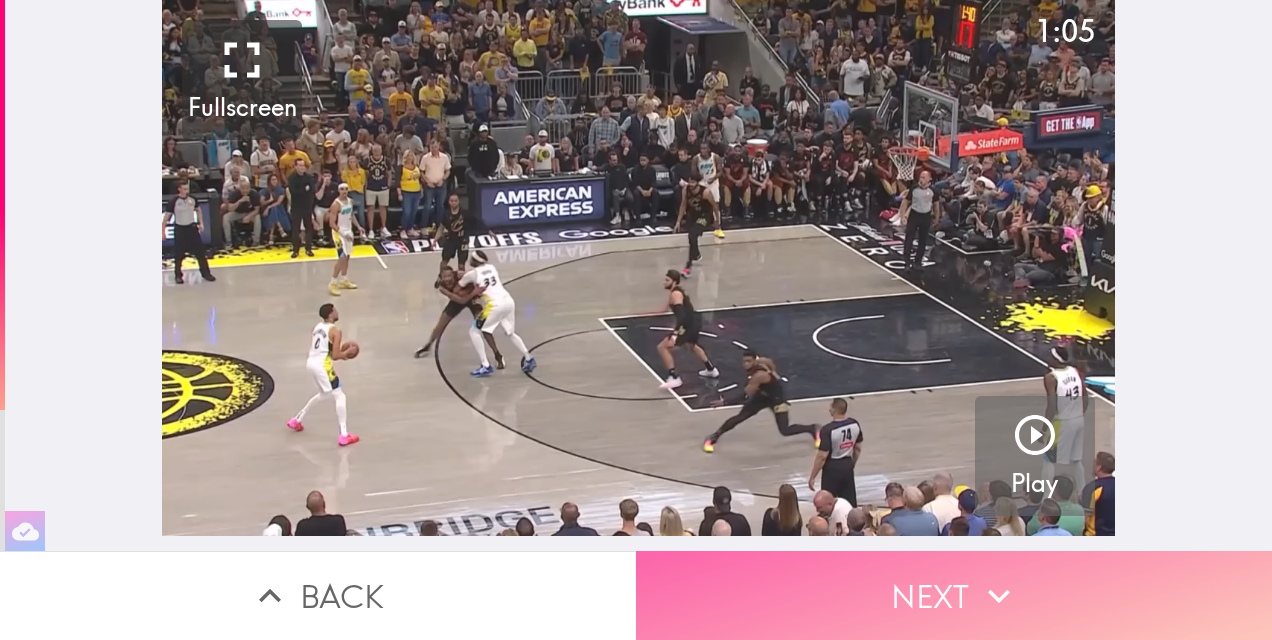 click on "Next" at bounding box center [954, 595] 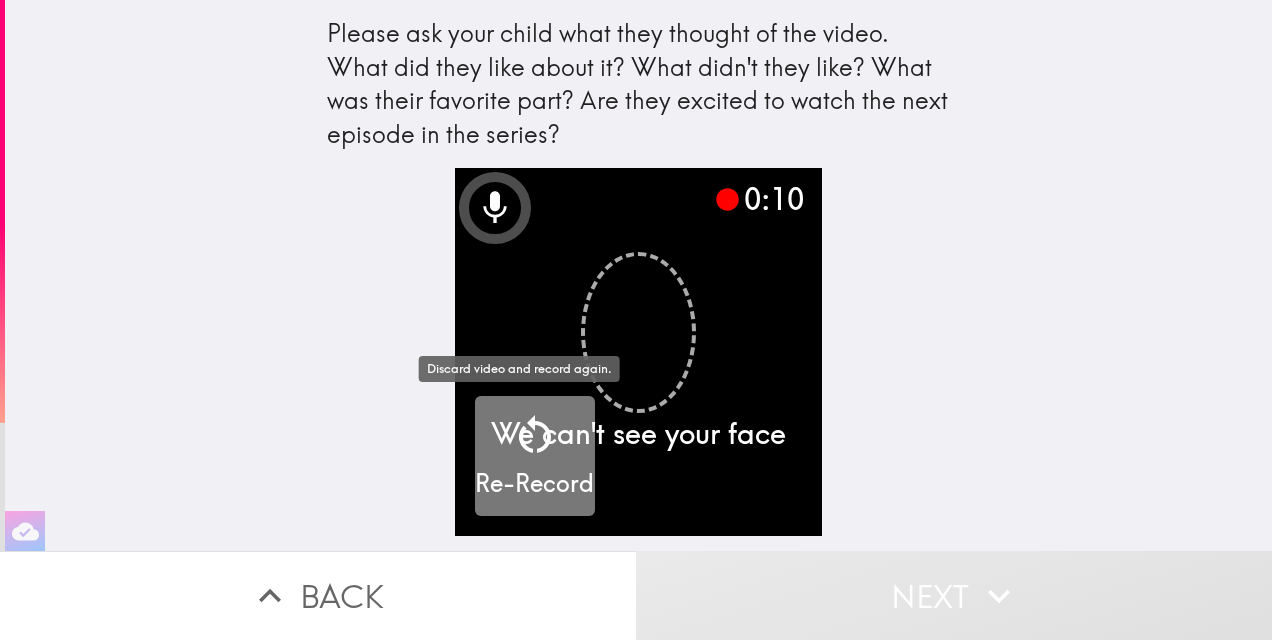 click on "Re-Record" at bounding box center [534, 456] 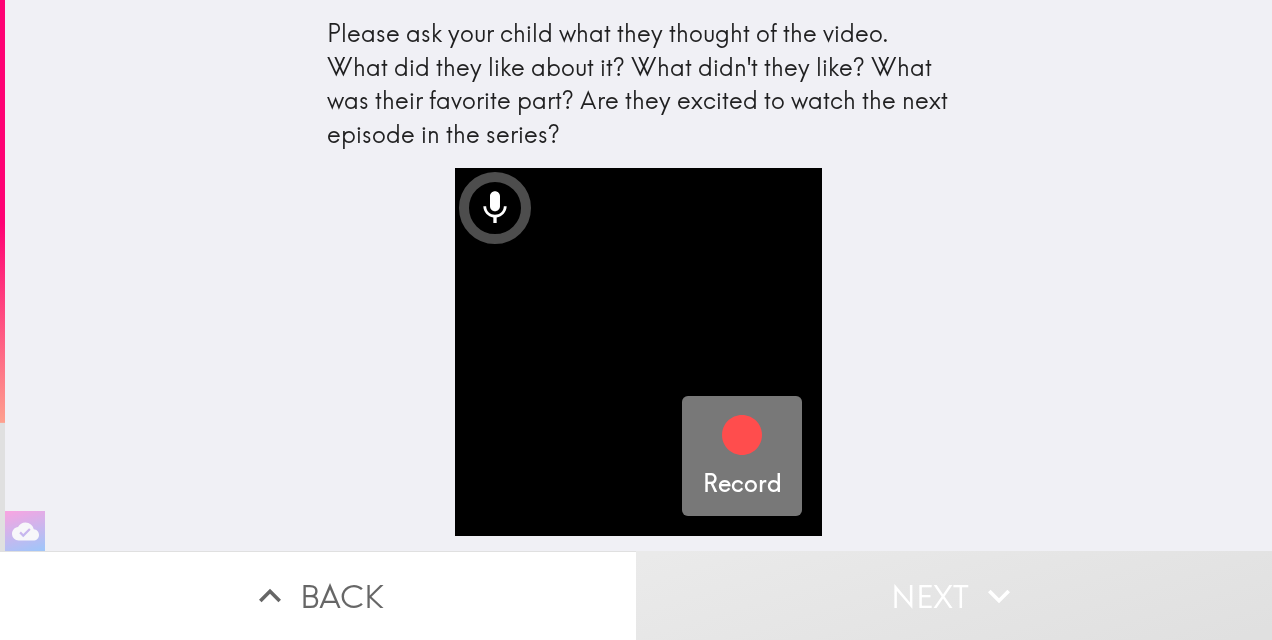 click on "Record" at bounding box center [742, 456] 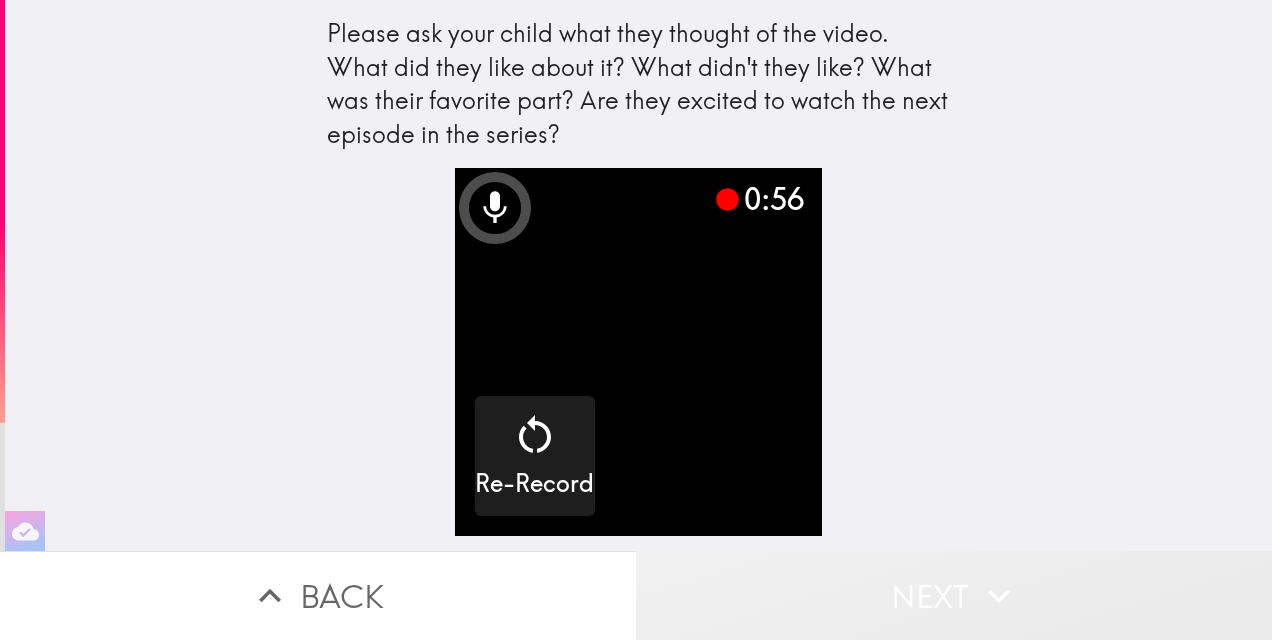 click 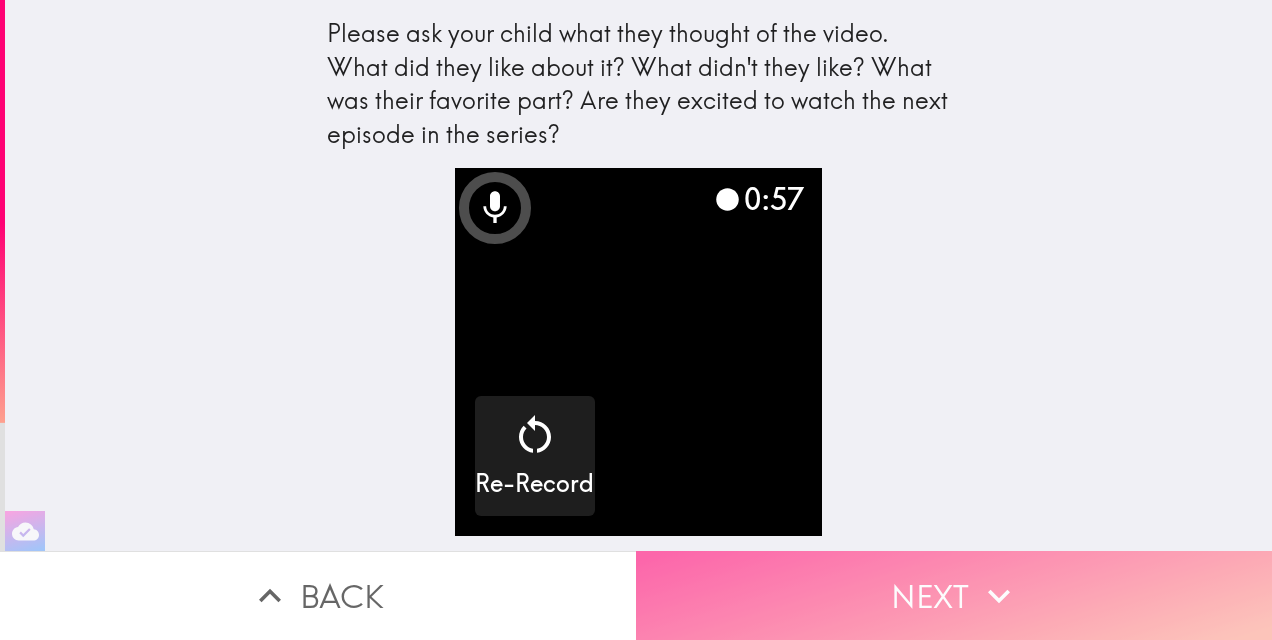 click 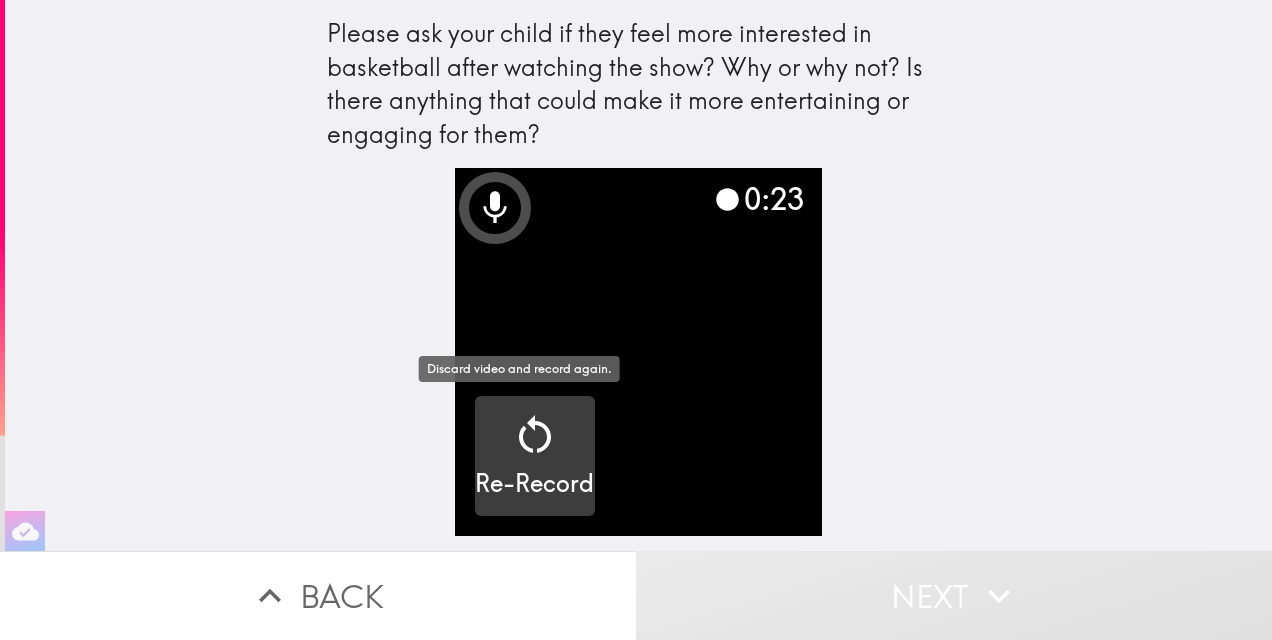 click on "Re-Record" at bounding box center [534, 484] 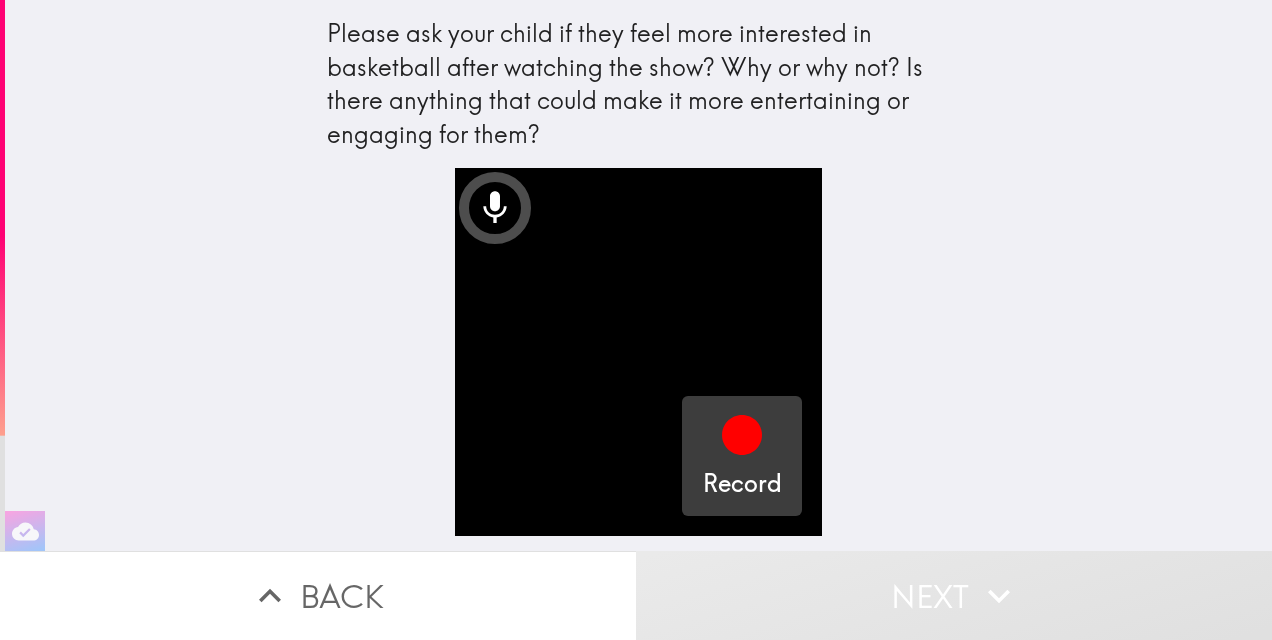click on "Record" at bounding box center [742, 456] 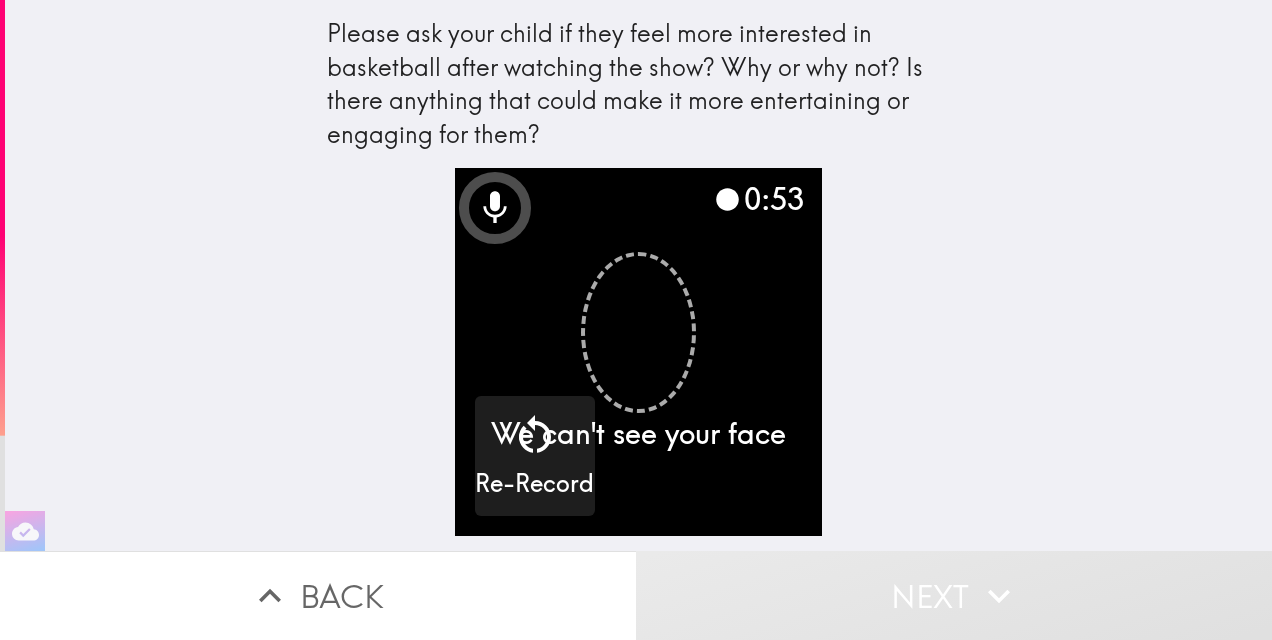 click on "Next" at bounding box center (954, 595) 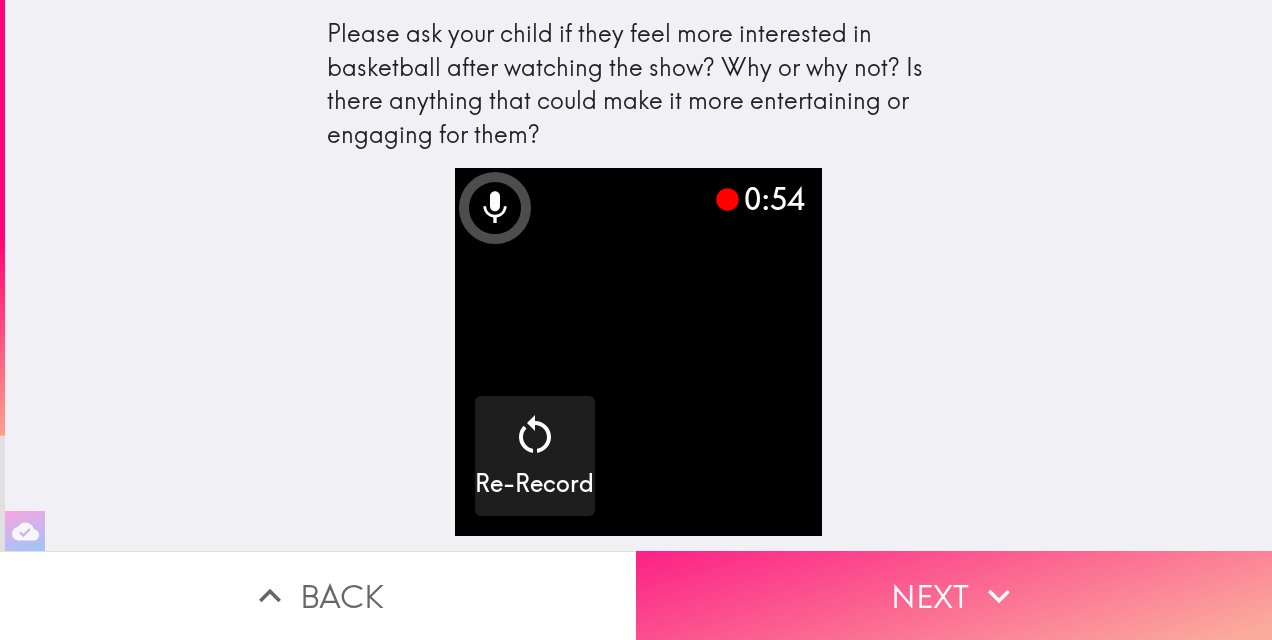 click on "Next" at bounding box center [954, 595] 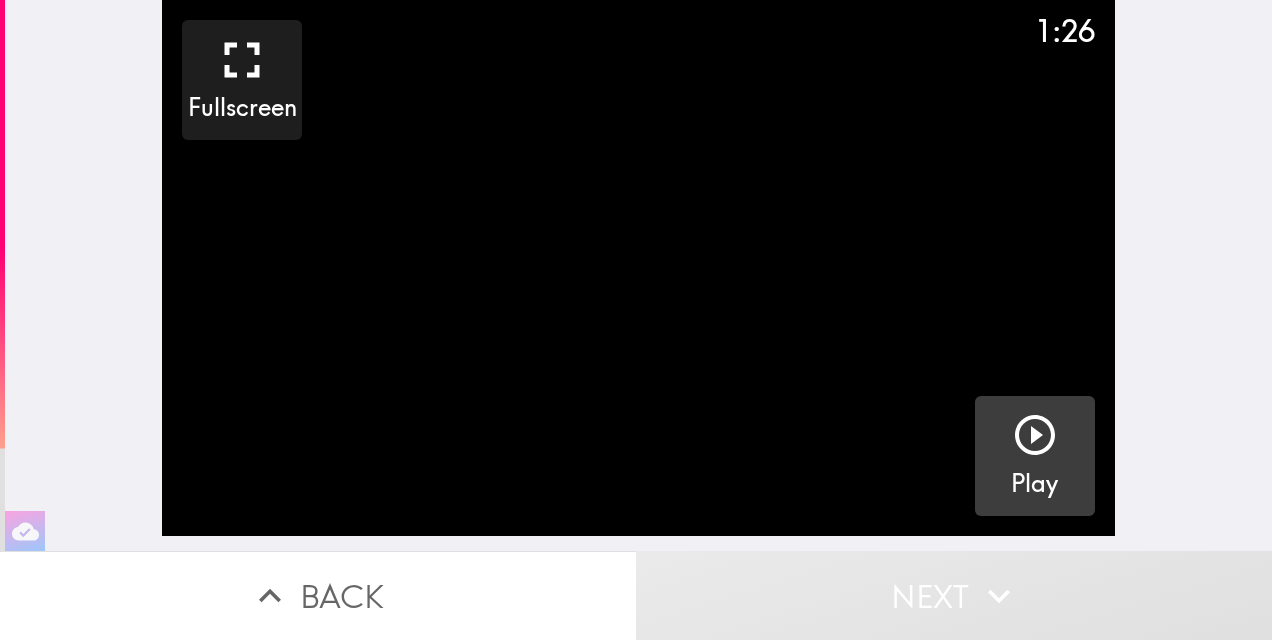 click 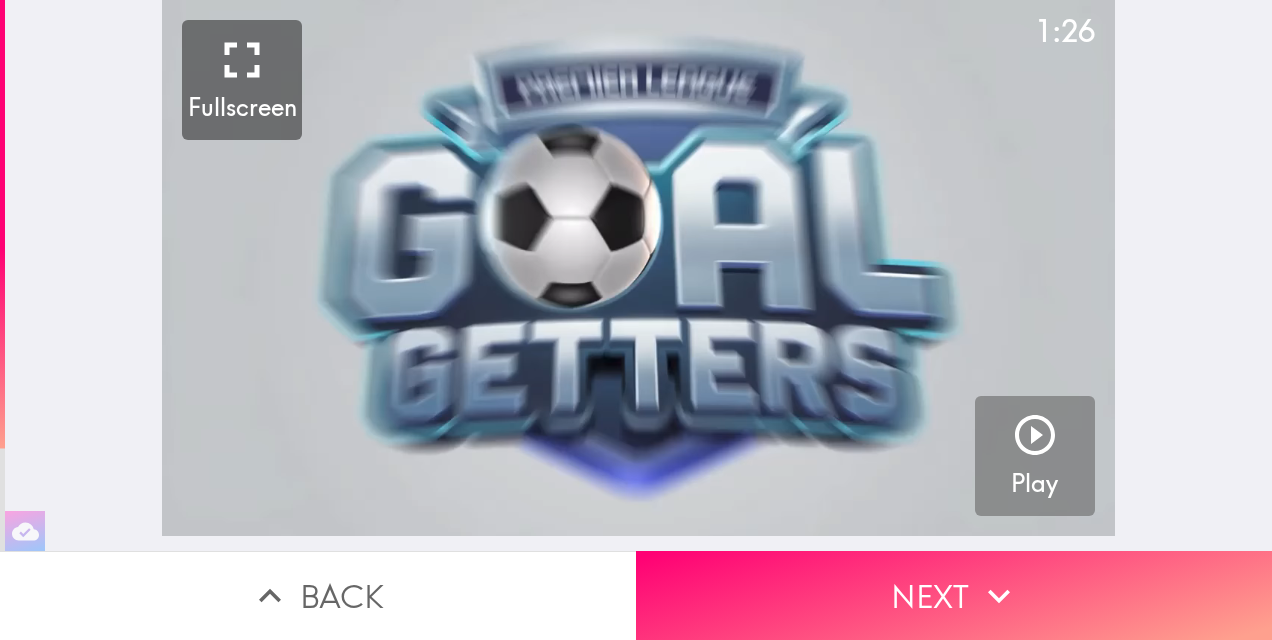 click 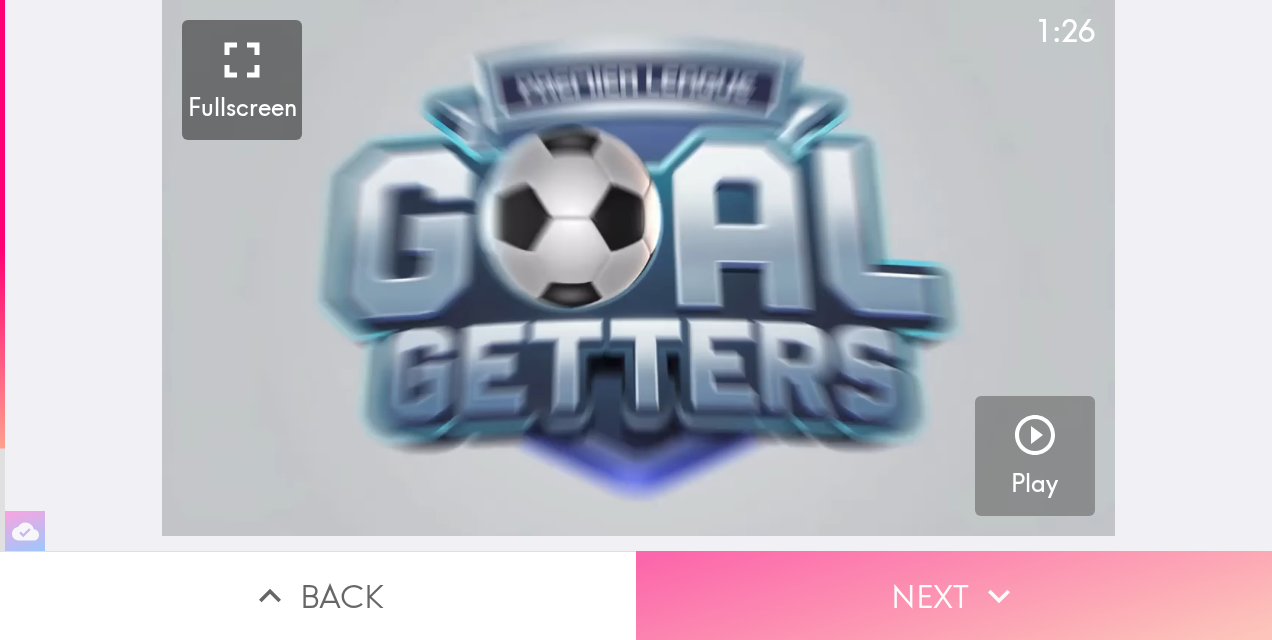 drag, startPoint x: 985, startPoint y: 548, endPoint x: 978, endPoint y: 565, distance: 18.384777 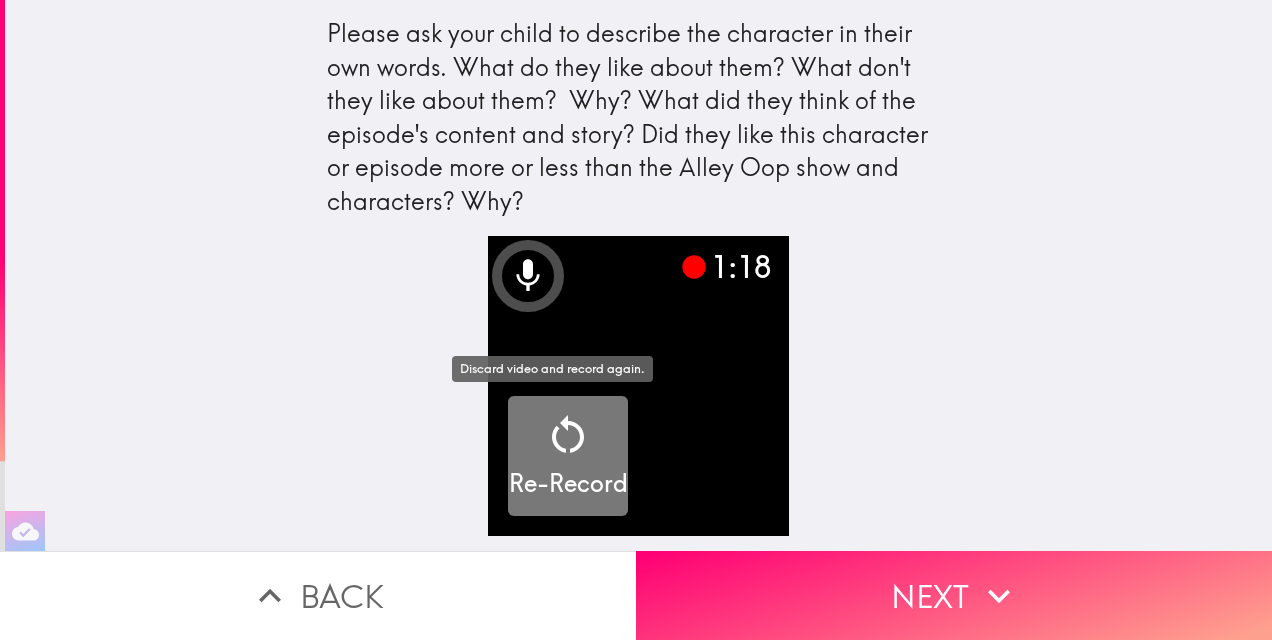 click 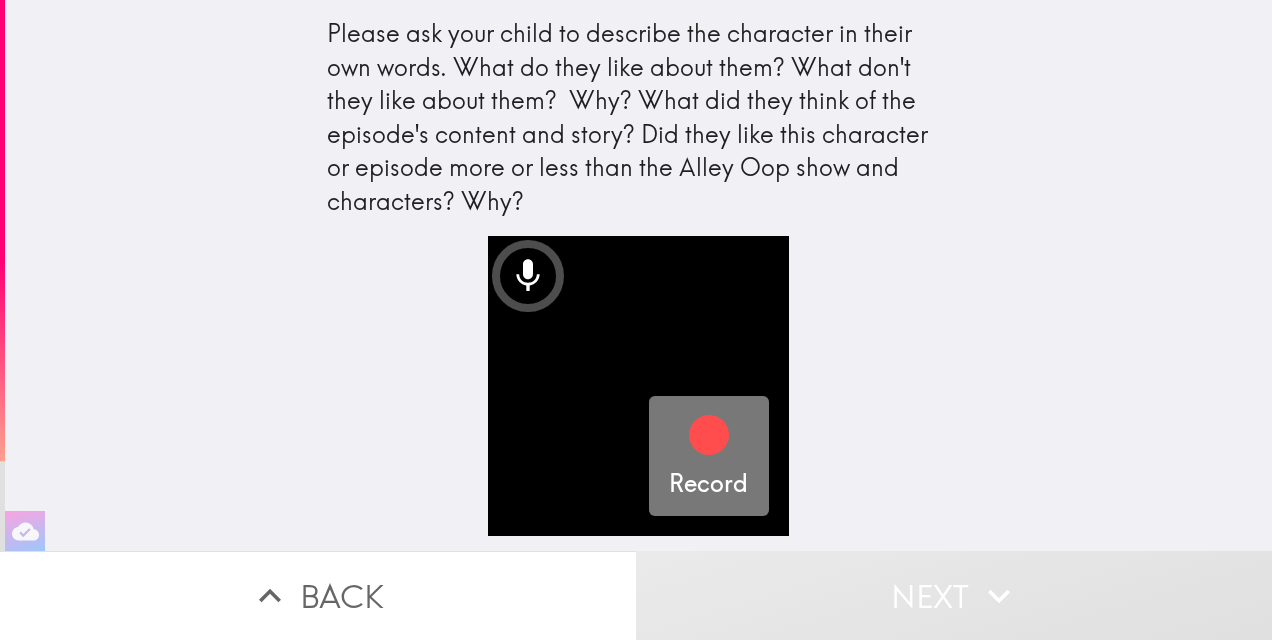 click on "Record" at bounding box center (708, 456) 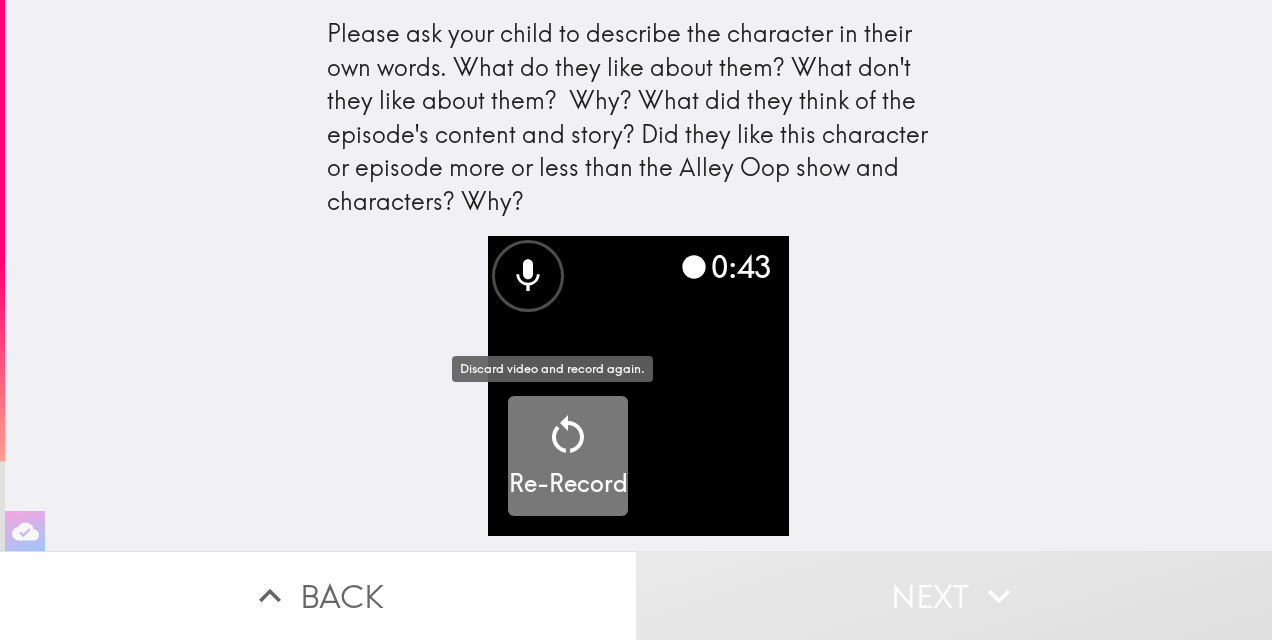 click 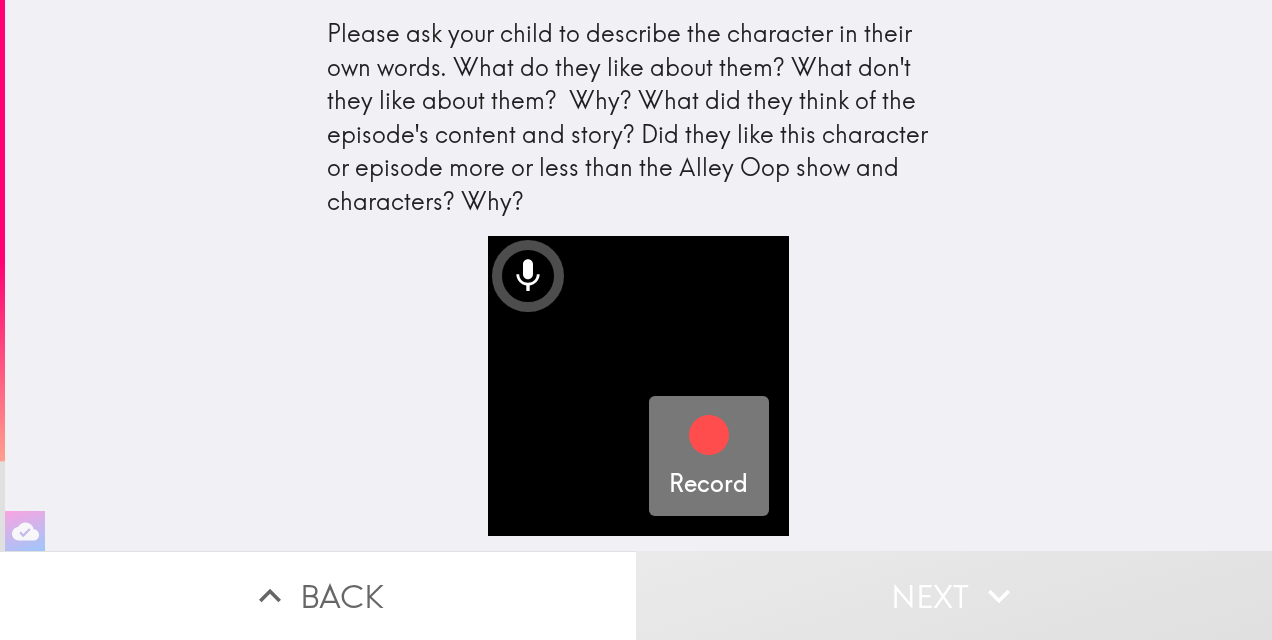 click 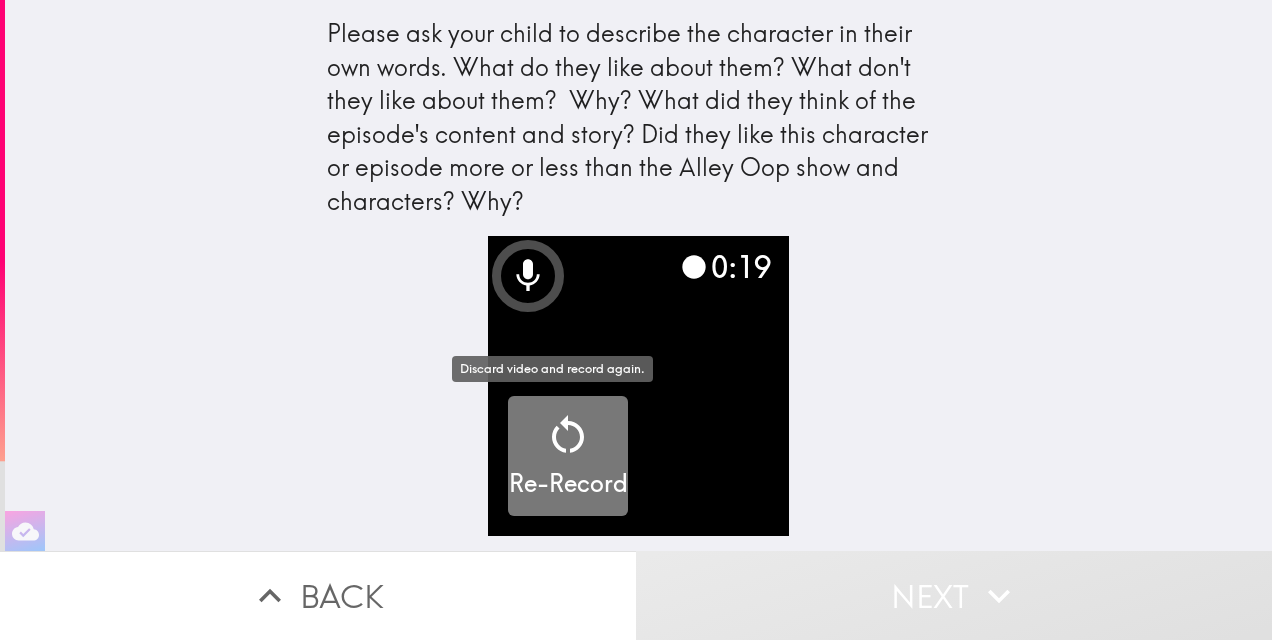 click at bounding box center (568, 439) 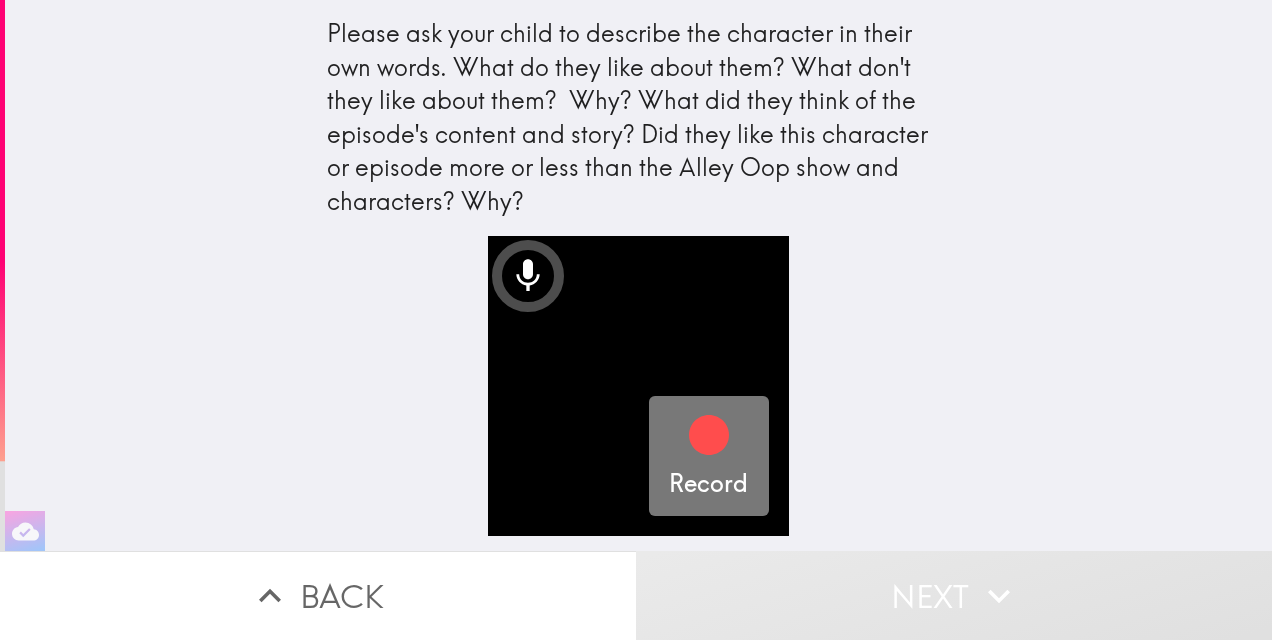 click 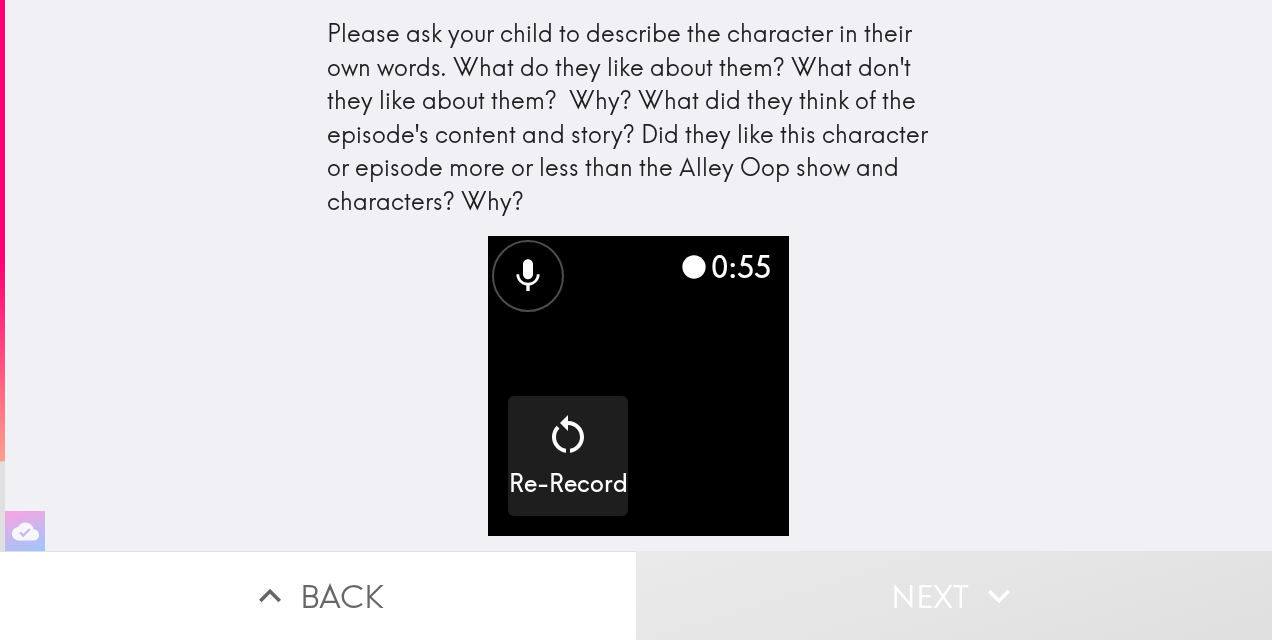 click on "Next" at bounding box center (954, 595) 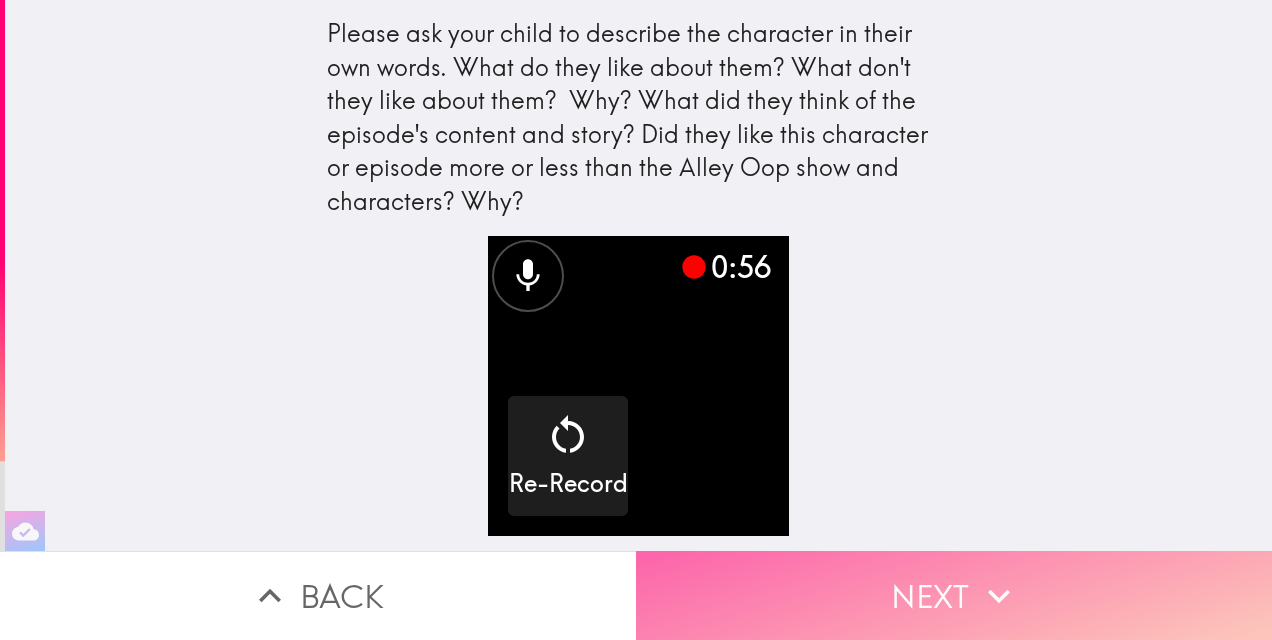 click on "Next" at bounding box center (954, 595) 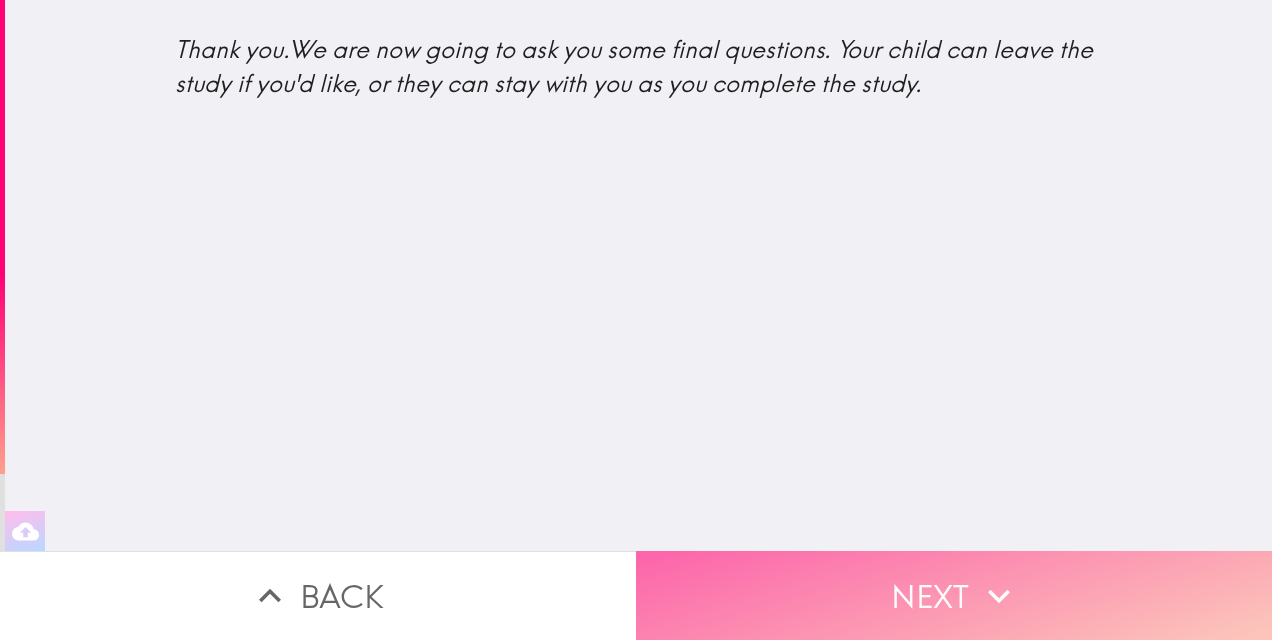 click on "Next" at bounding box center (954, 595) 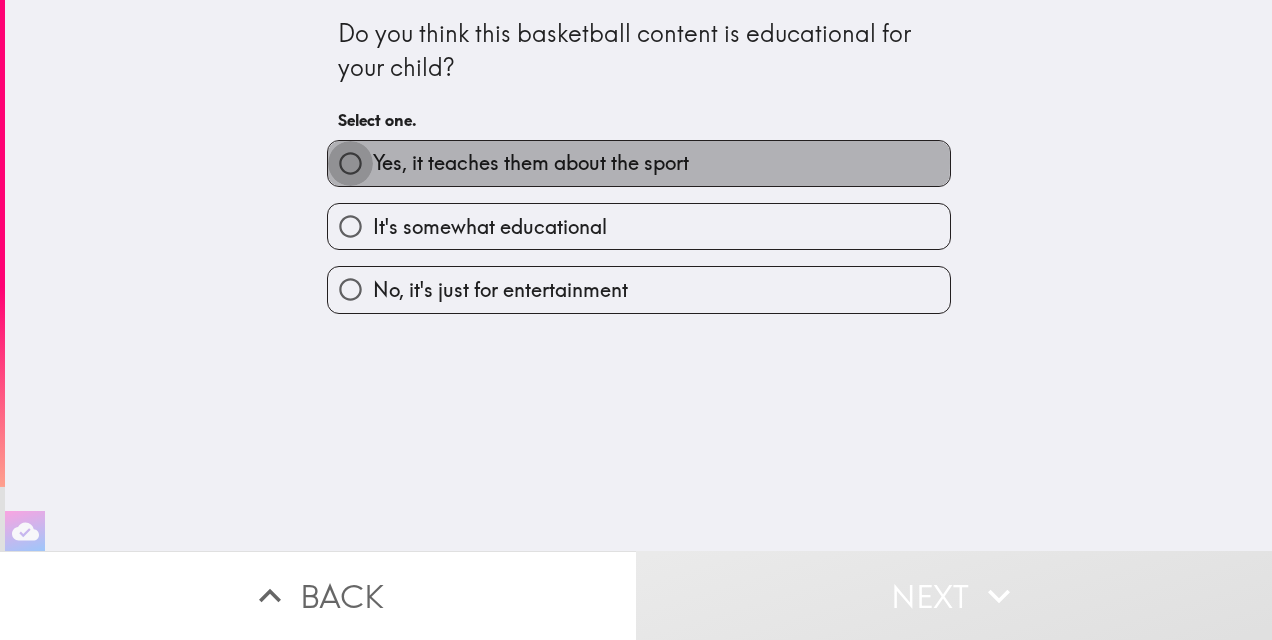 click on "Yes, it teaches them about the sport" at bounding box center [350, 163] 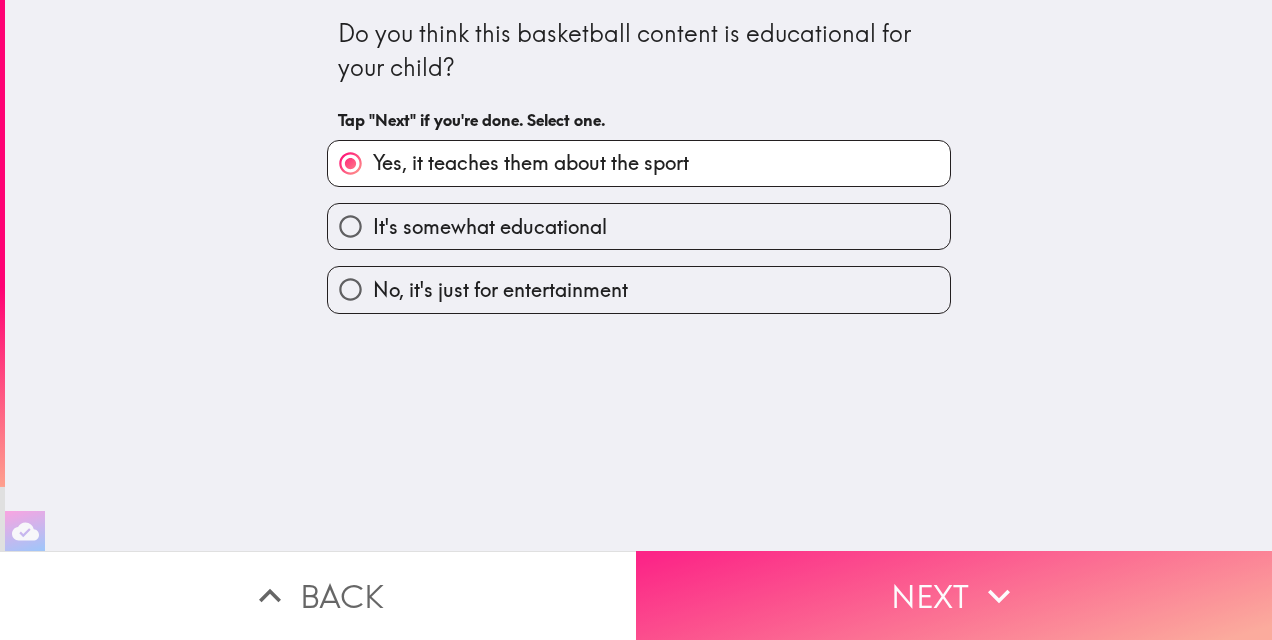 click on "Next" at bounding box center (954, 595) 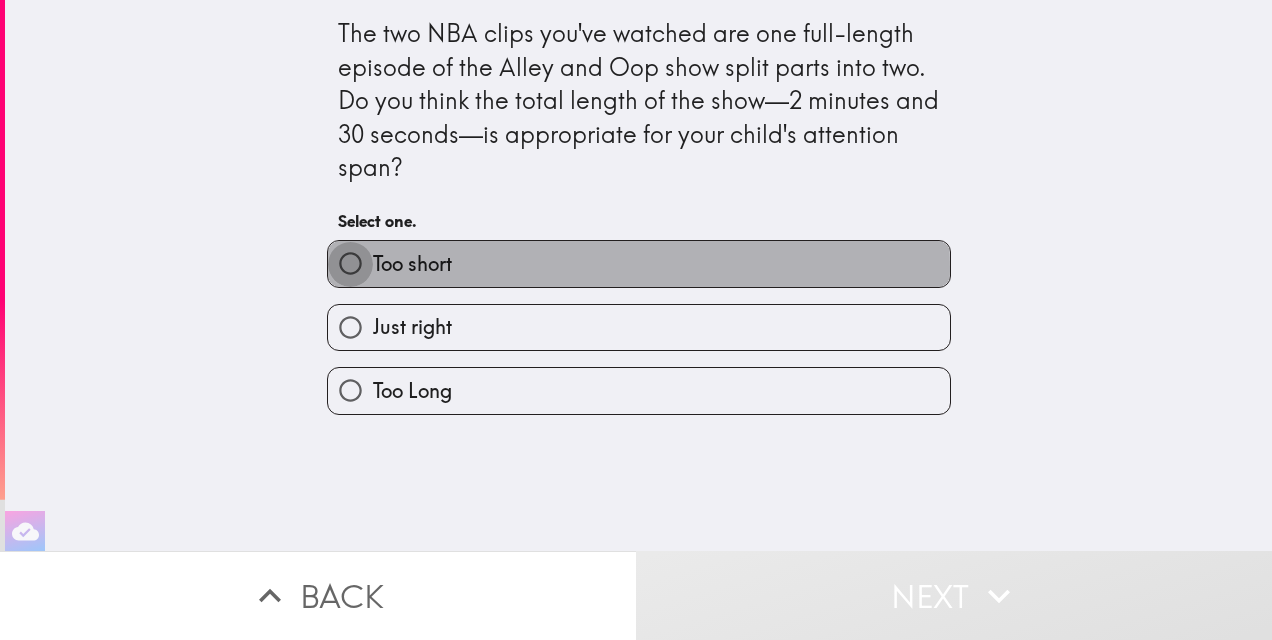 click on "Too short" at bounding box center [350, 263] 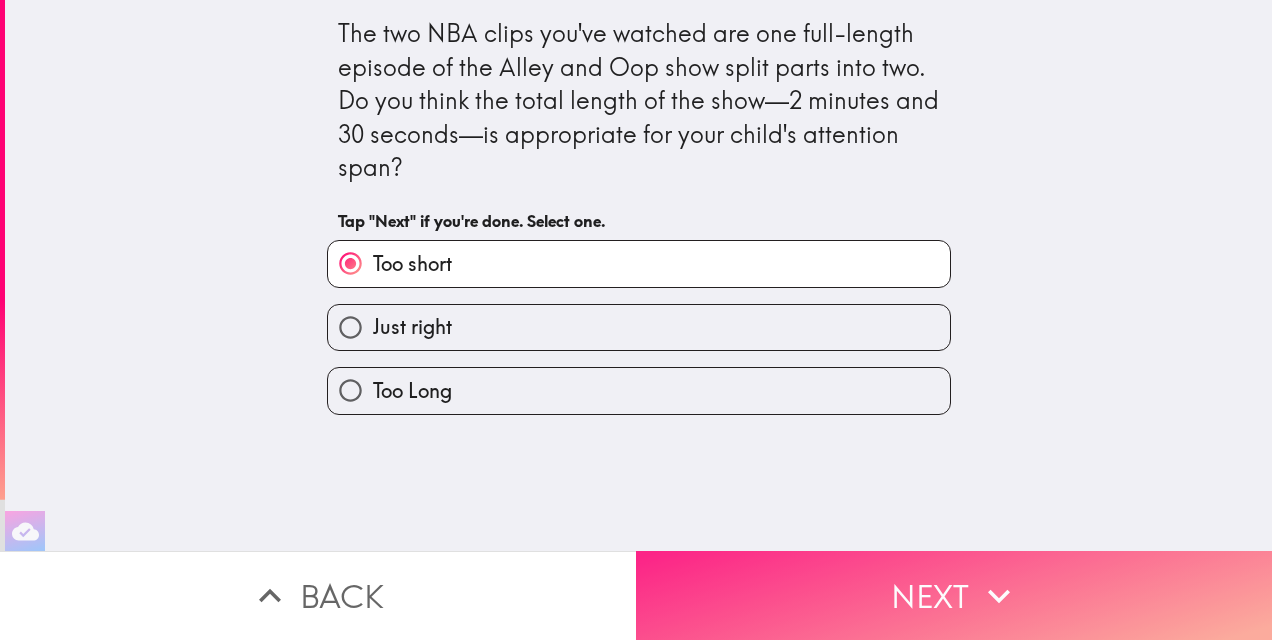 click on "Next" at bounding box center (954, 595) 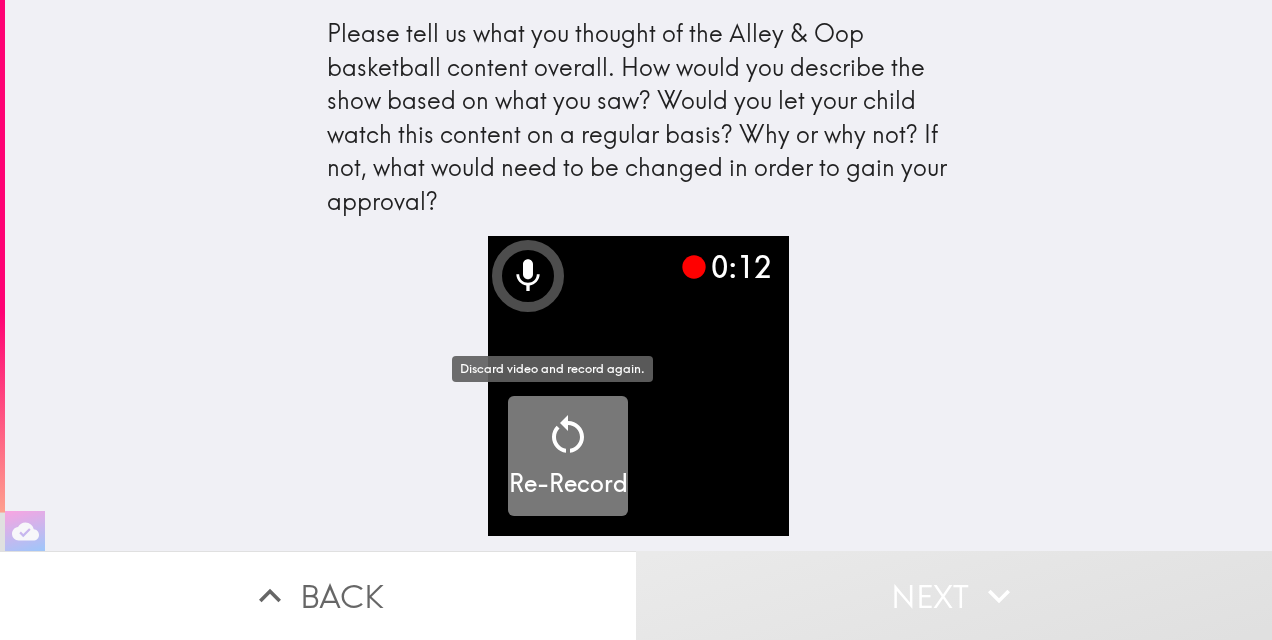 click 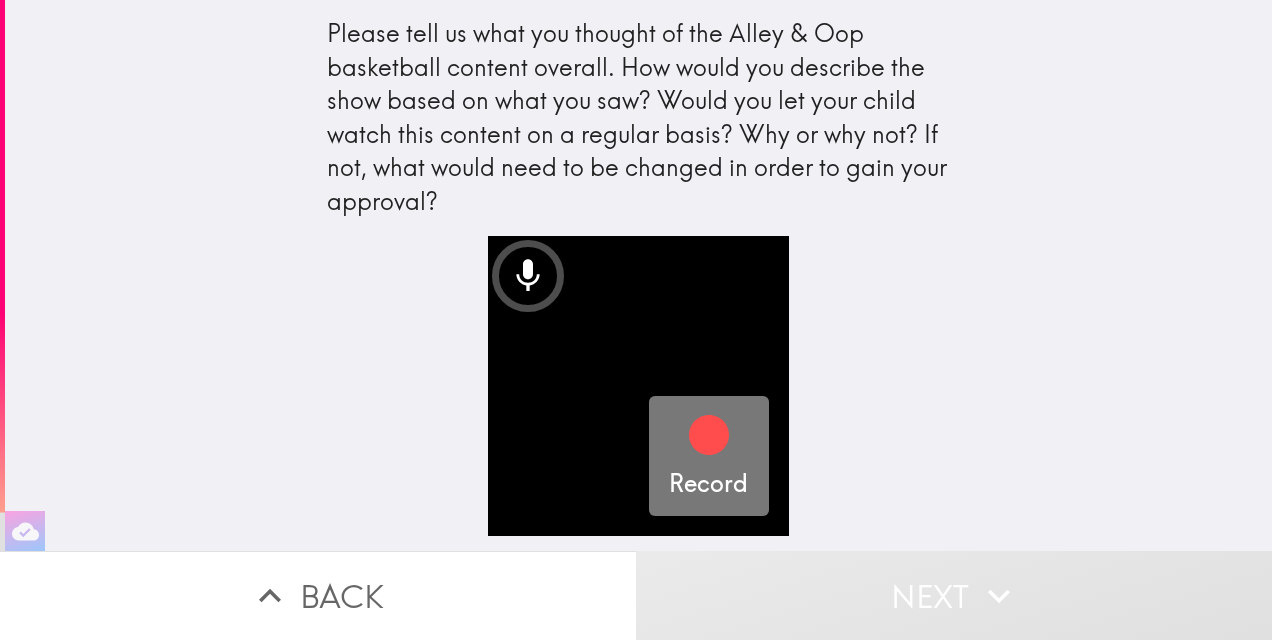click 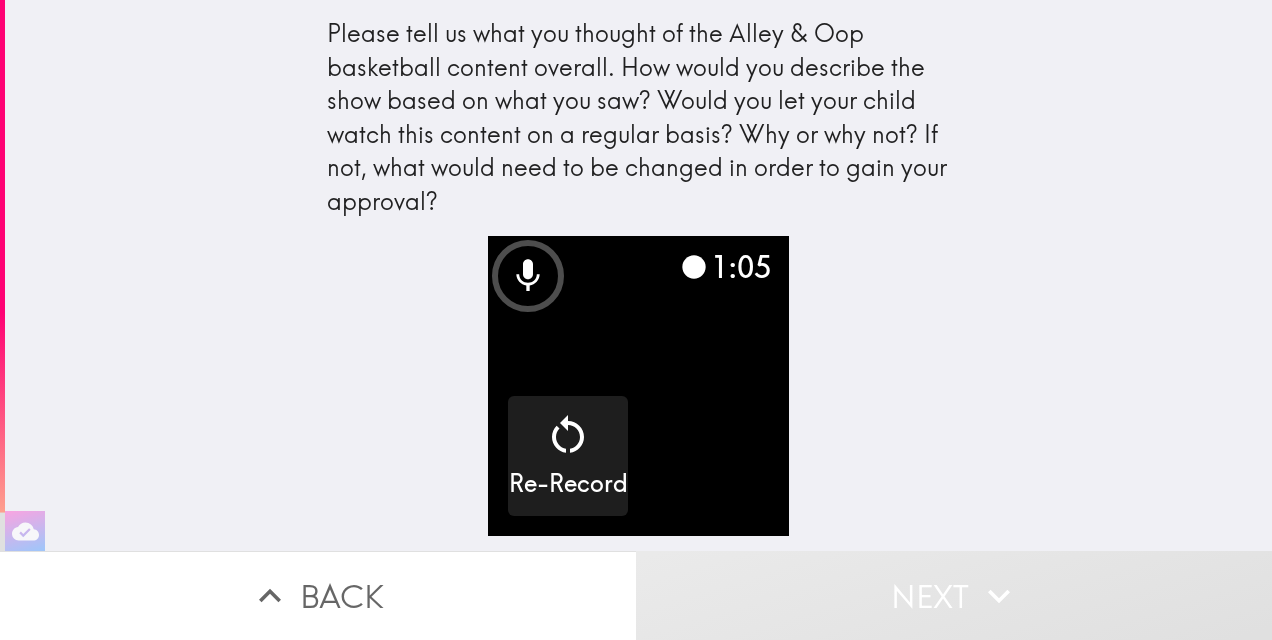 click on "Next" at bounding box center (954, 595) 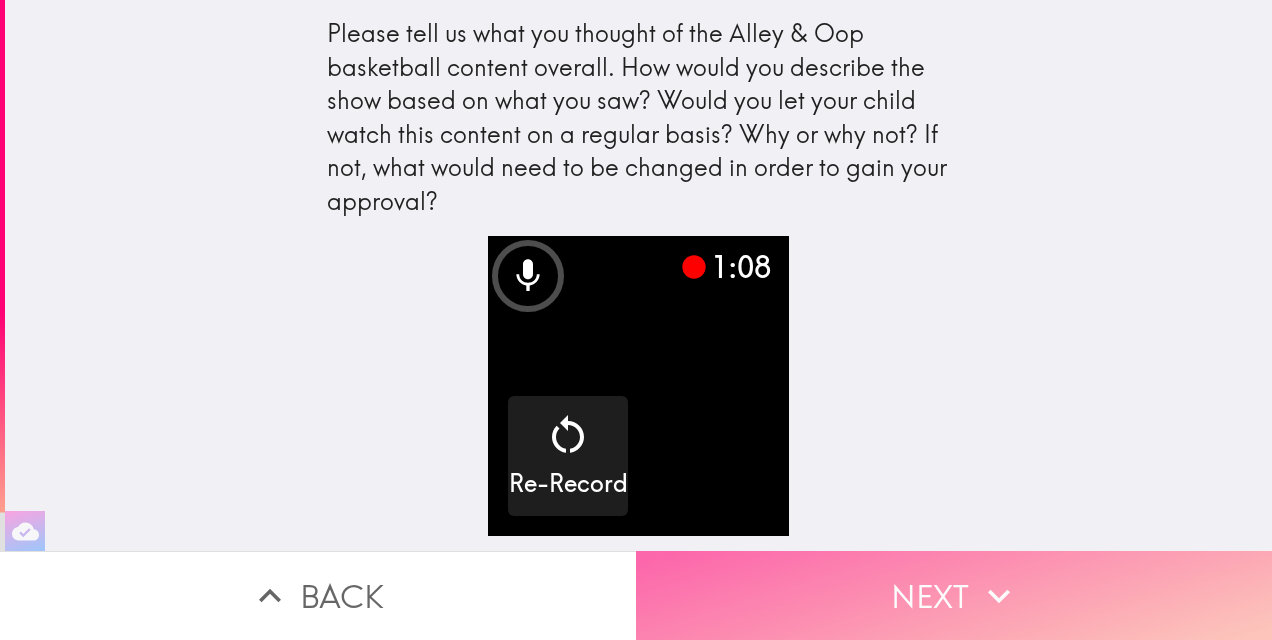 click on "Next" at bounding box center (954, 595) 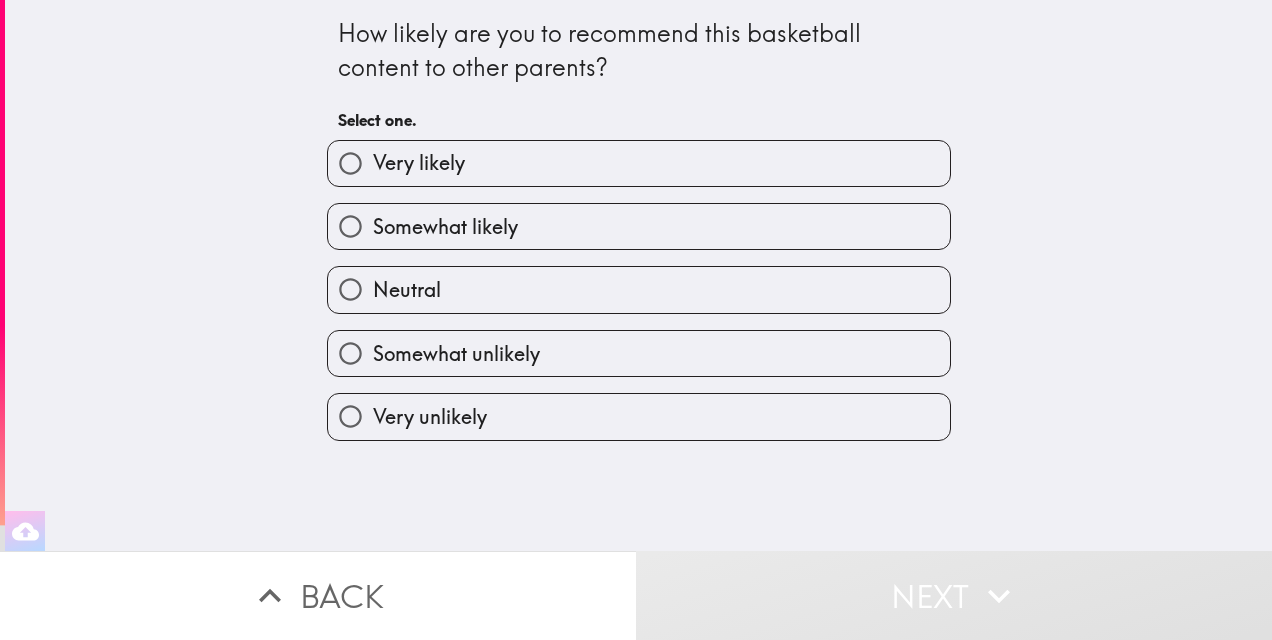 click on "Very likely" at bounding box center (350, 163) 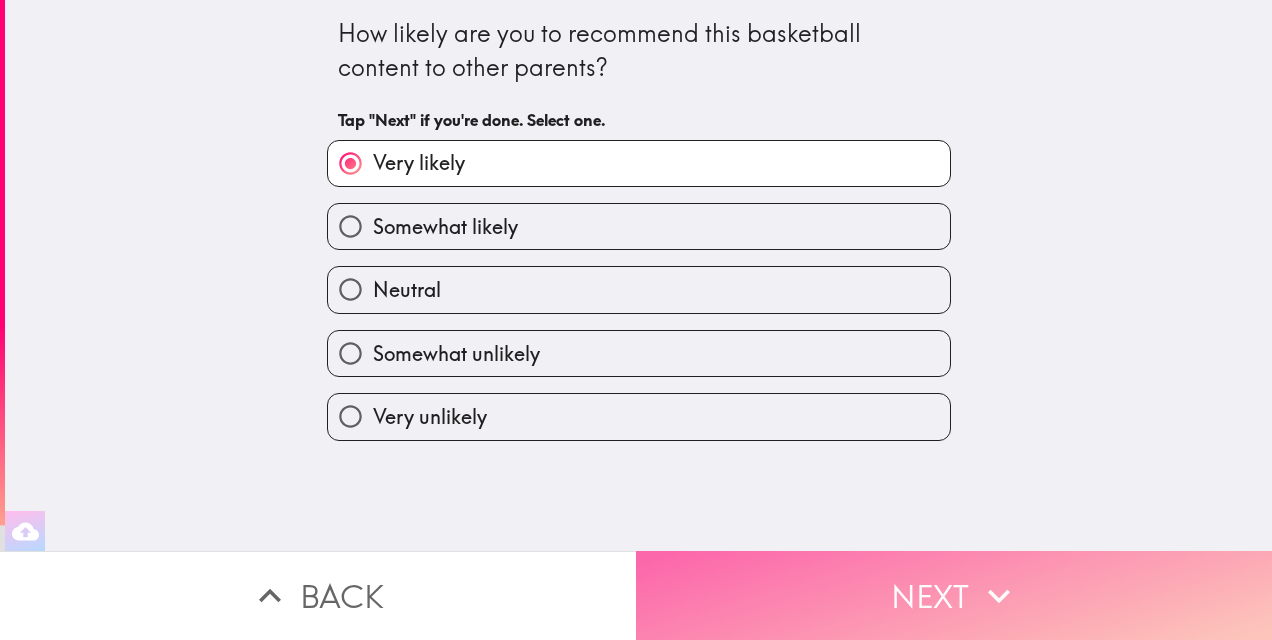 click on "Next" at bounding box center (954, 595) 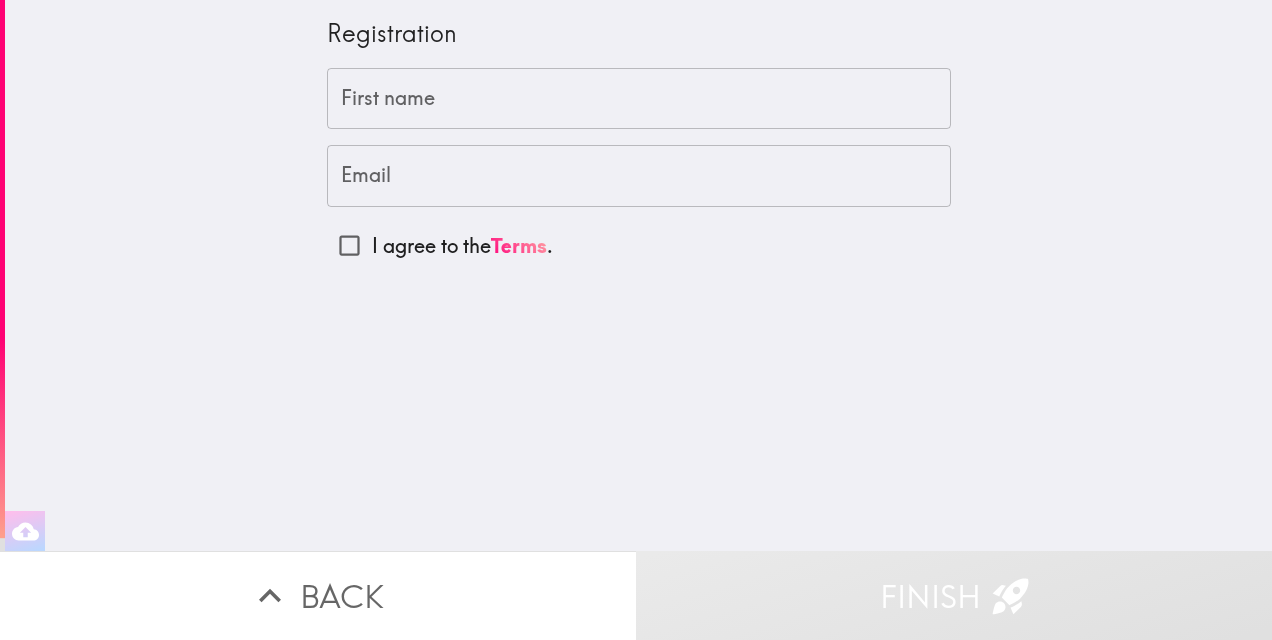 click on "First name" at bounding box center (639, 99) 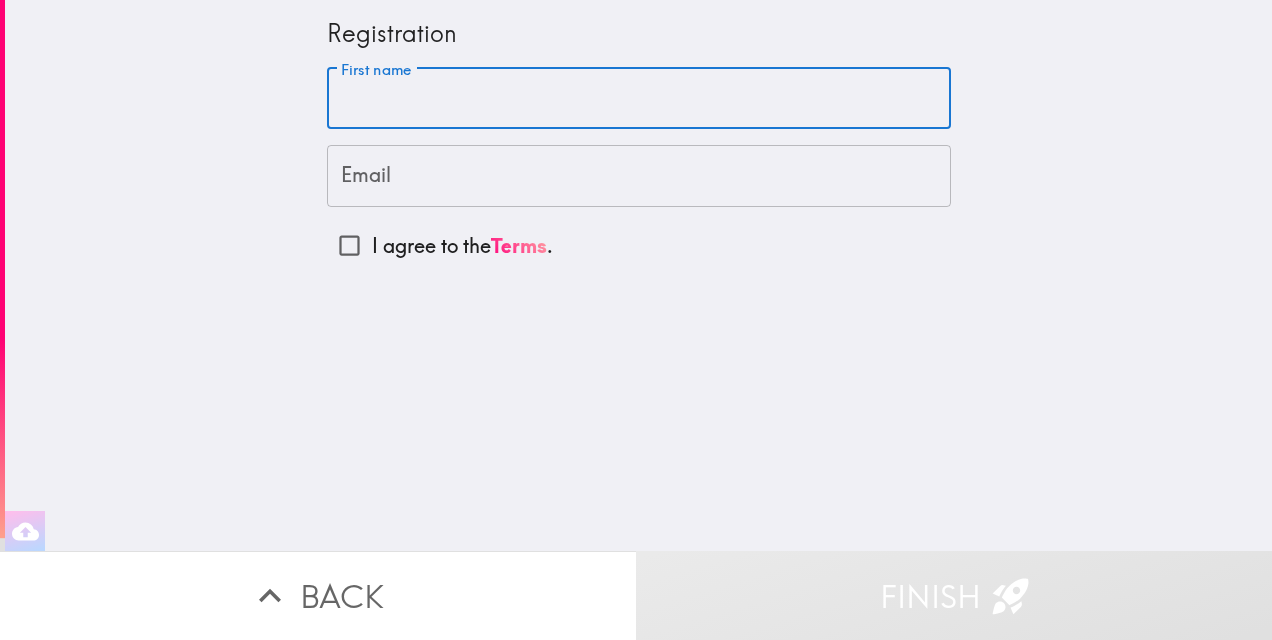 type on "Scott" 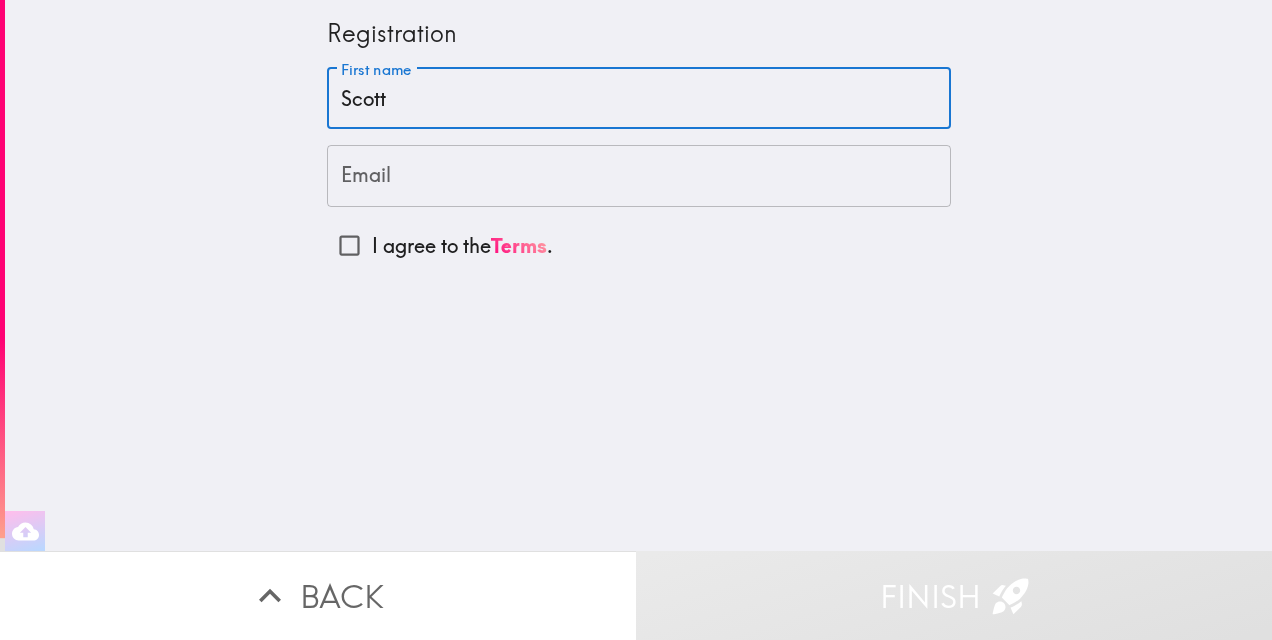 type on "sabryant4@[EXAMPLE_DOMAIN]" 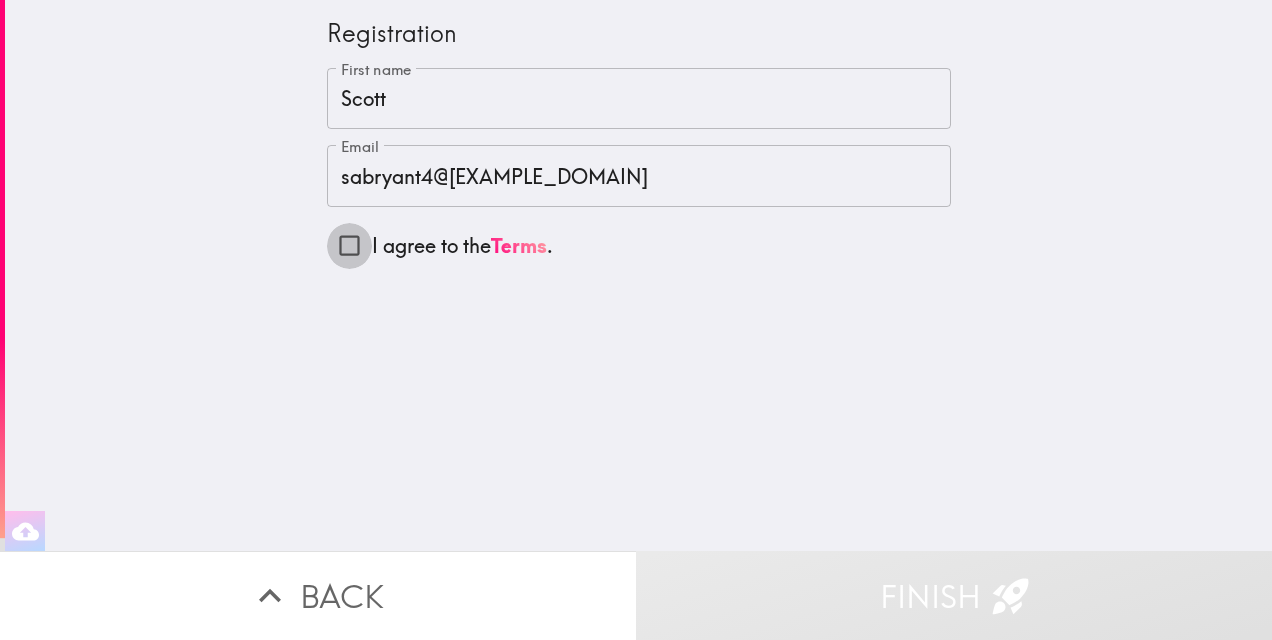 click on "I agree to the  Terms ." at bounding box center [349, 245] 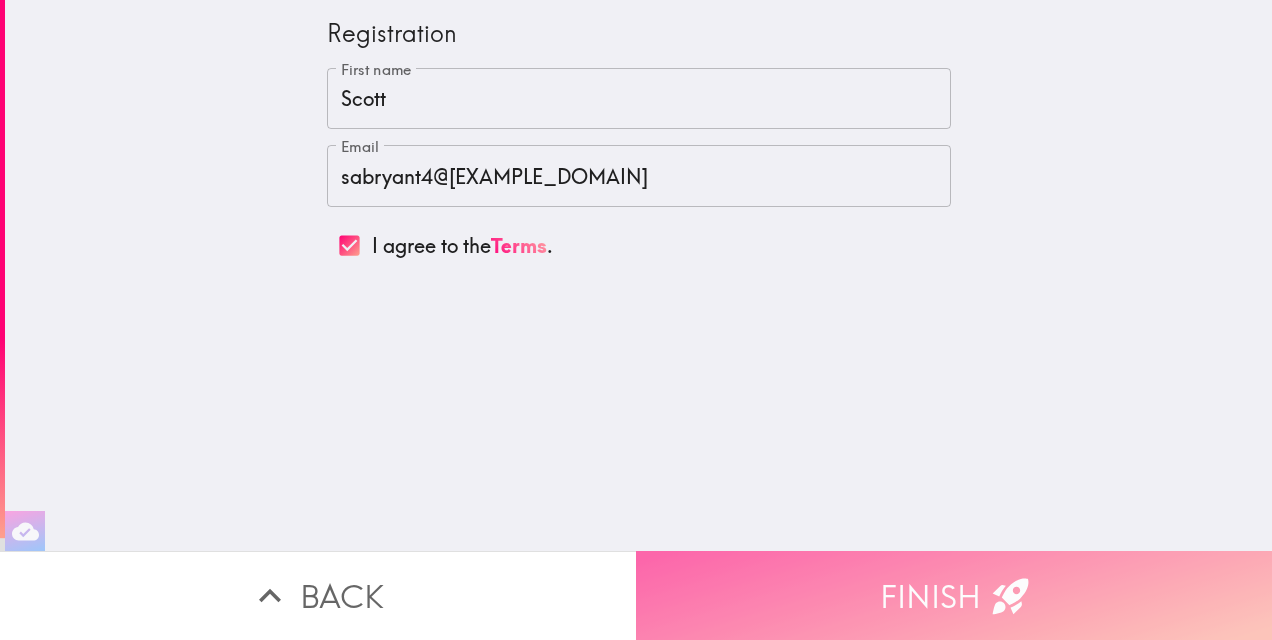 click on "Finish" at bounding box center [954, 595] 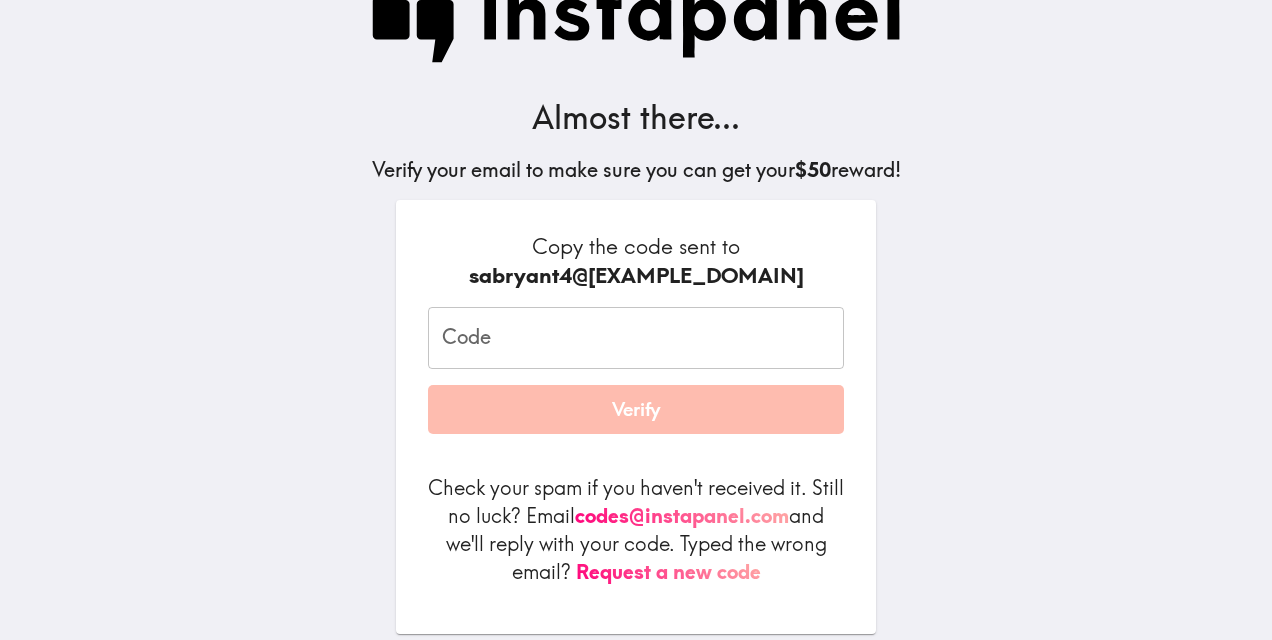 scroll, scrollTop: 100, scrollLeft: 0, axis: vertical 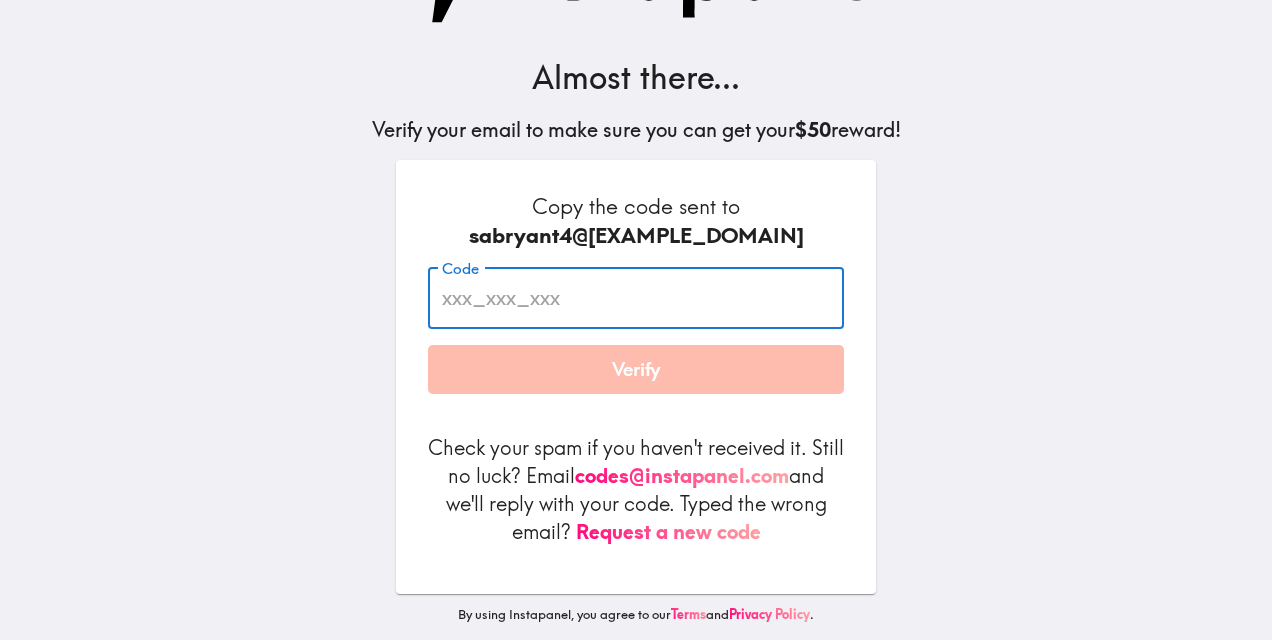 click on "Code" at bounding box center [636, 298] 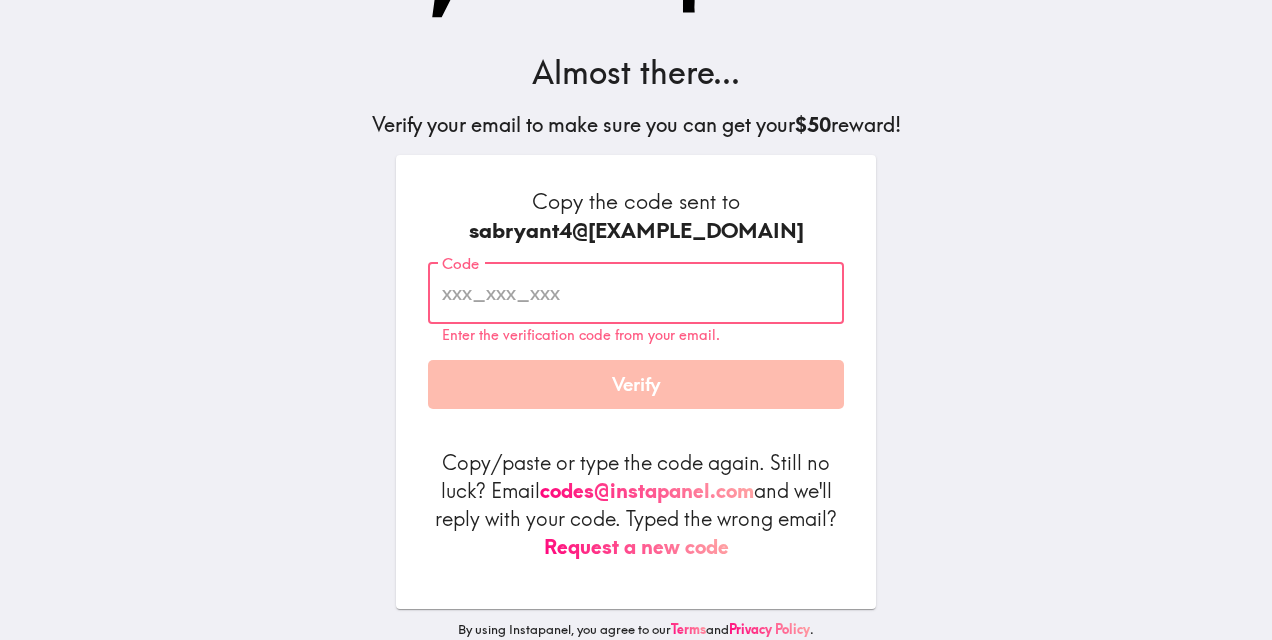click on "Code" at bounding box center [636, 293] 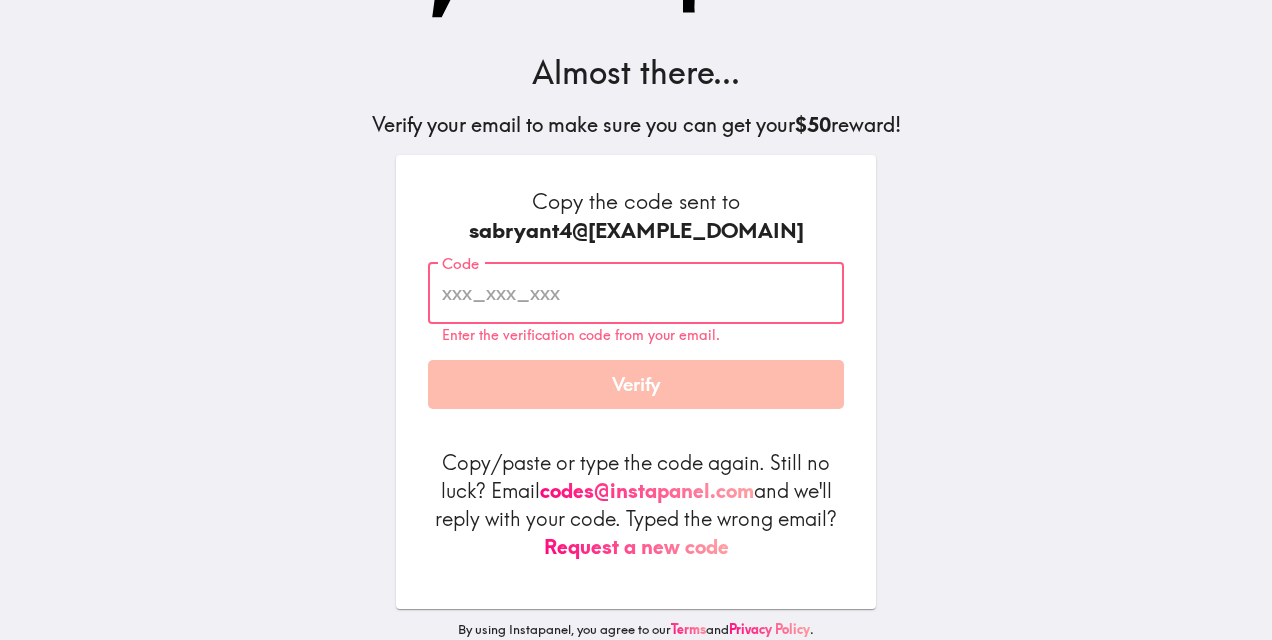 paste on "aEh_qid_kee" 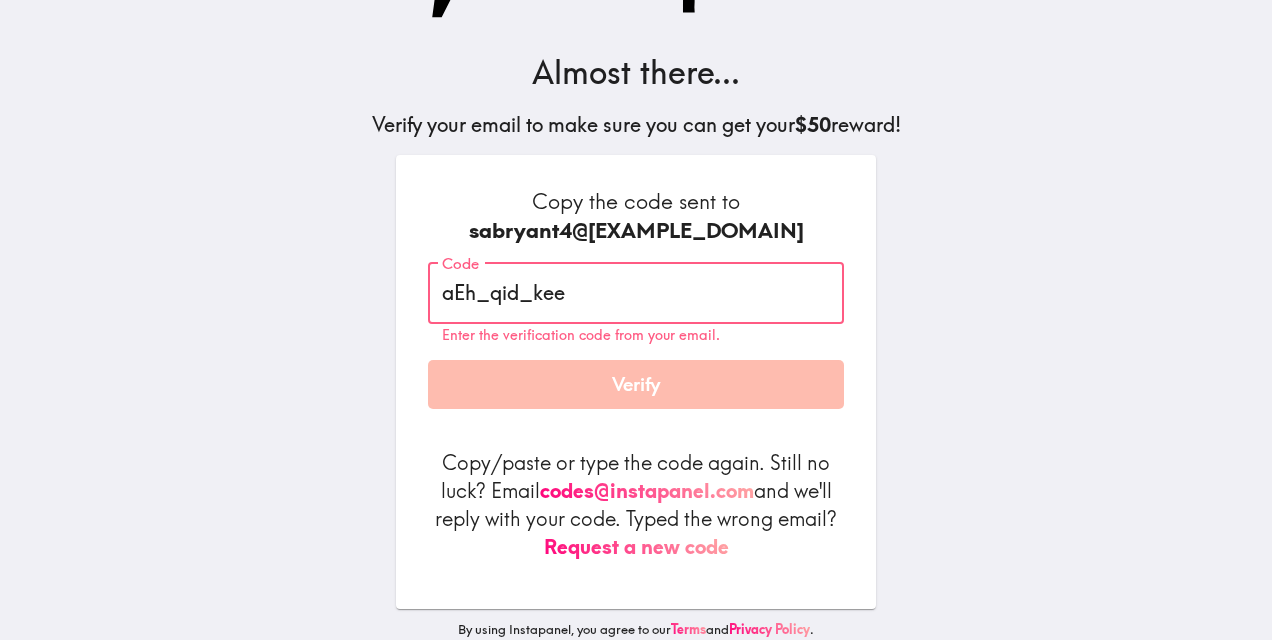 type on "aEh_qid_kee" 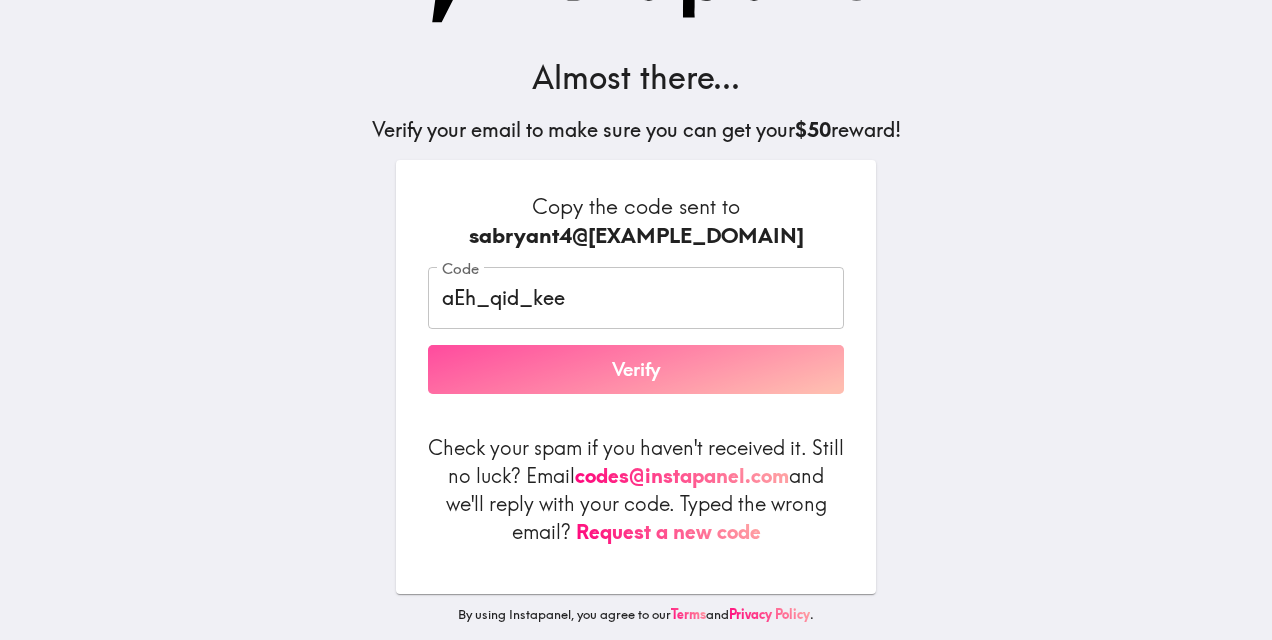 click on "Verify" at bounding box center (636, 370) 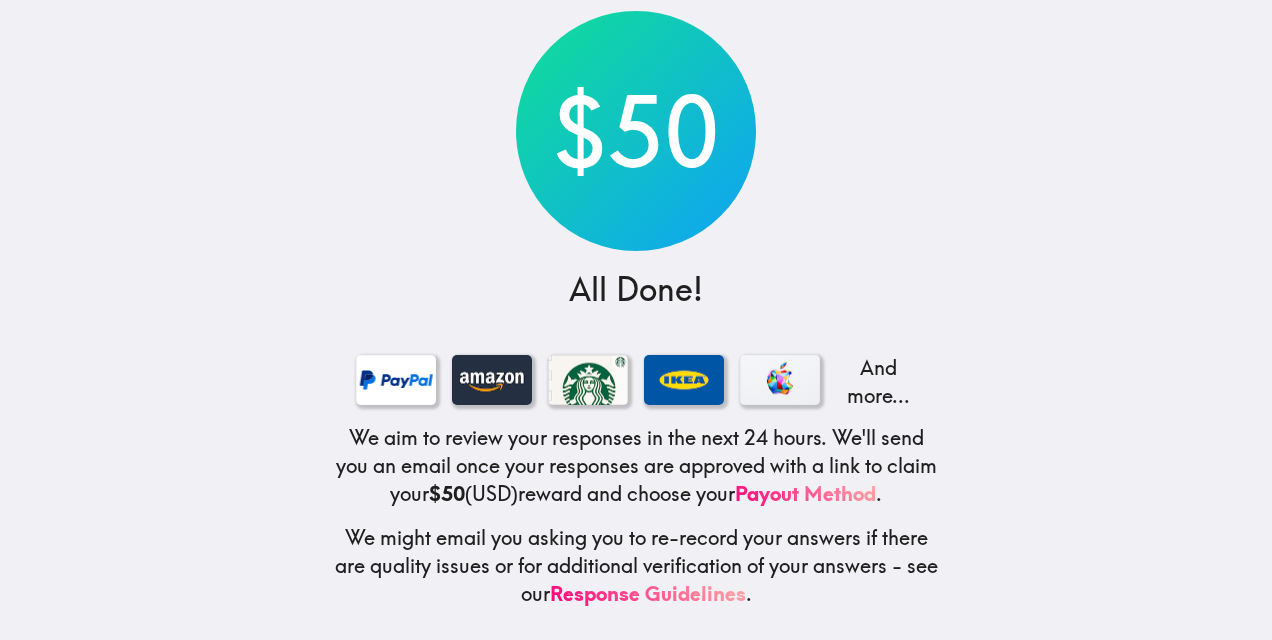 scroll, scrollTop: 132, scrollLeft: 0, axis: vertical 